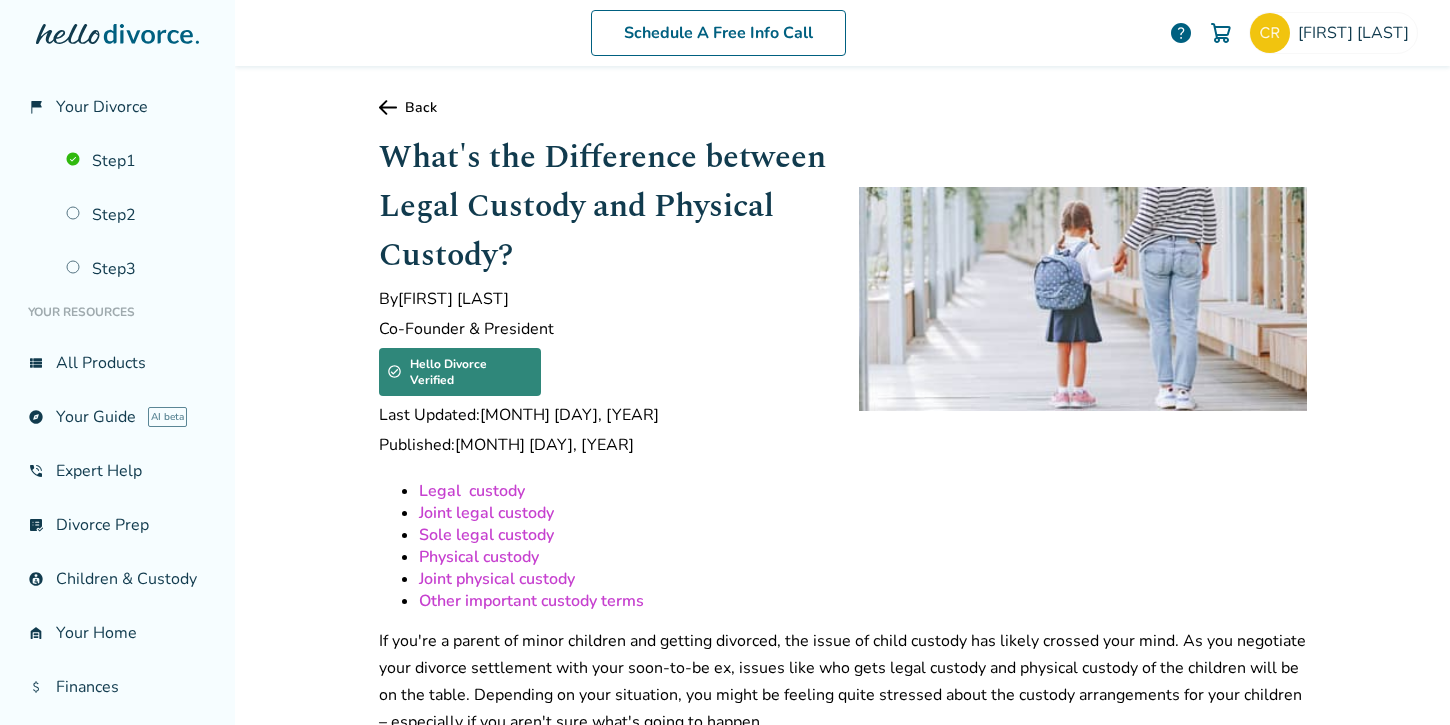 scroll, scrollTop: 0, scrollLeft: 0, axis: both 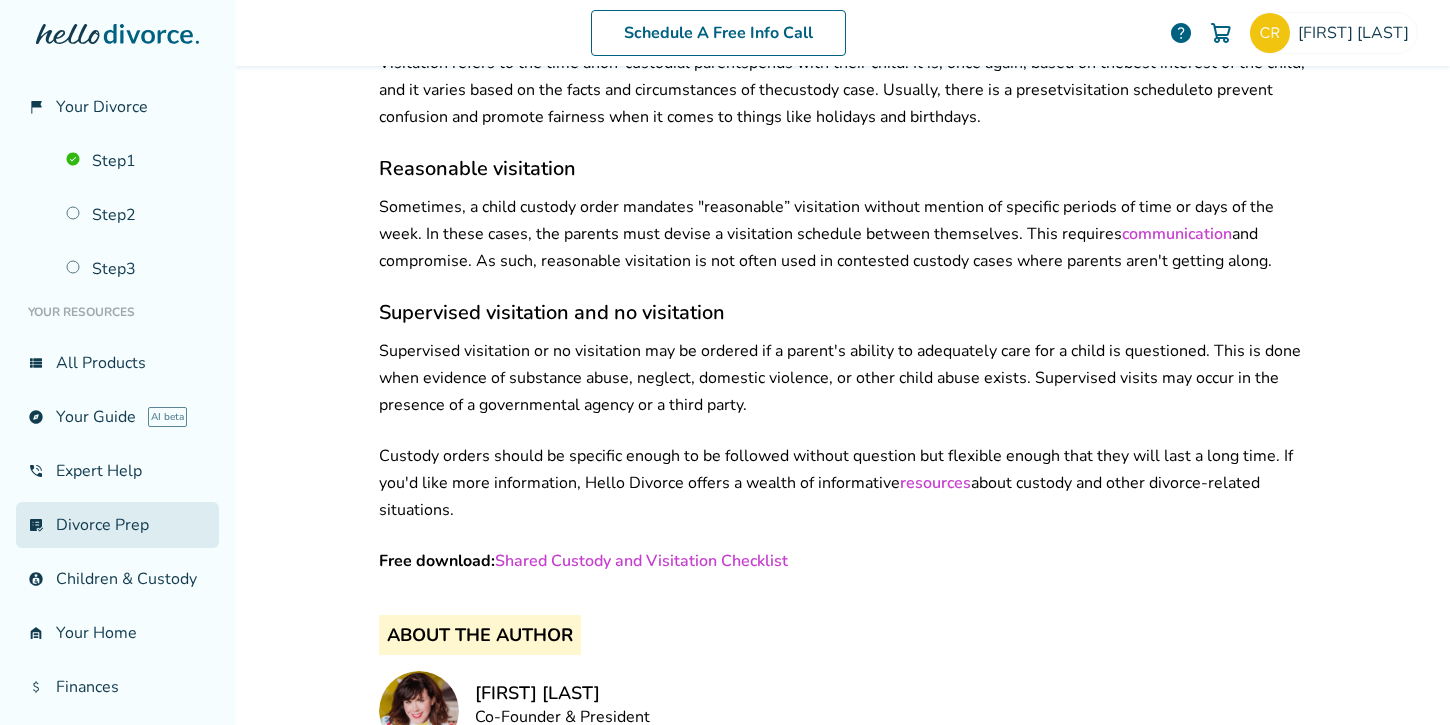 click on "list_alt_check Divorce Prep" at bounding box center [117, 525] 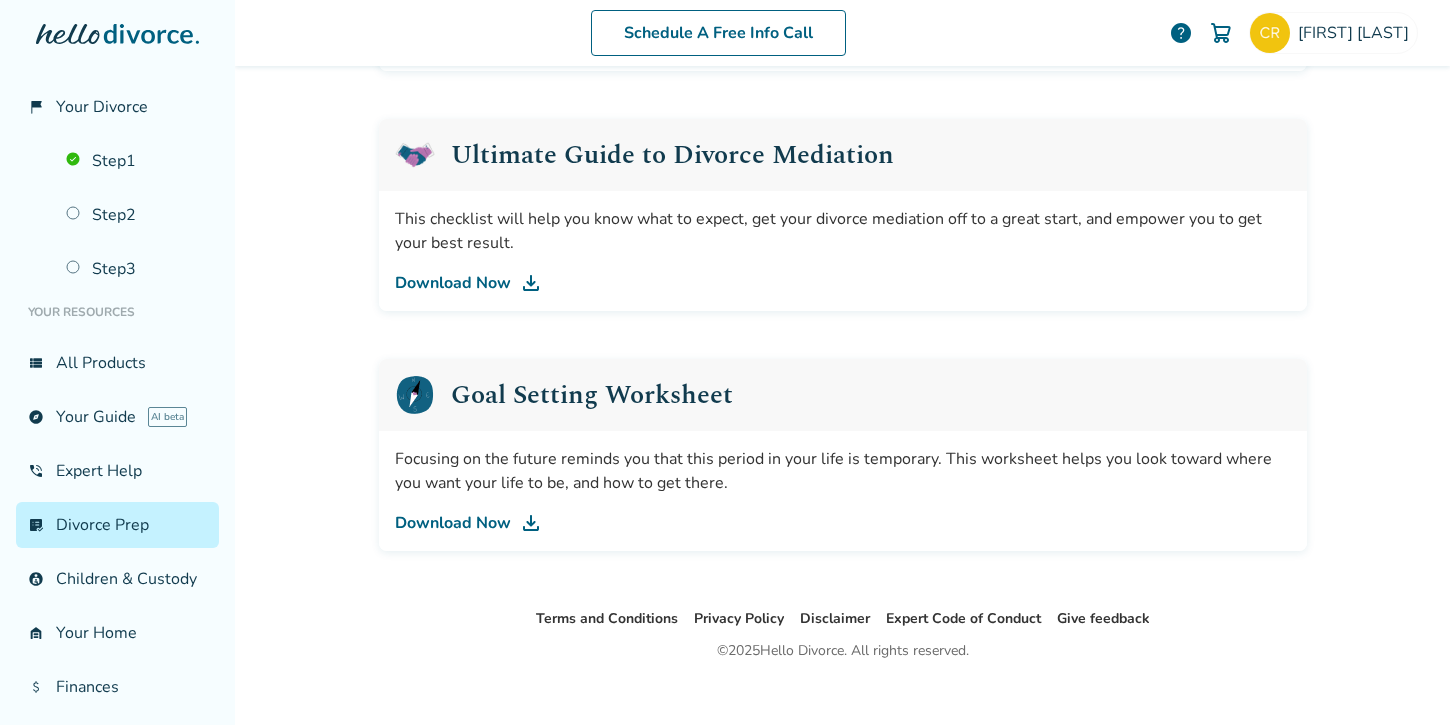 scroll, scrollTop: 1014, scrollLeft: 0, axis: vertical 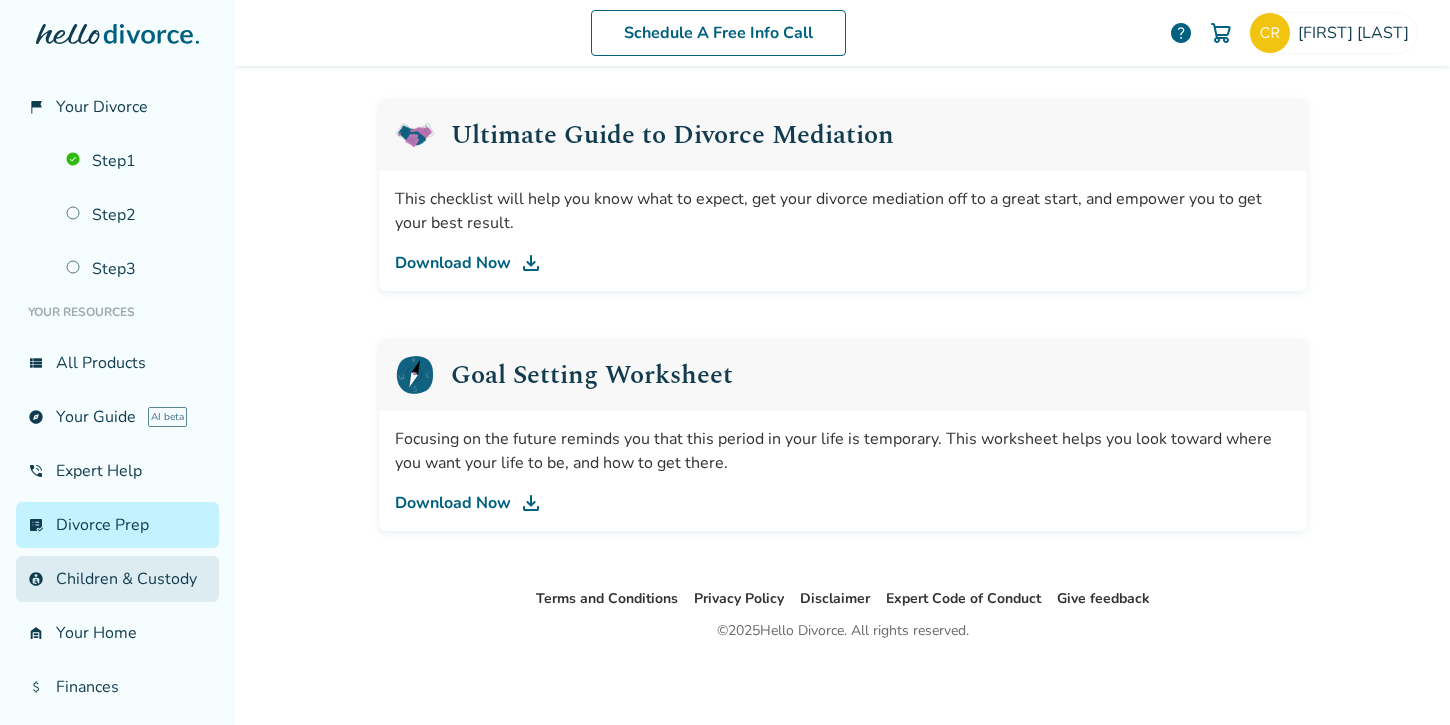 click on "account_child Children & Custody" at bounding box center [117, 579] 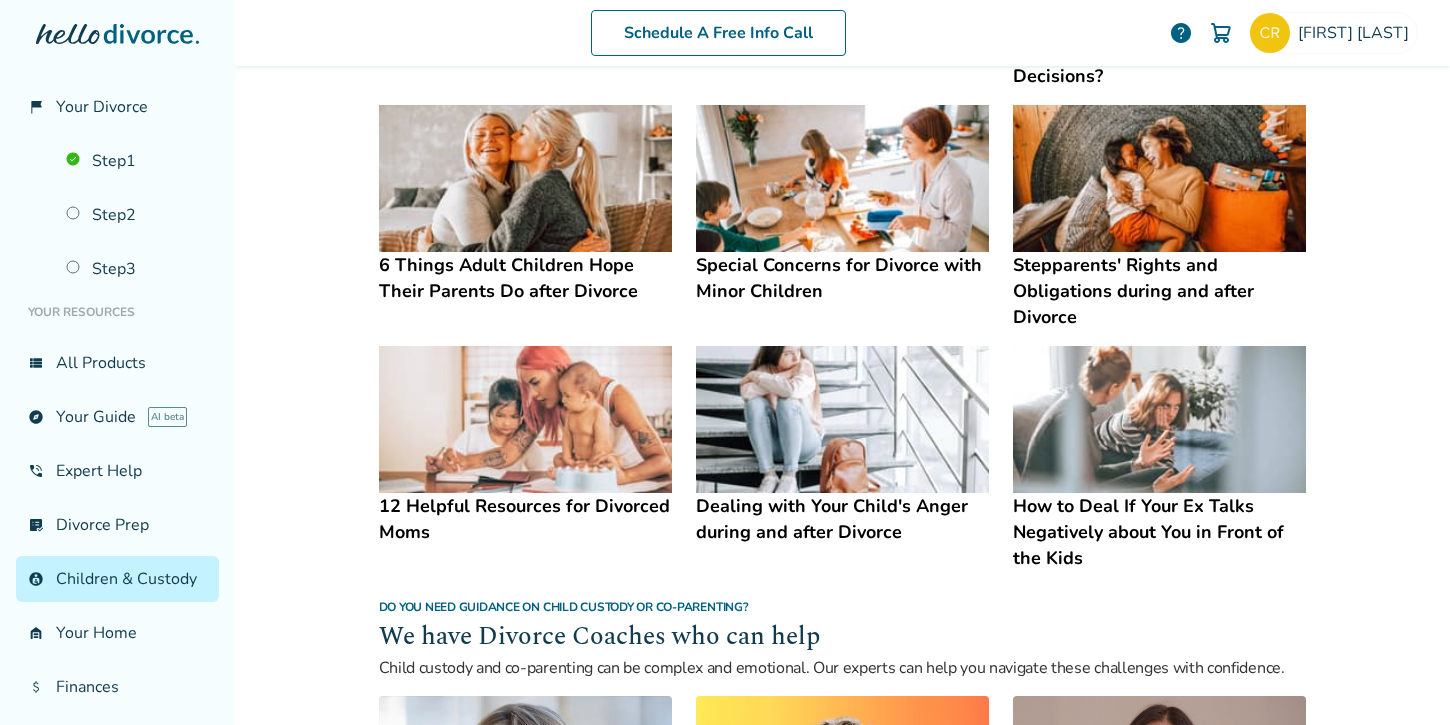 scroll, scrollTop: 598, scrollLeft: 0, axis: vertical 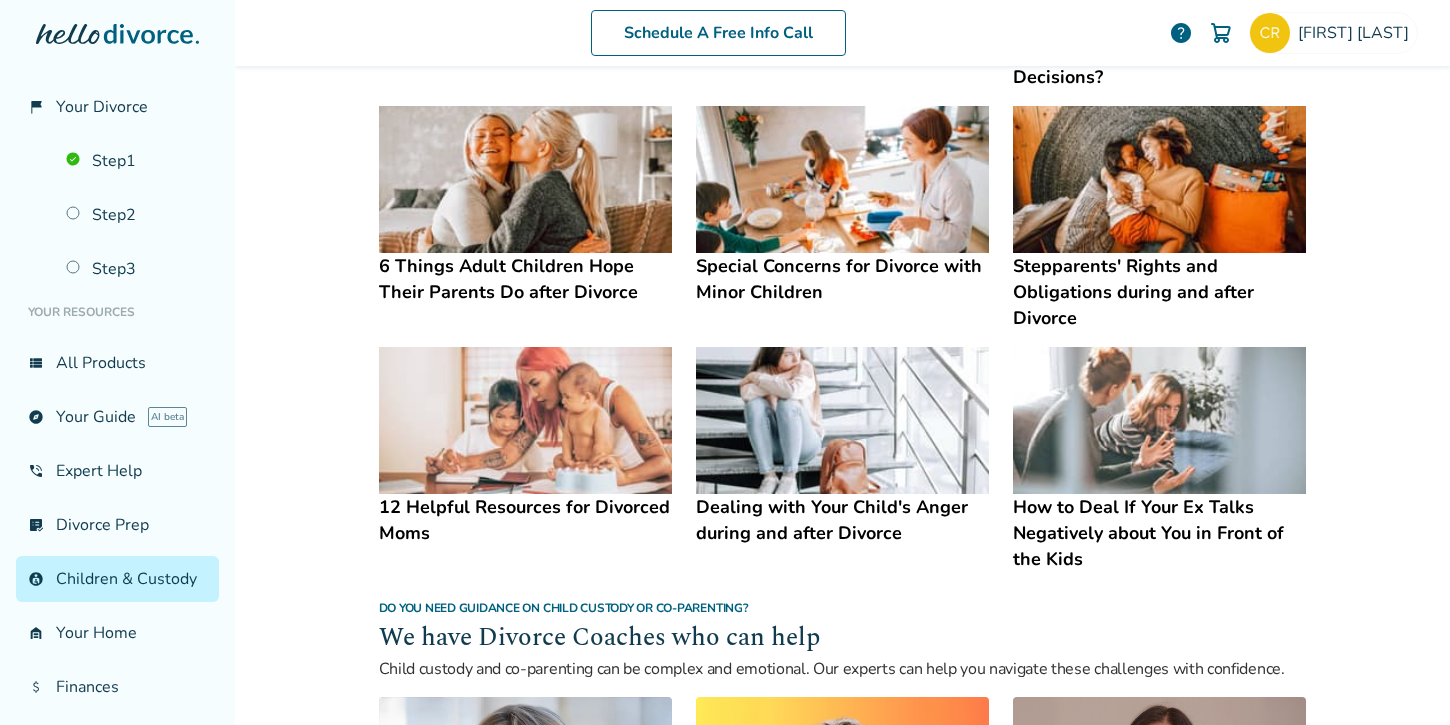 click on "Dealing with Your Child's Anger during and after Divorce" at bounding box center (842, 520) 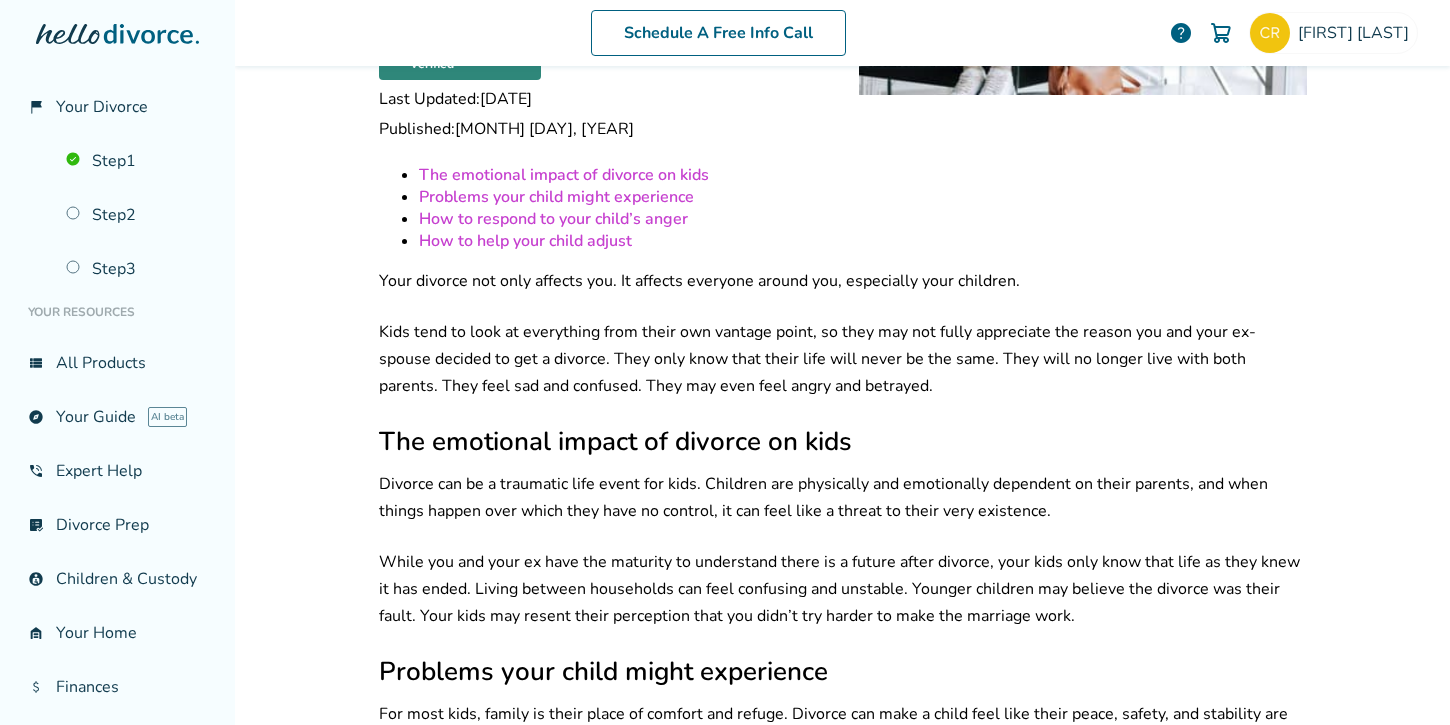 scroll, scrollTop: 321, scrollLeft: 0, axis: vertical 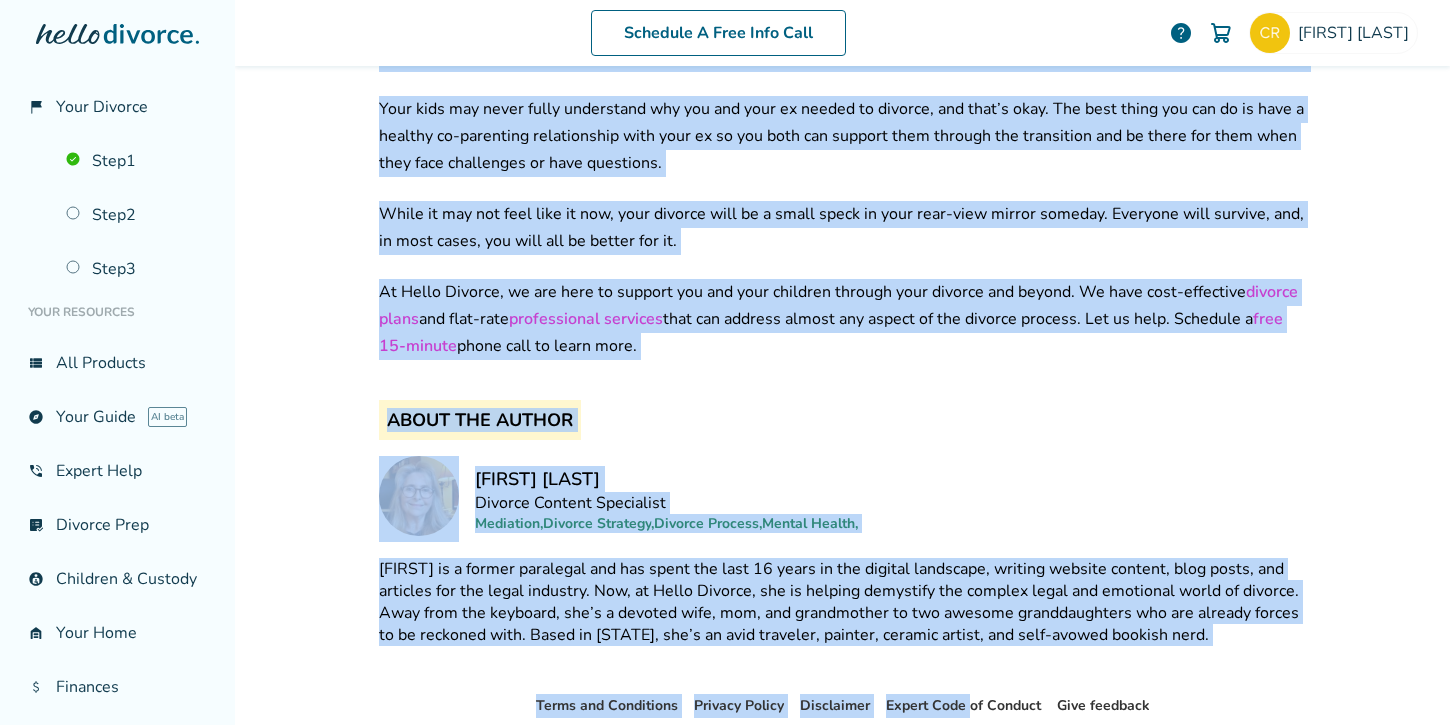 drag, startPoint x: 373, startPoint y: 259, endPoint x: 824, endPoint y: 367, distance: 463.751 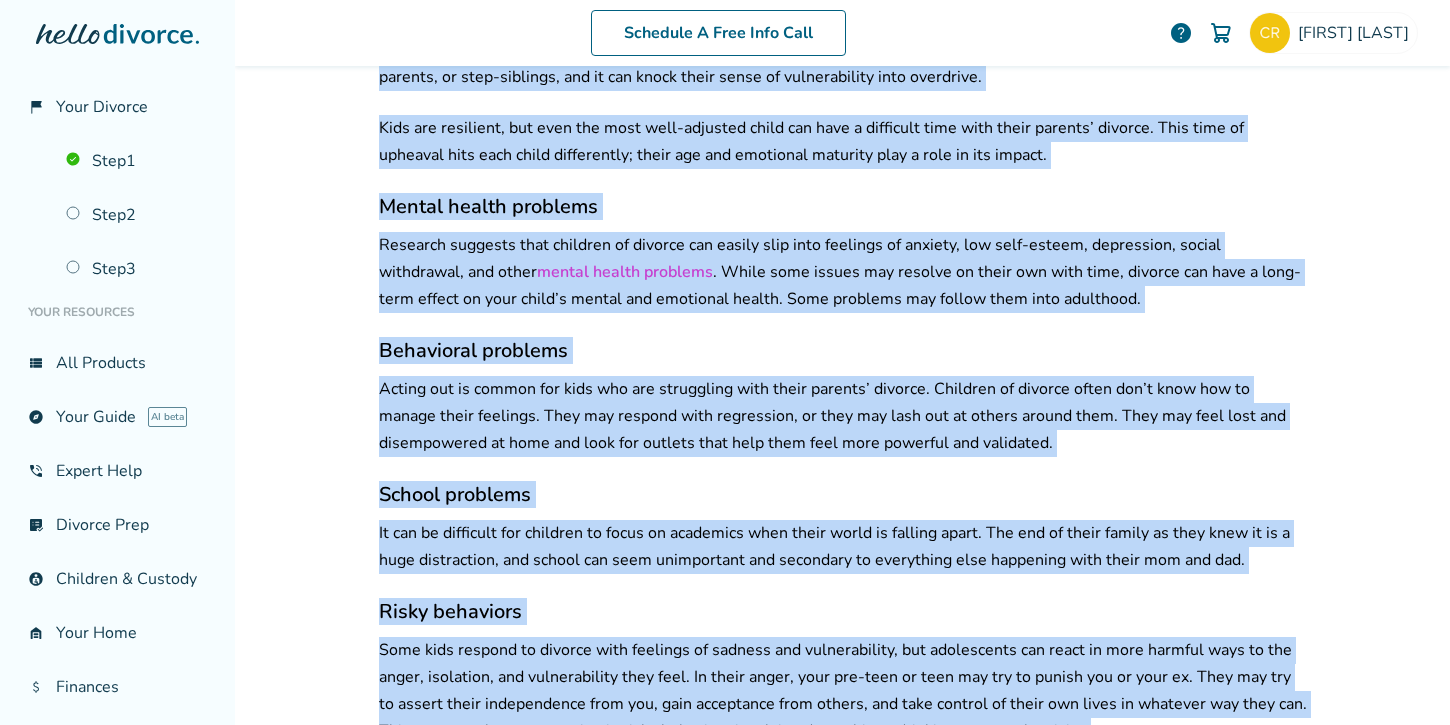 scroll, scrollTop: 0, scrollLeft: 0, axis: both 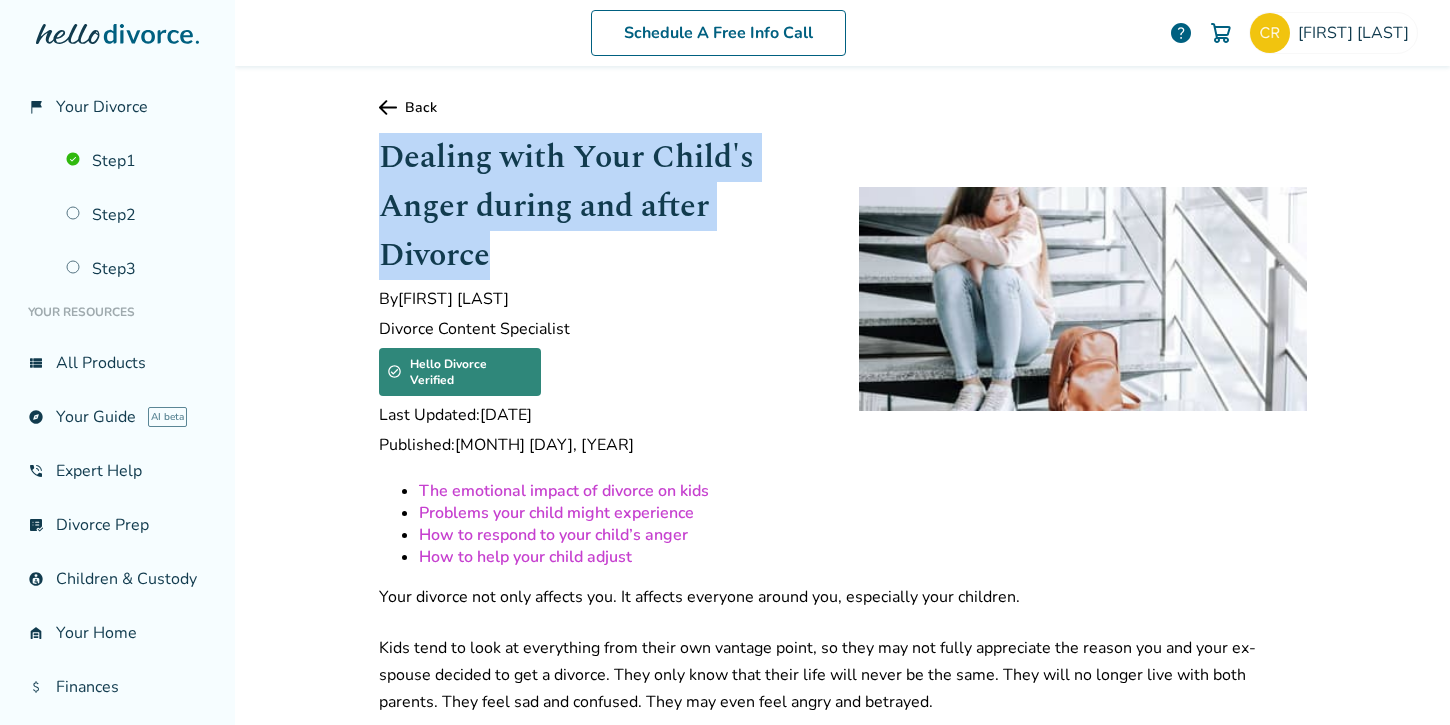 drag, startPoint x: 481, startPoint y: 250, endPoint x: 369, endPoint y: 156, distance: 146.21901 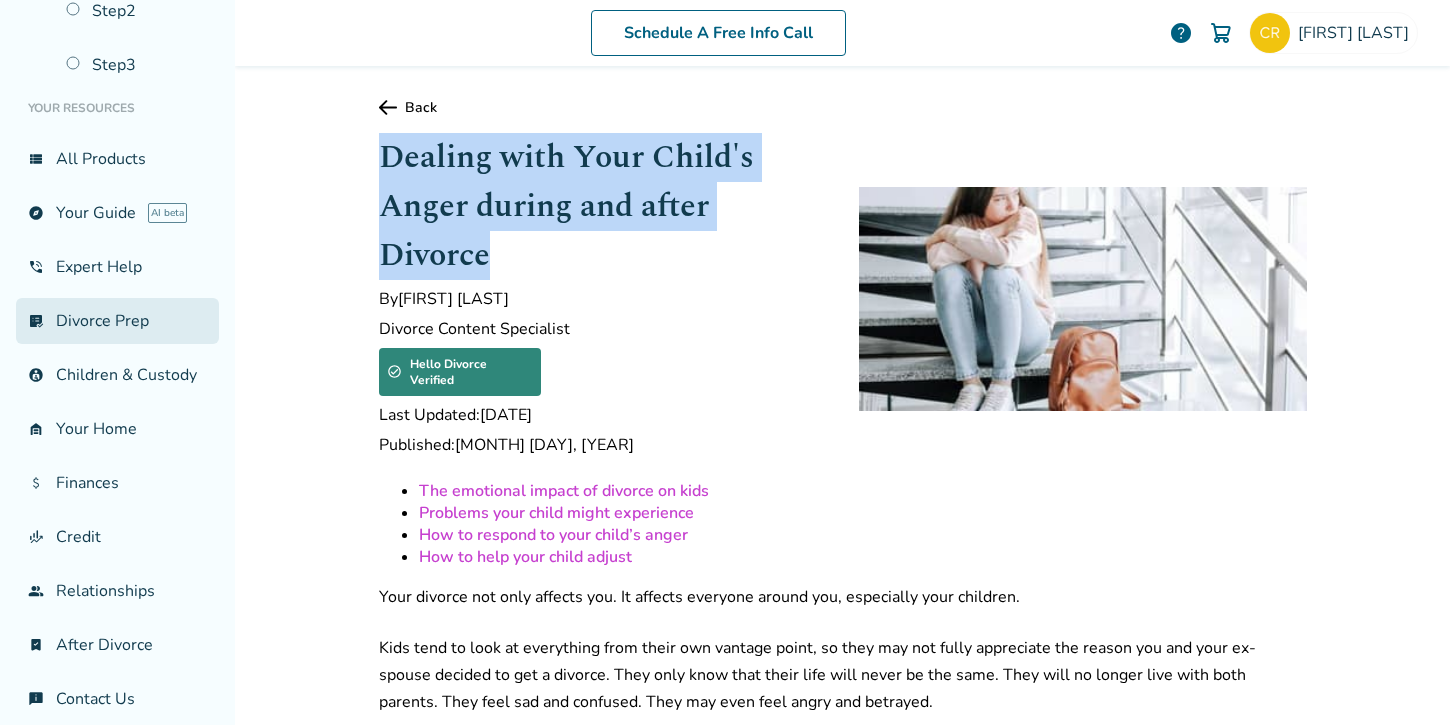 scroll, scrollTop: 239, scrollLeft: 0, axis: vertical 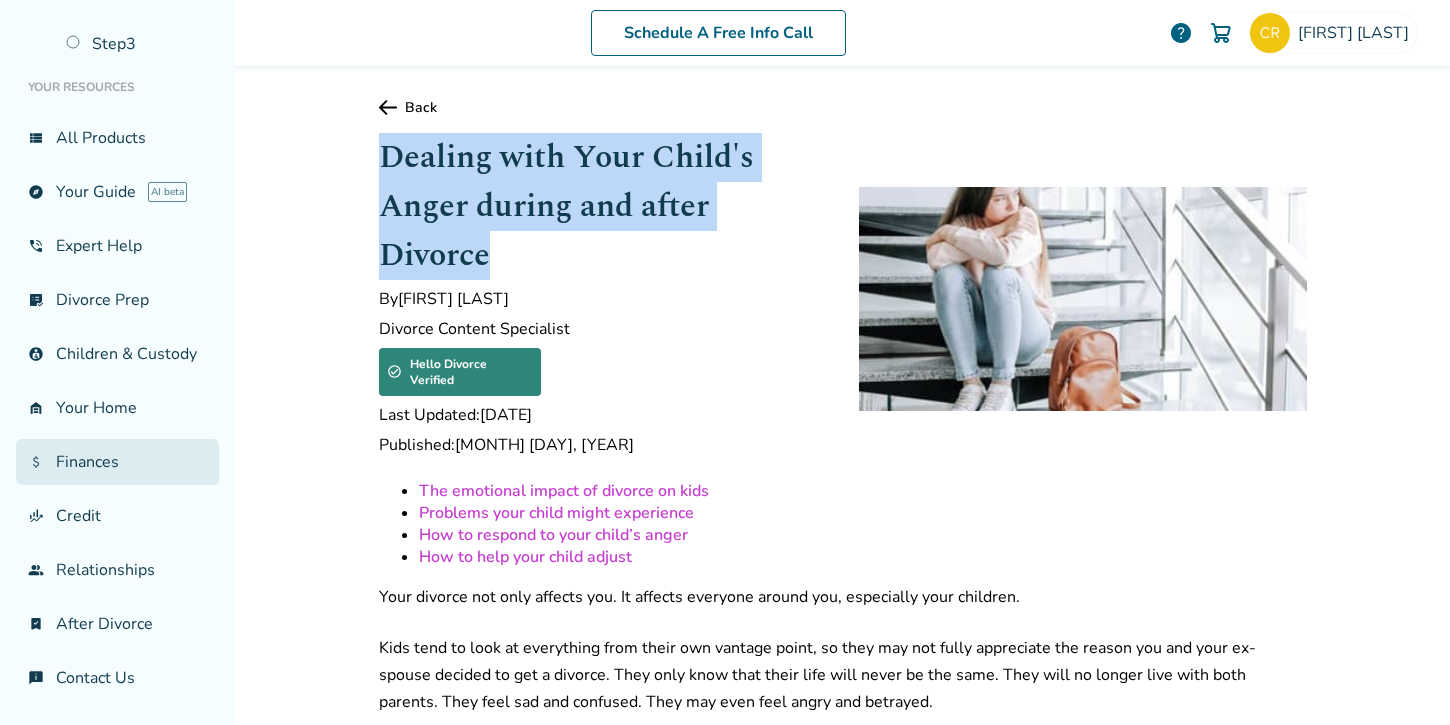 click on "attach_money Finances" at bounding box center [117, 462] 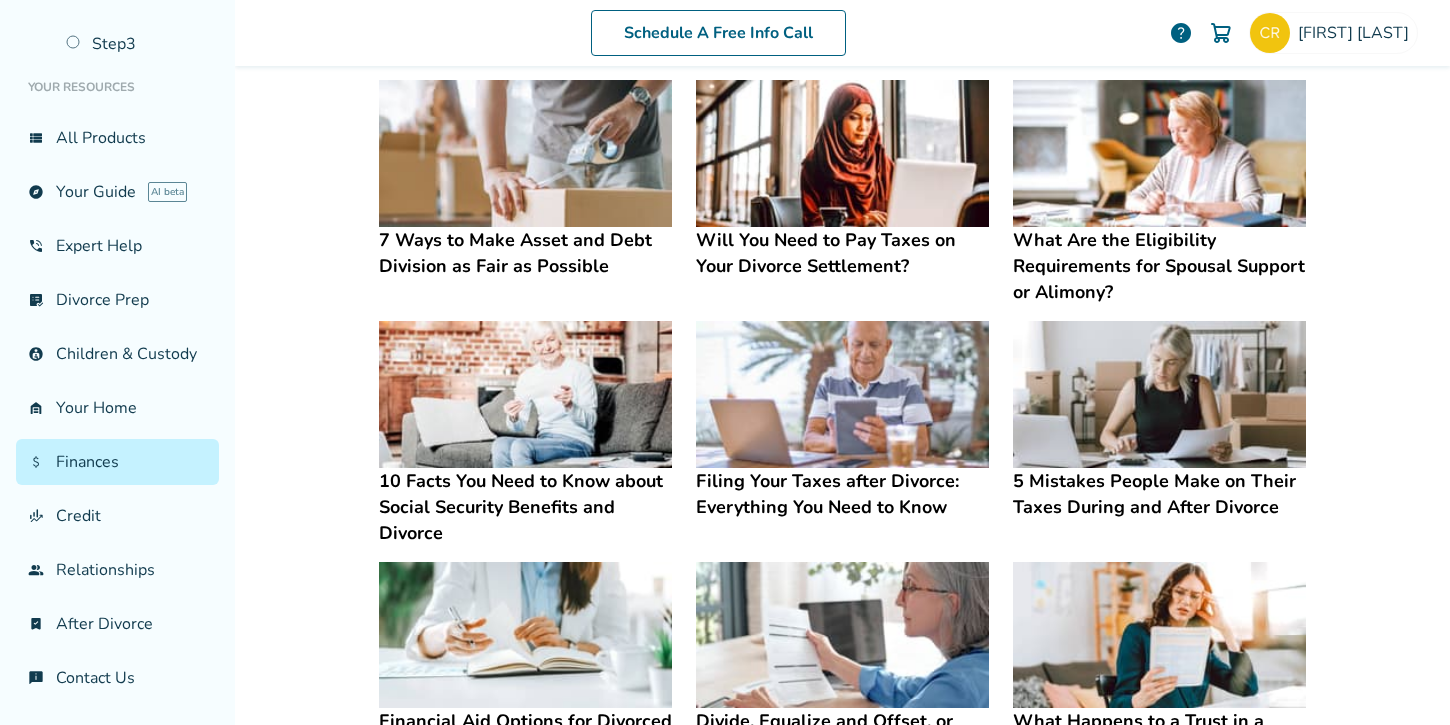 scroll, scrollTop: 652, scrollLeft: 0, axis: vertical 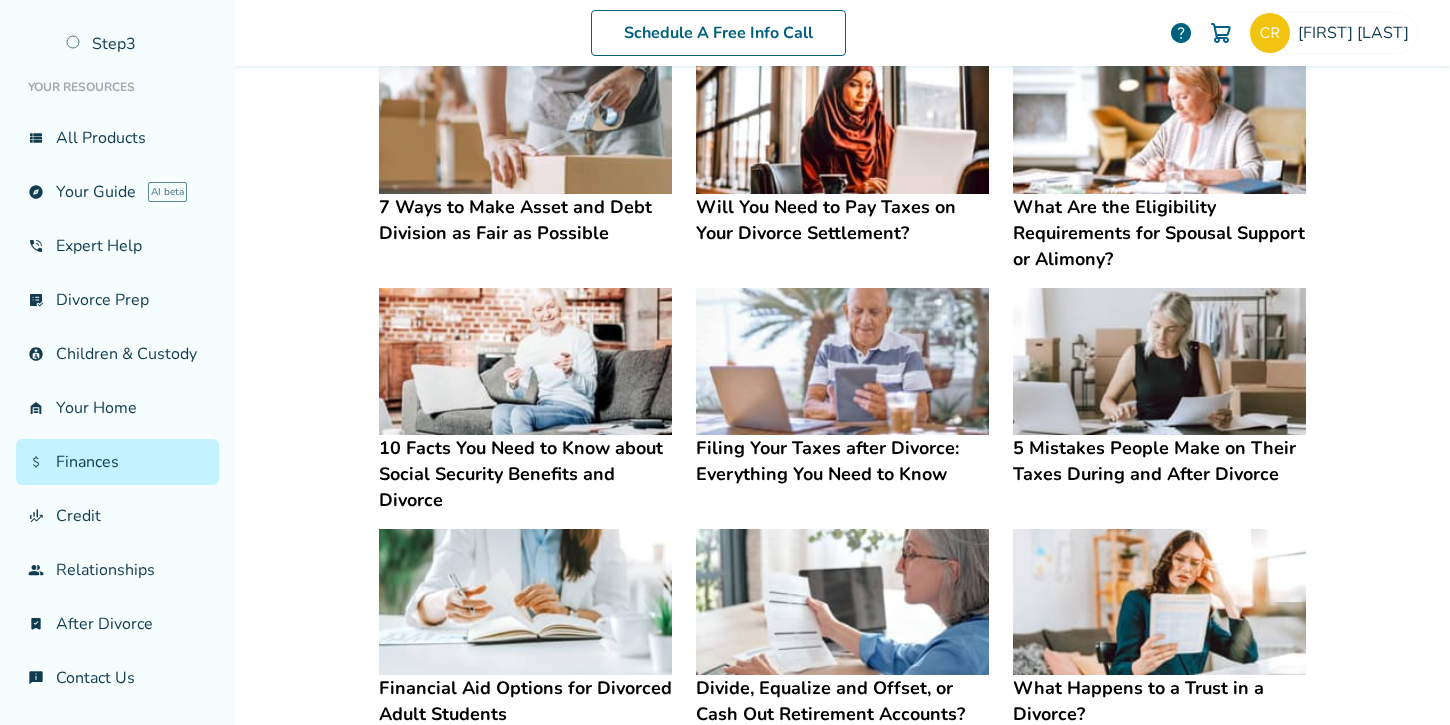 click on "10 Facts You Need to Know about Social Security Benefits and Divorce" at bounding box center (525, 474) 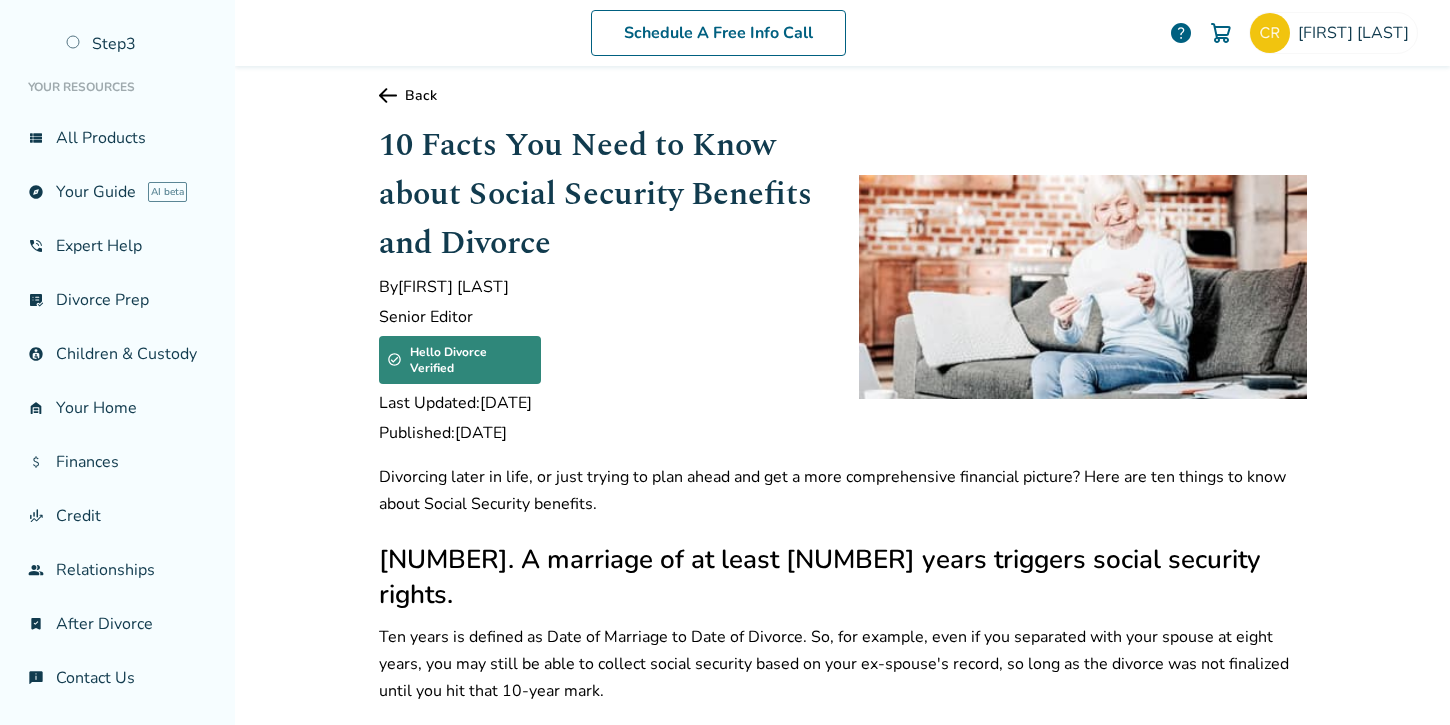 scroll, scrollTop: 0, scrollLeft: 0, axis: both 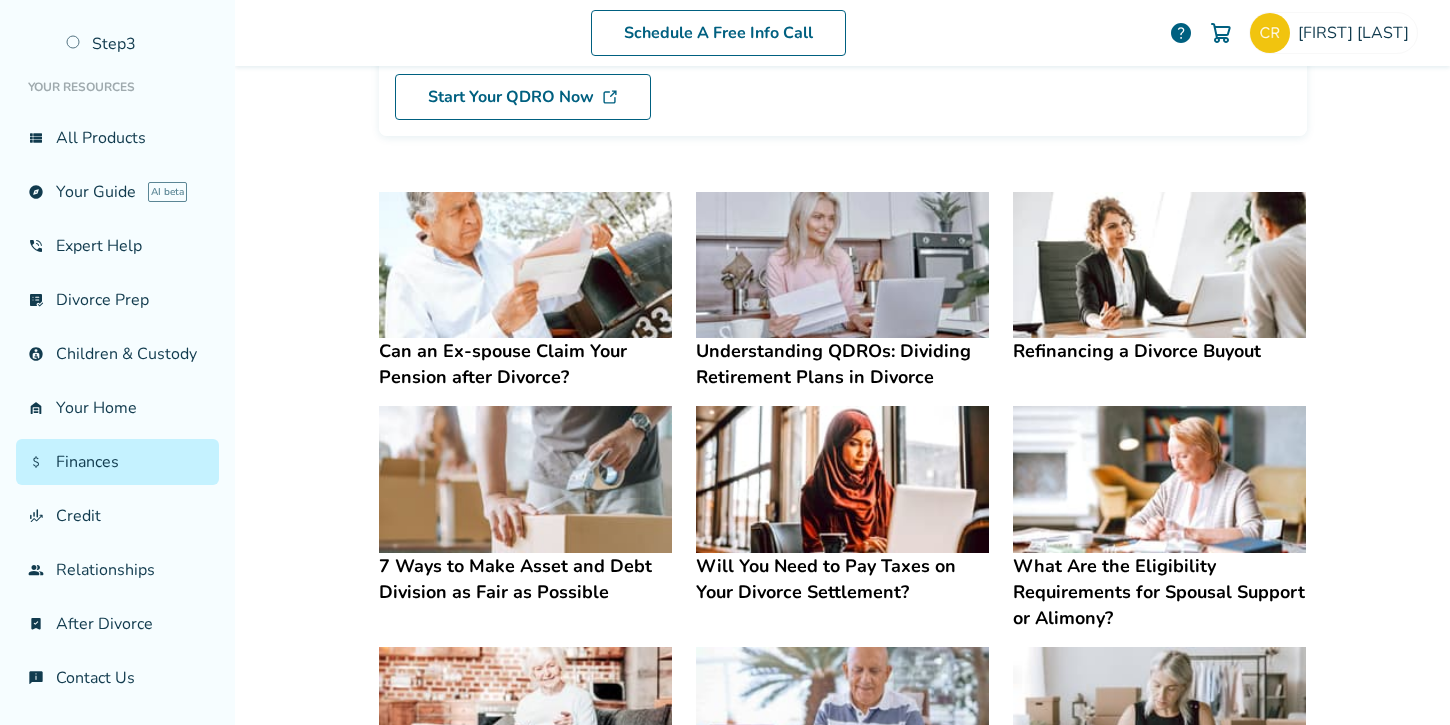 click on "Understanding QDROs: Dividing Retirement Plans in Divorce" at bounding box center [842, 364] 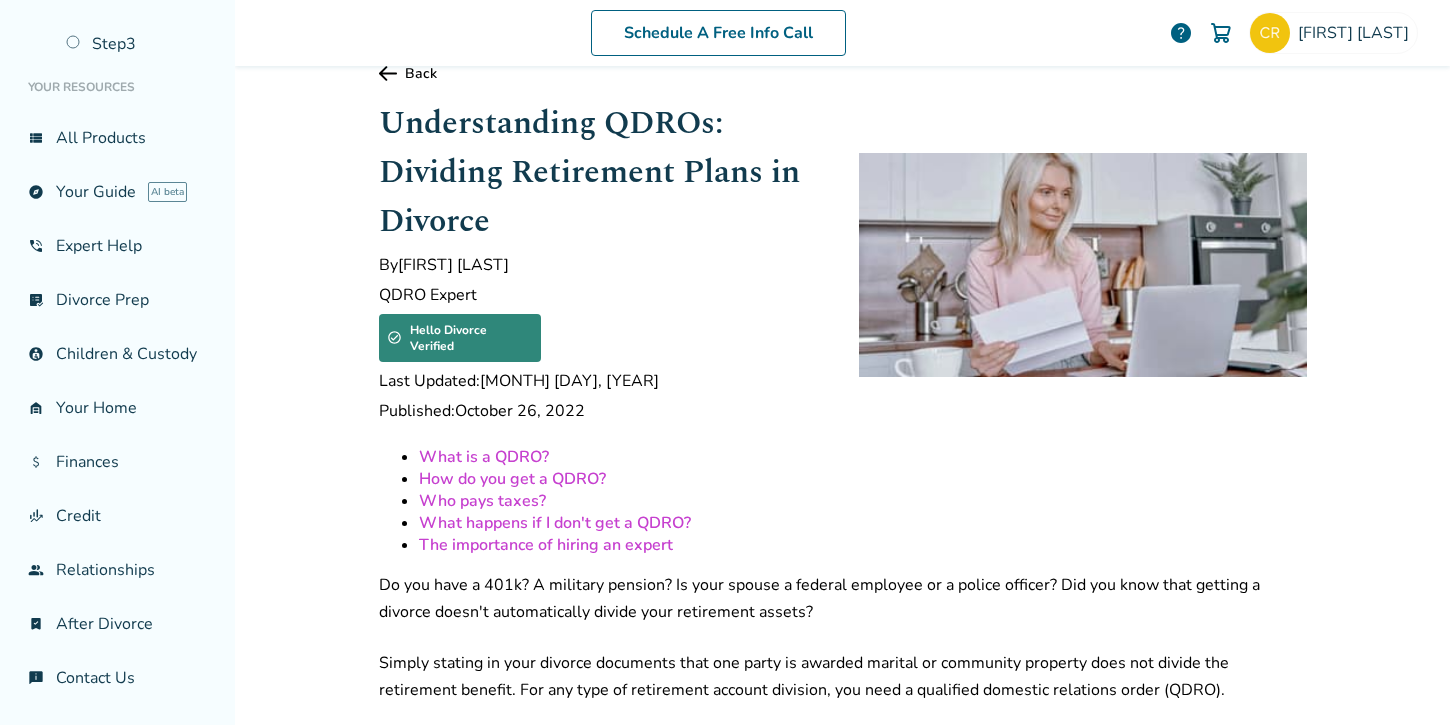 scroll, scrollTop: 0, scrollLeft: 0, axis: both 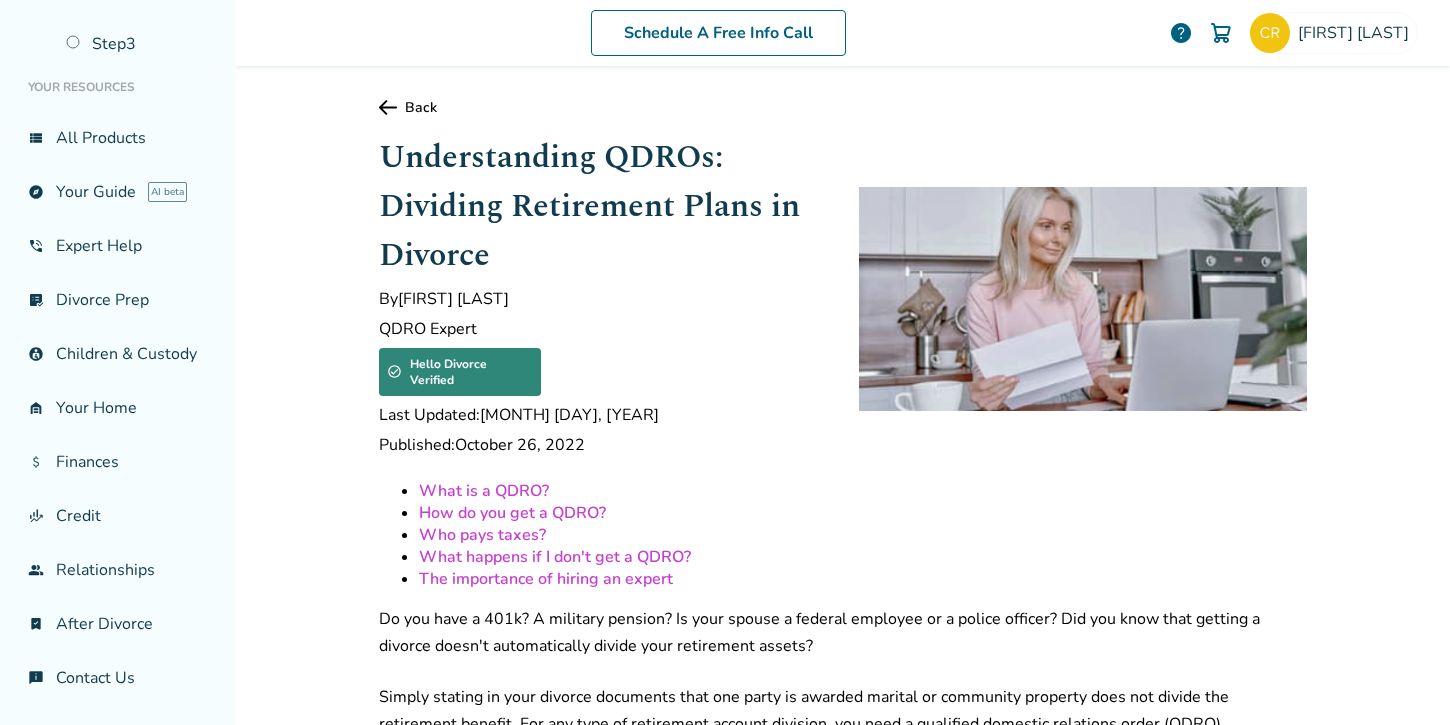 click on "Back" at bounding box center [843, 107] 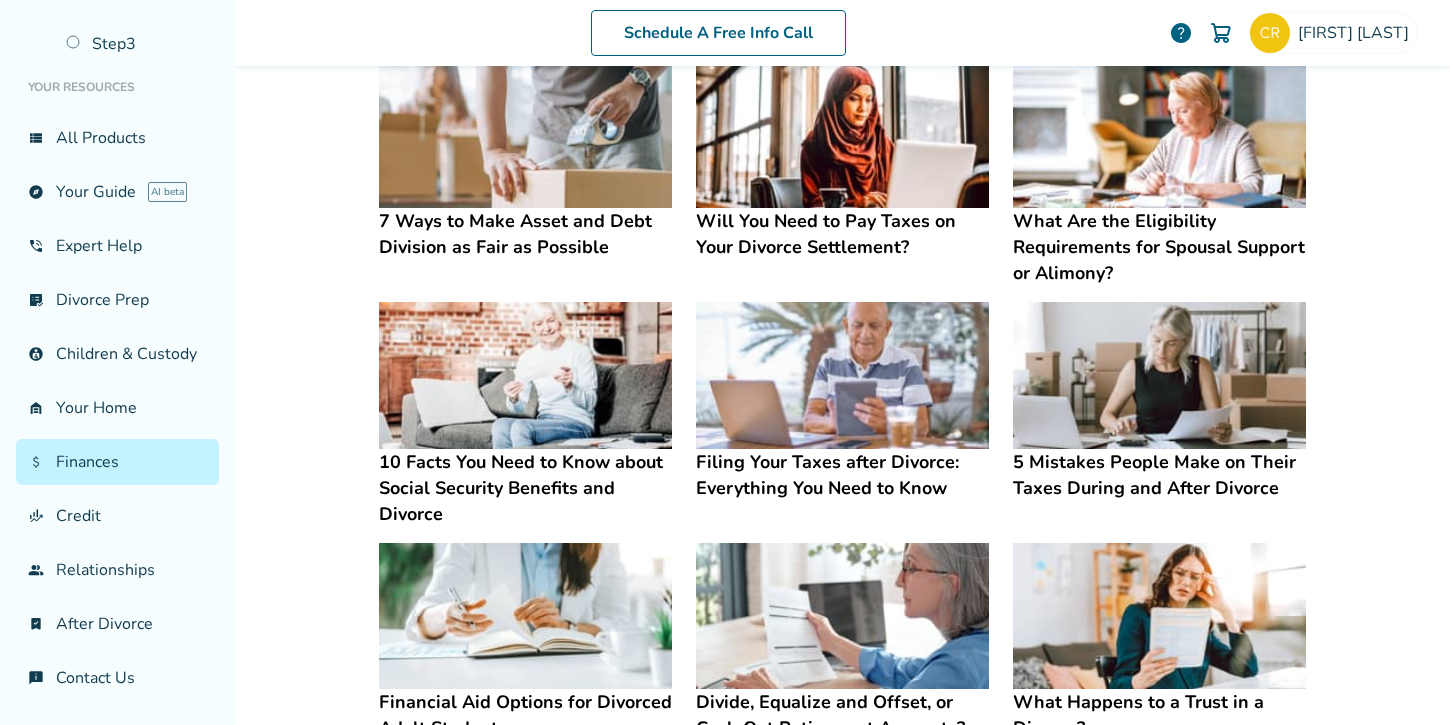 scroll, scrollTop: 642, scrollLeft: 0, axis: vertical 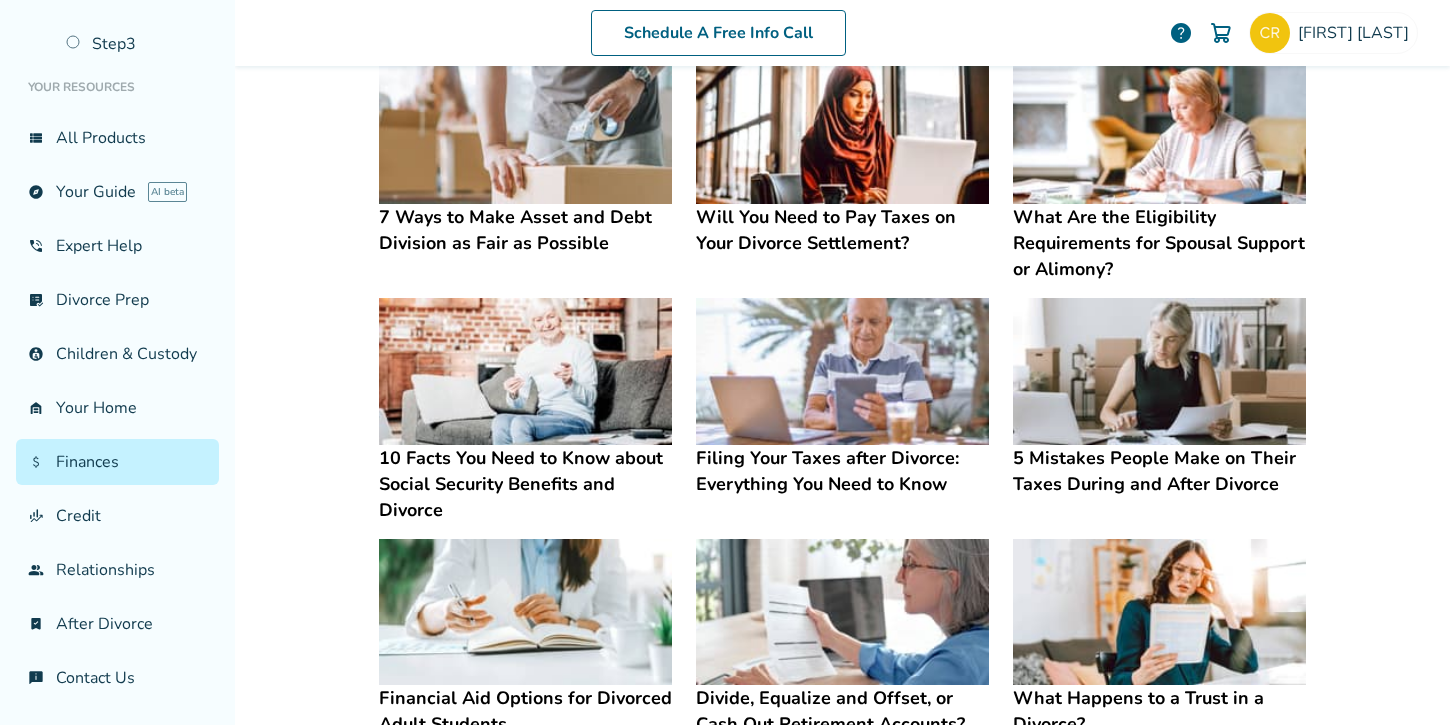 click on "What Are the Eligibility Requirements for Spousal Support or Alimony?" at bounding box center (1159, 243) 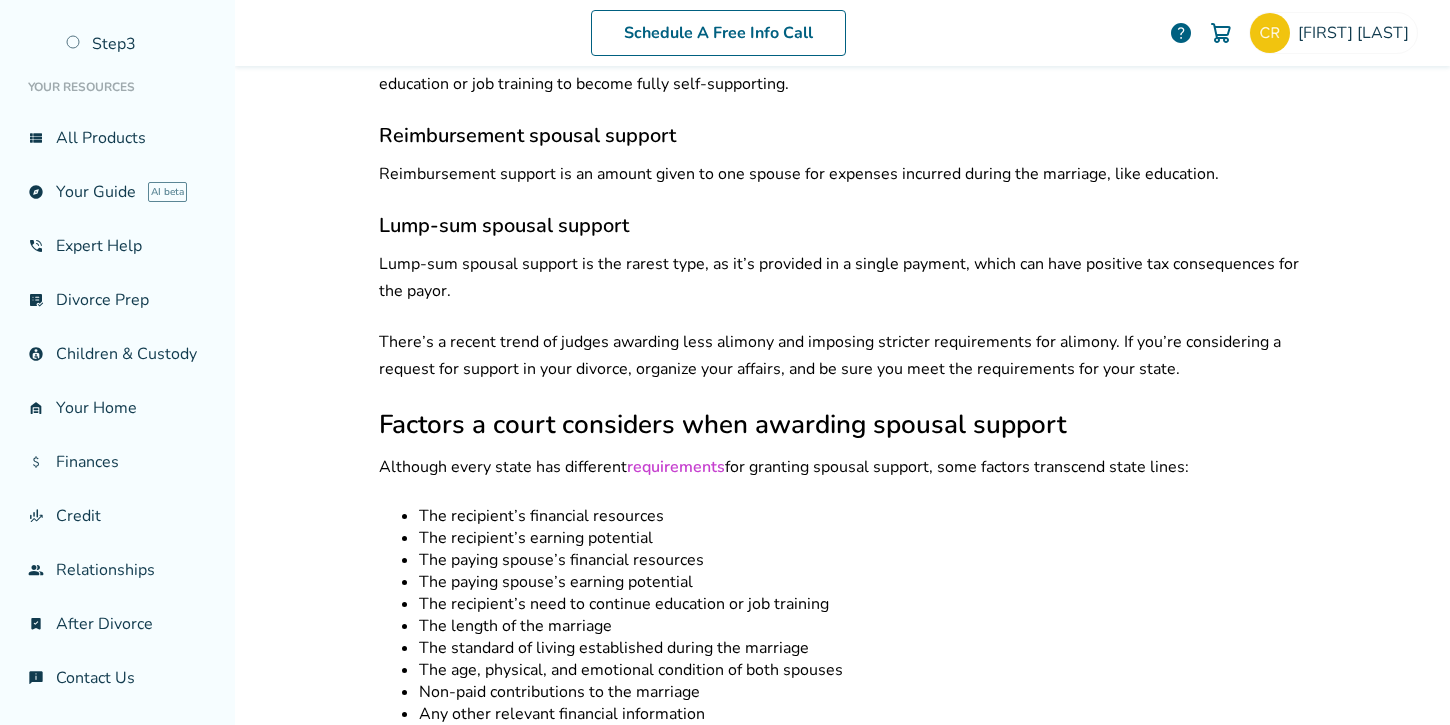 scroll, scrollTop: 1315, scrollLeft: 0, axis: vertical 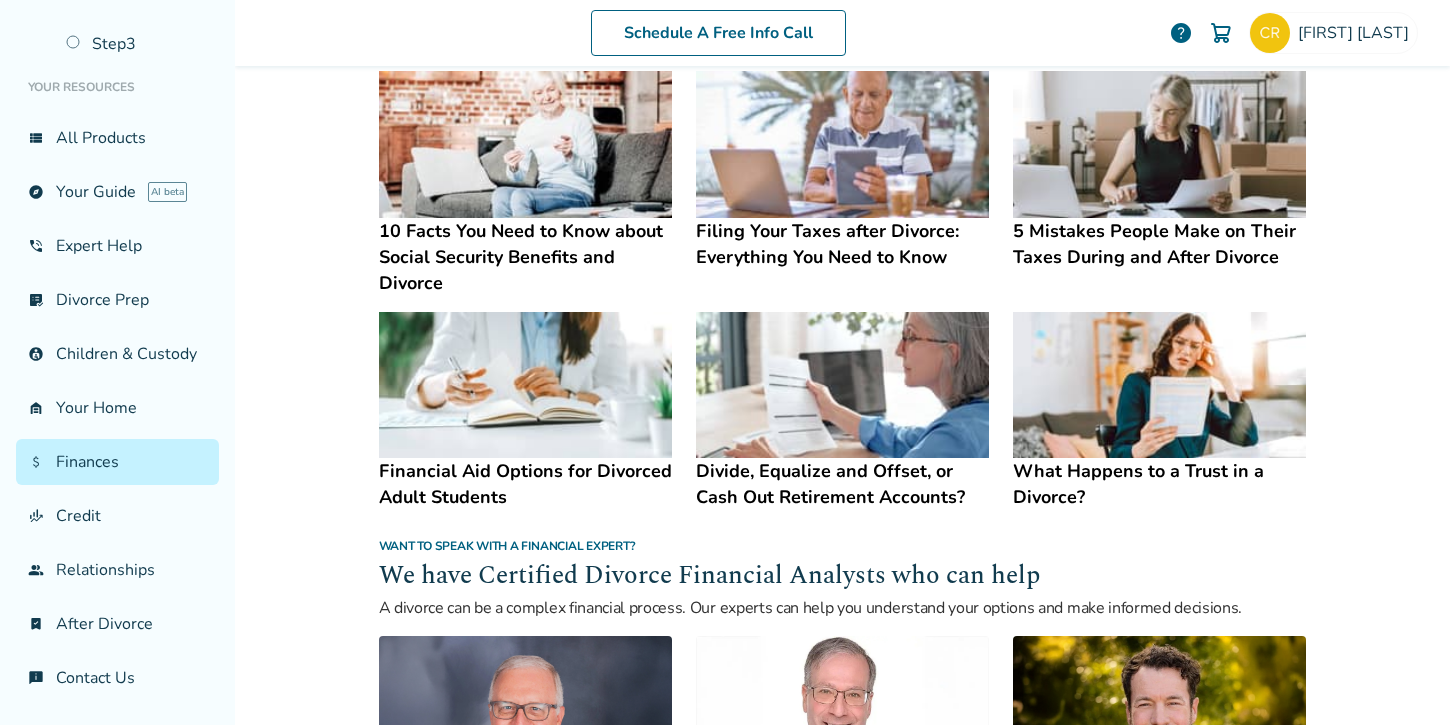 click at bounding box center [1159, 385] 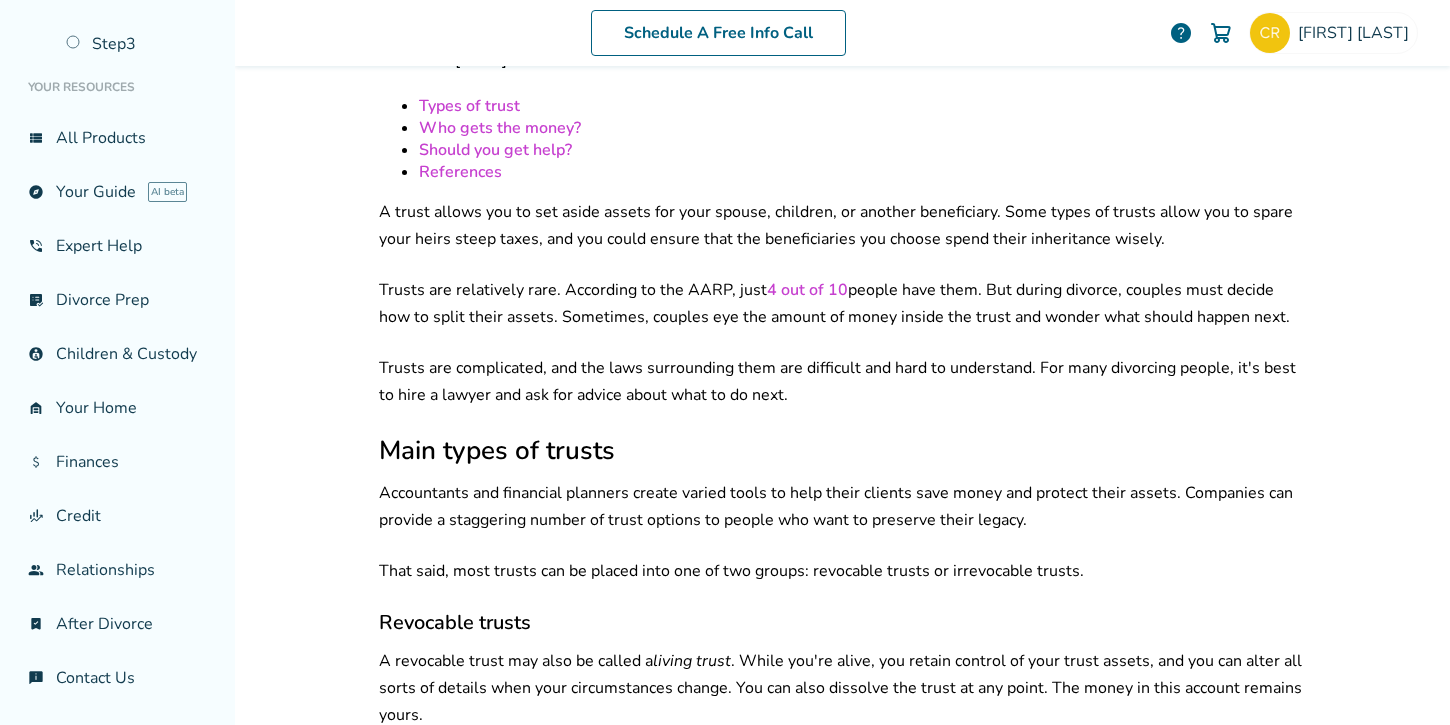 scroll, scrollTop: 0, scrollLeft: 0, axis: both 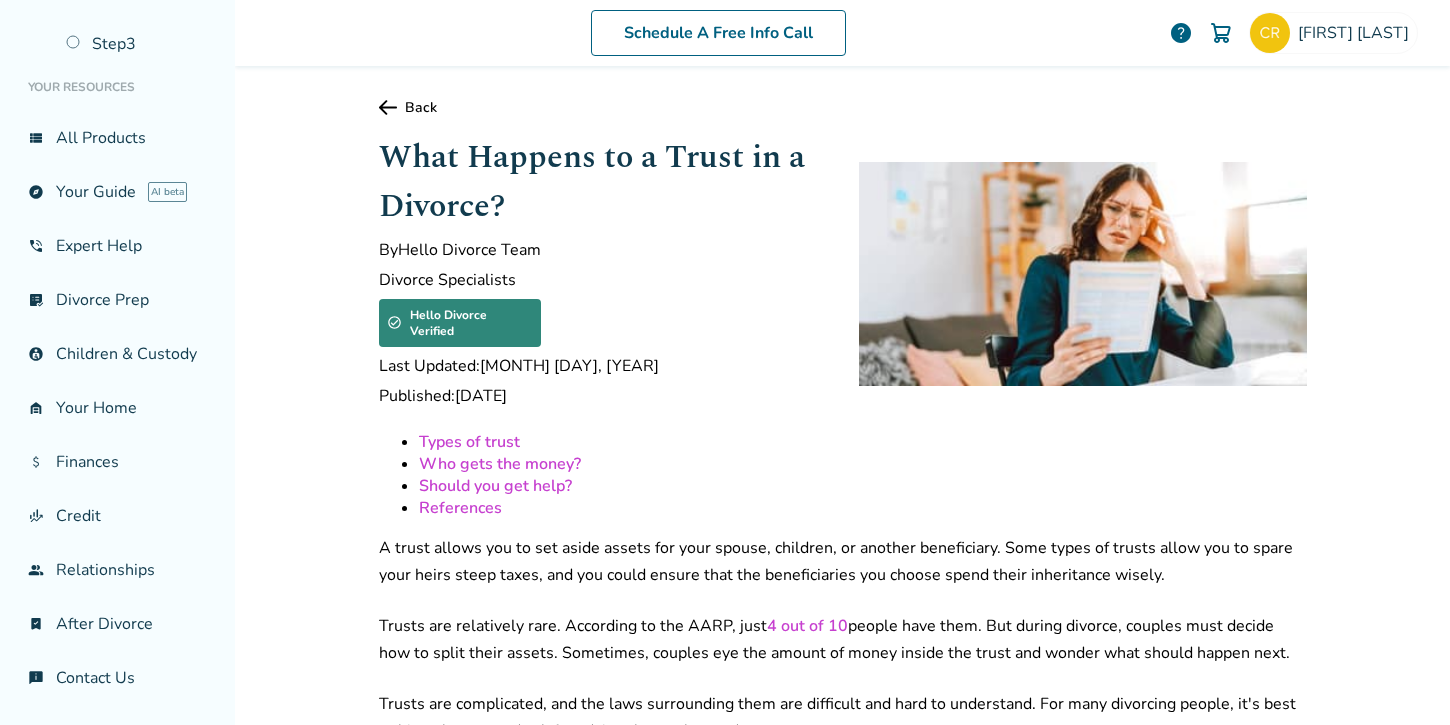 click on "Back" at bounding box center (843, 107) 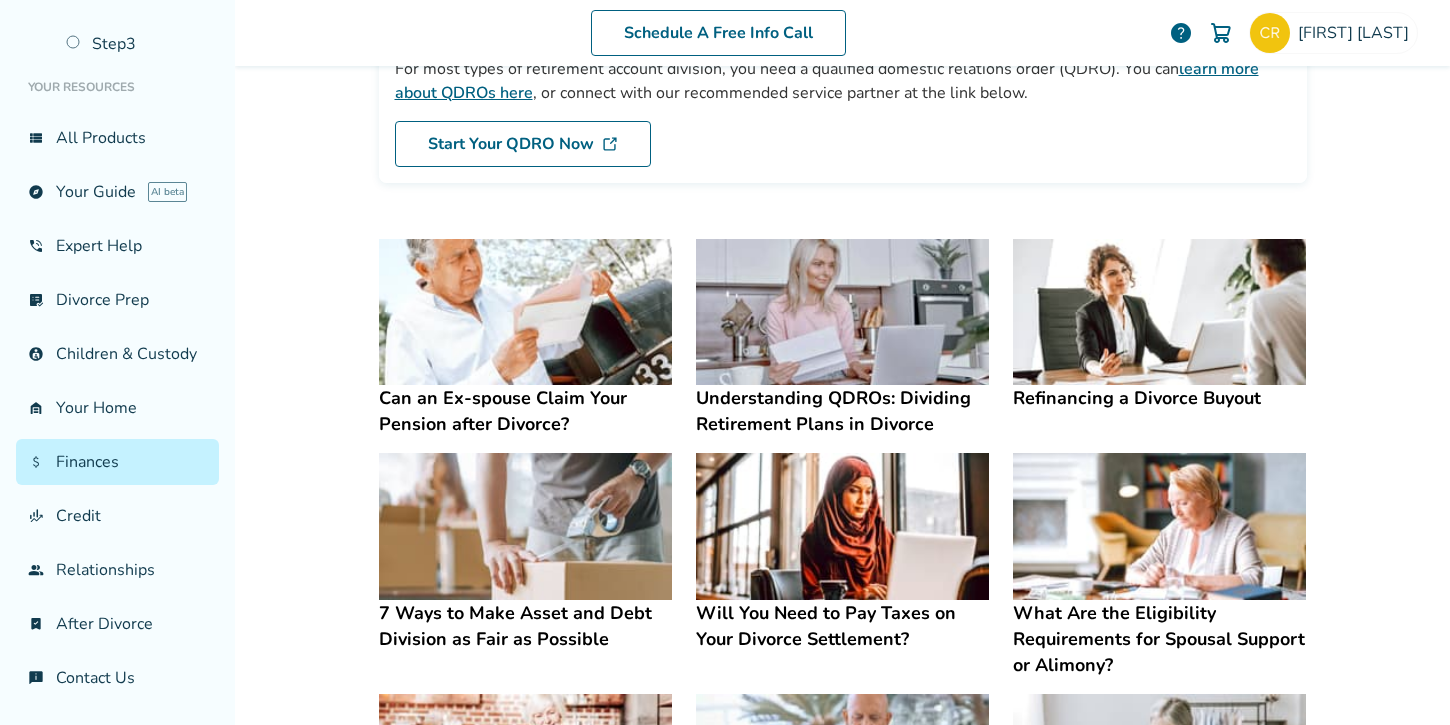 scroll, scrollTop: 252, scrollLeft: 0, axis: vertical 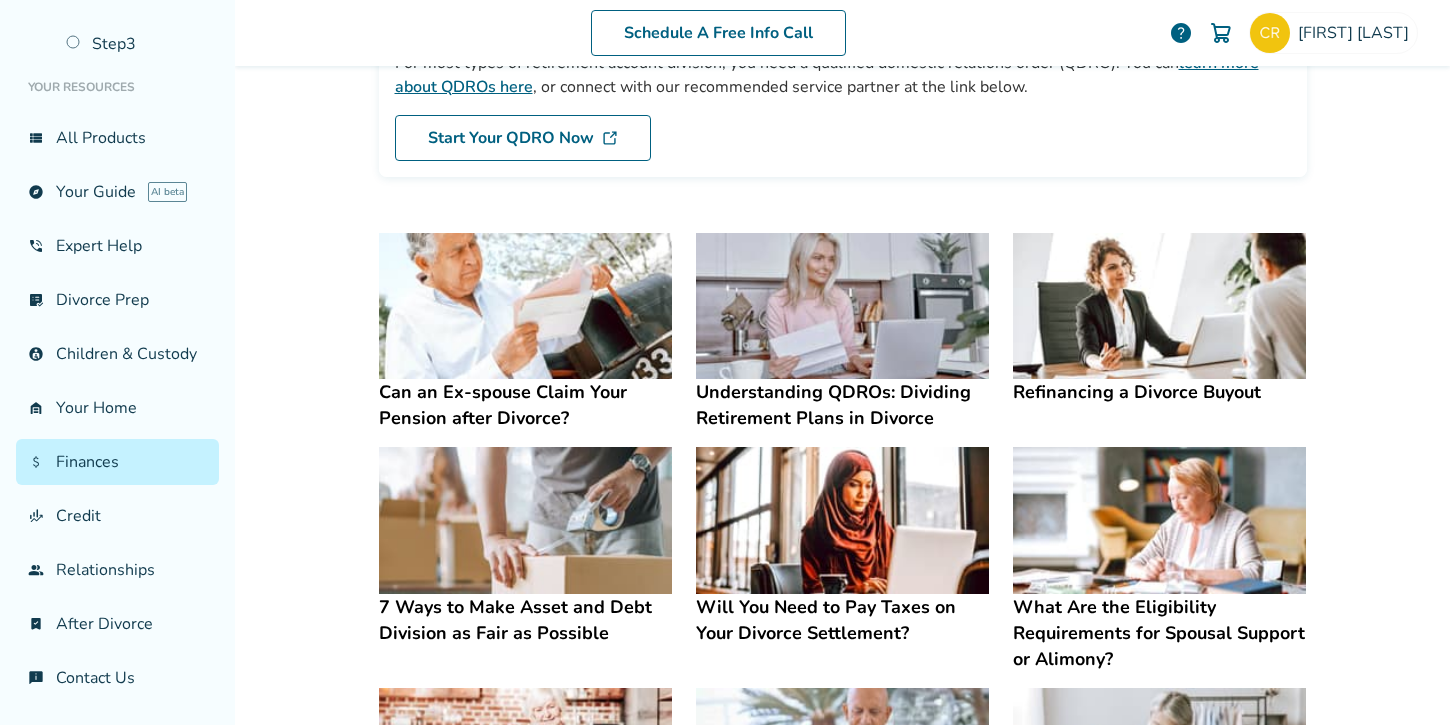 click on "Understanding QDROs: Dividing Retirement Plans in Divorce" at bounding box center (842, 405) 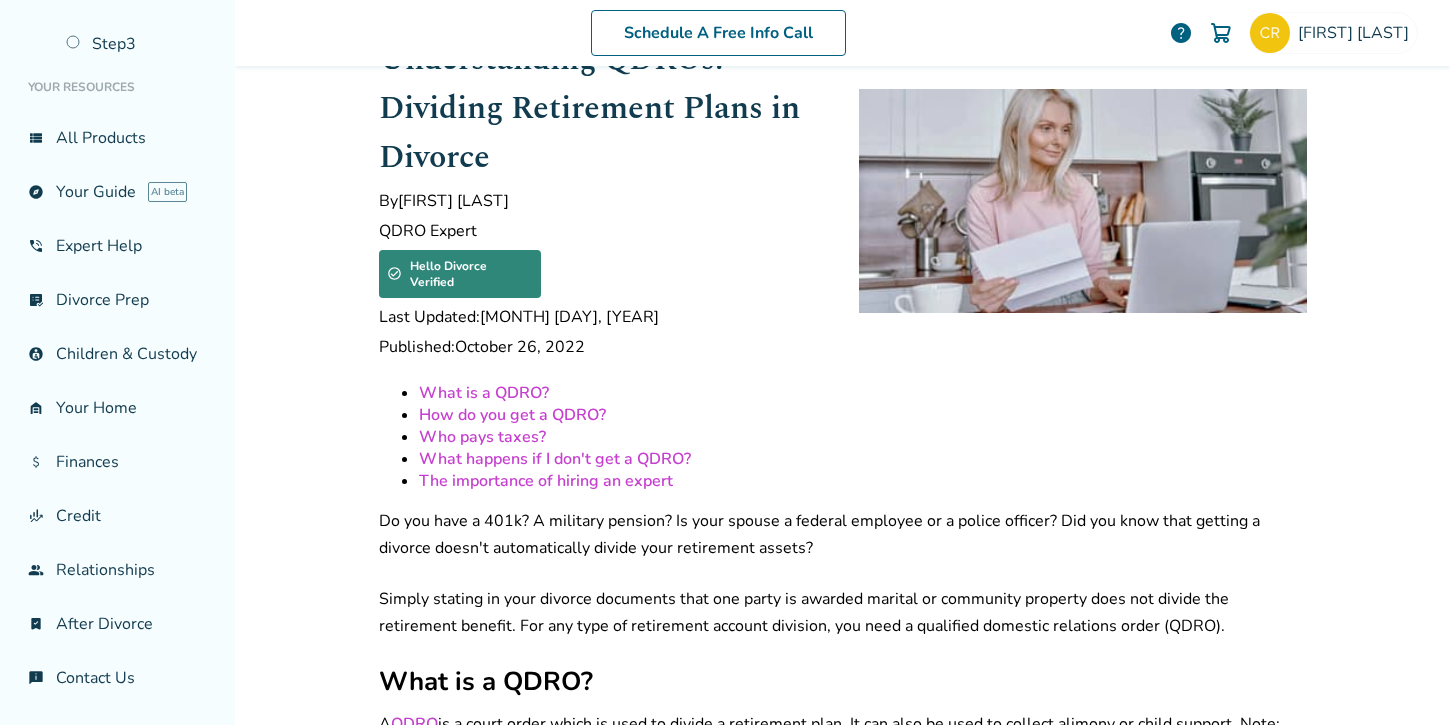 scroll, scrollTop: 0, scrollLeft: 0, axis: both 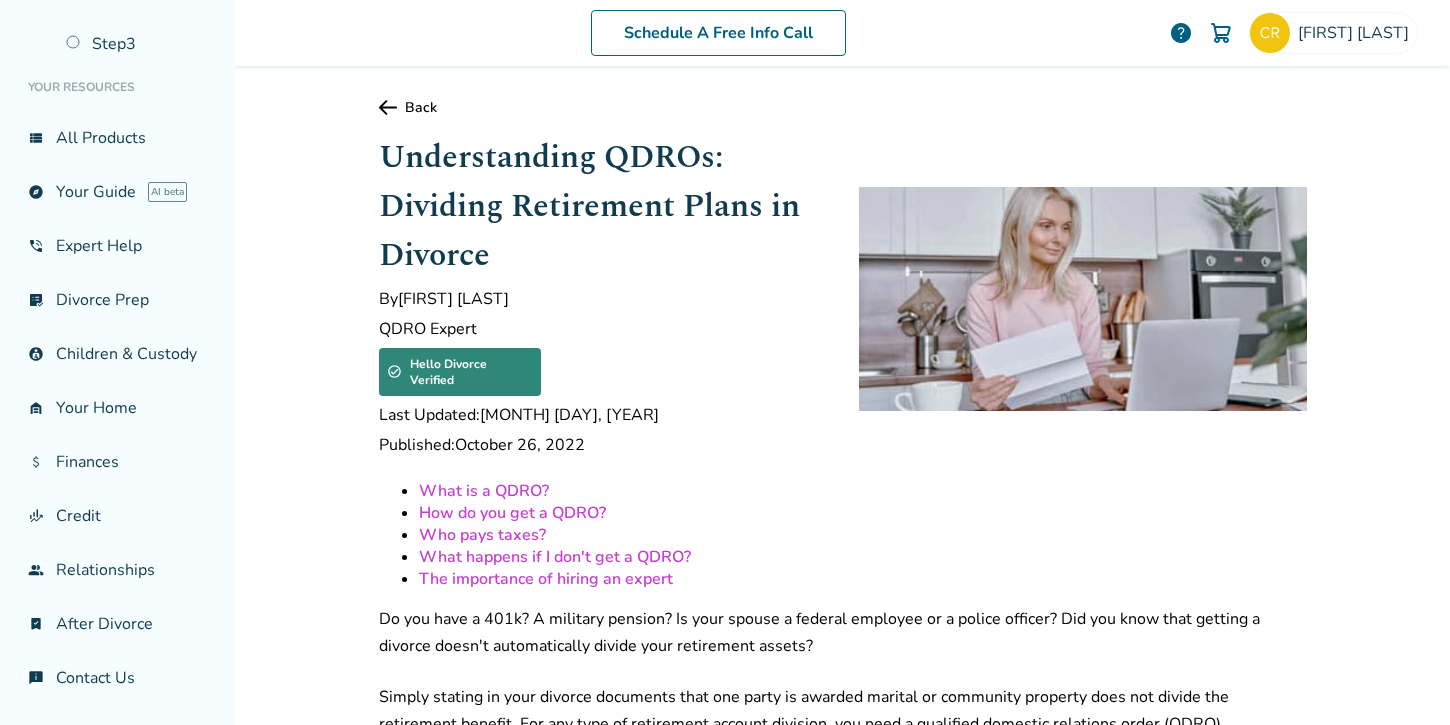 click on "Back" at bounding box center (843, 107) 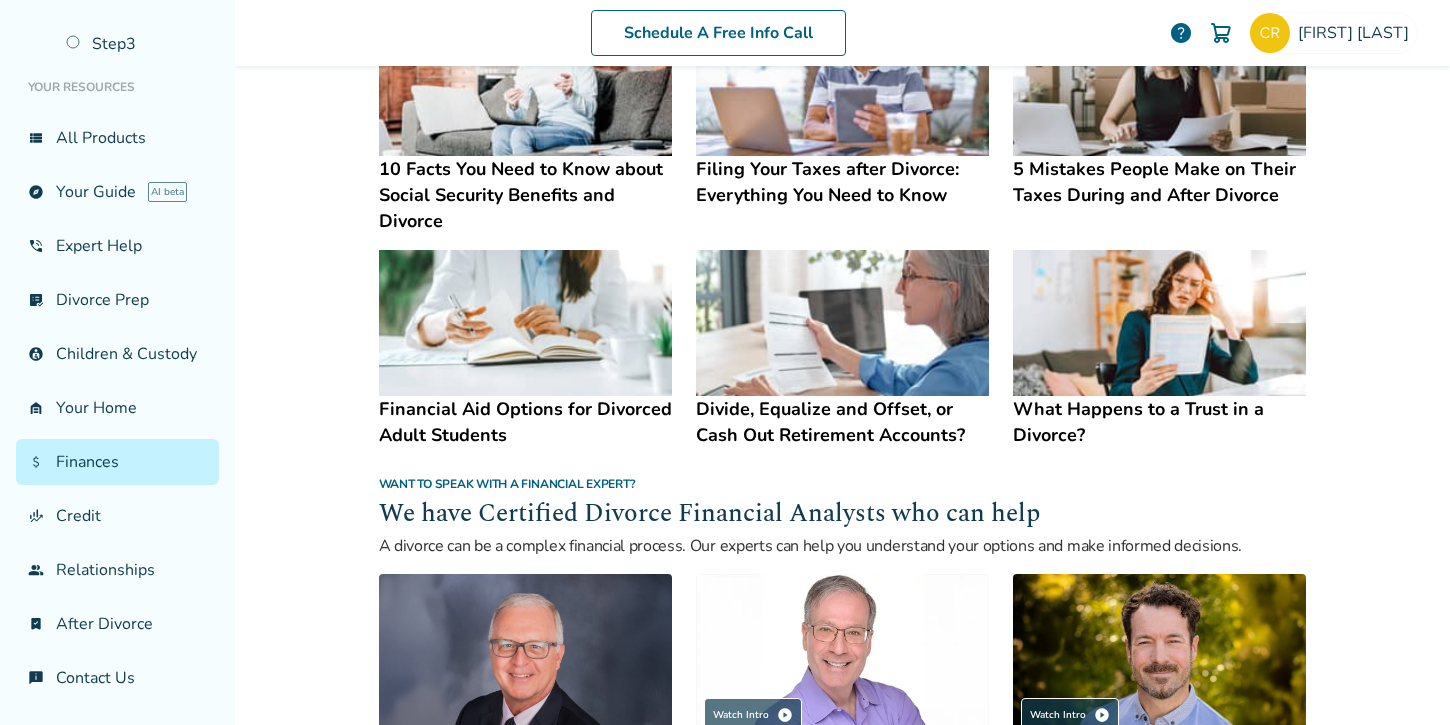 click at bounding box center [525, 323] 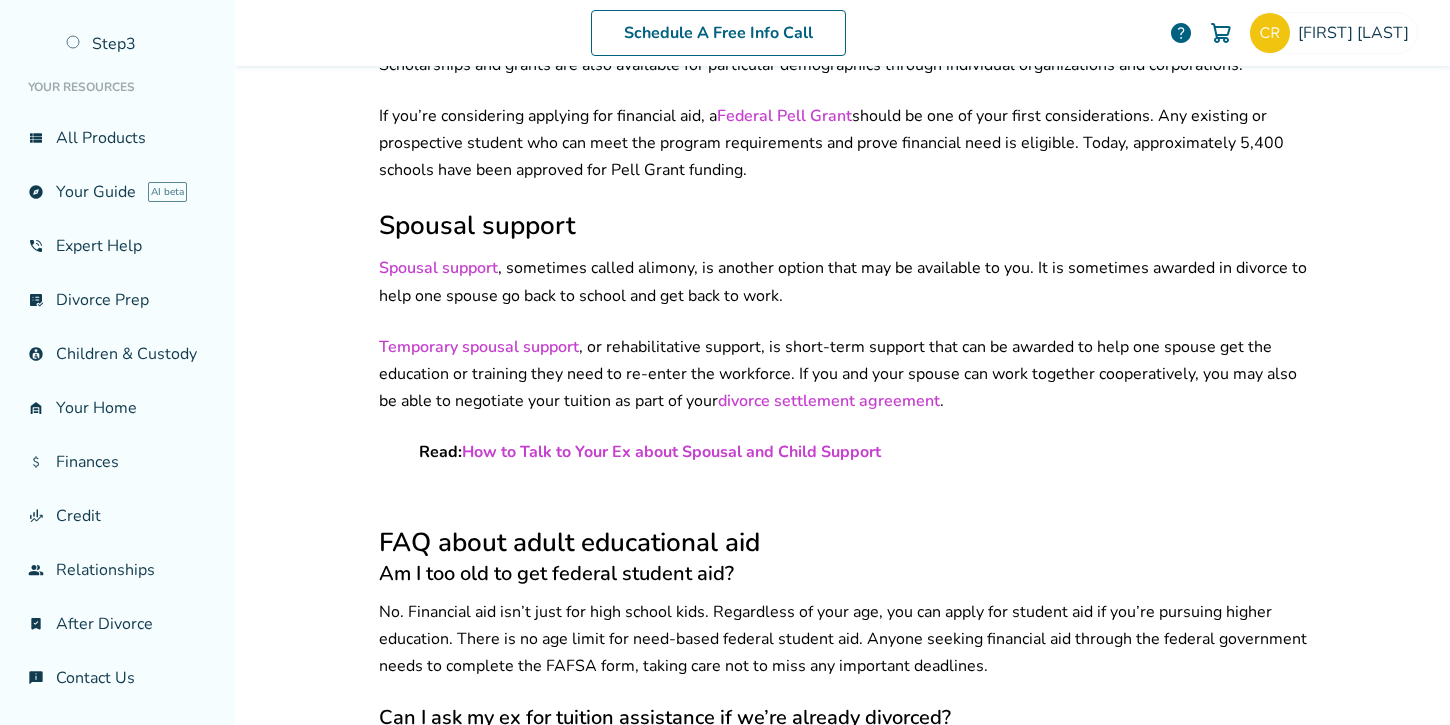 scroll, scrollTop: 1770, scrollLeft: 0, axis: vertical 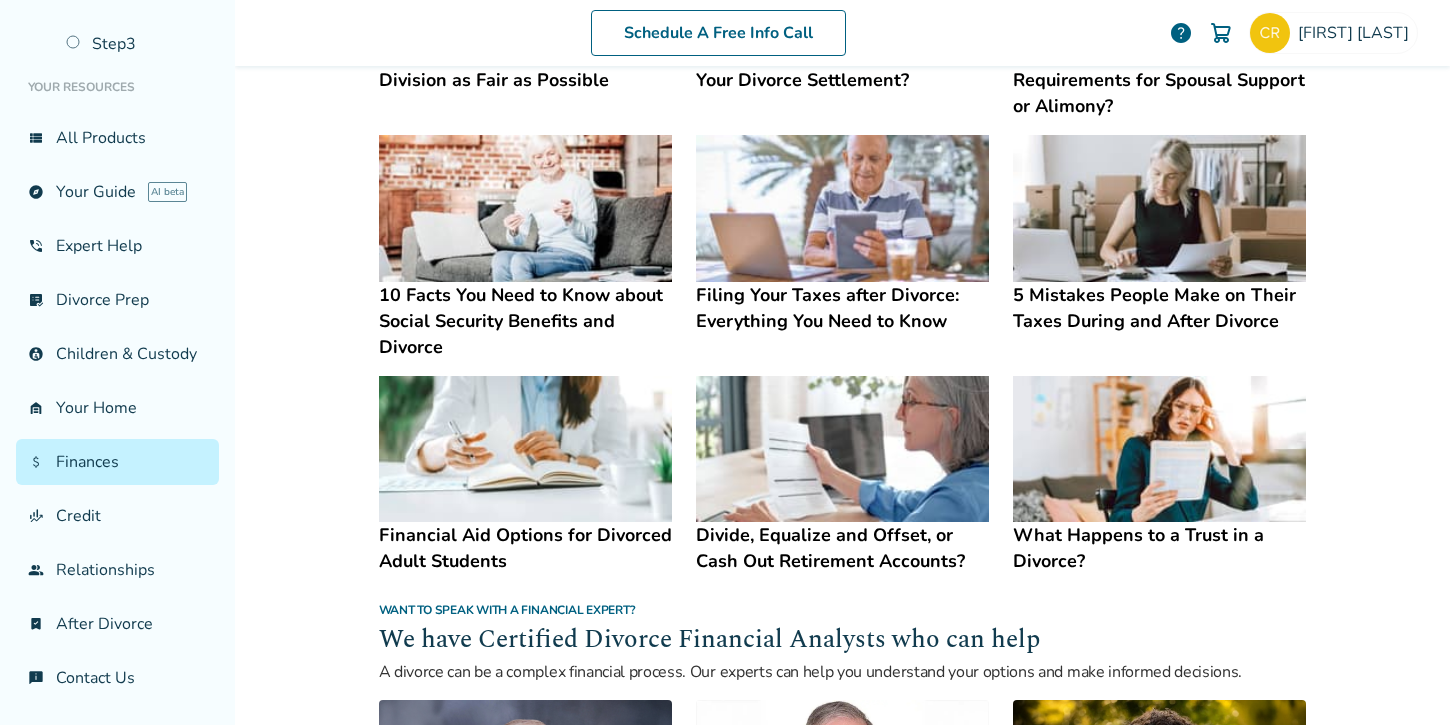 click on "Filing Your Taxes after Divorce: Everything You Need to Know" at bounding box center (842, 308) 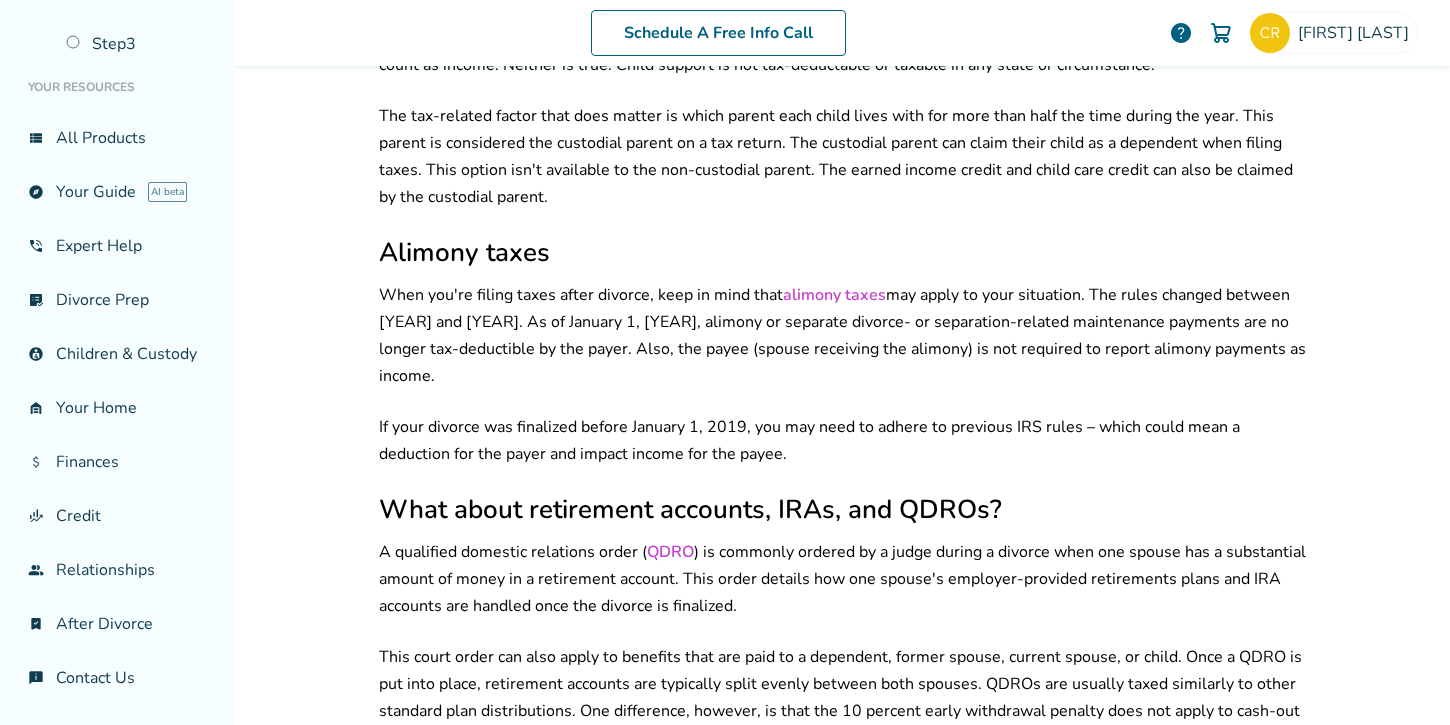 scroll, scrollTop: 2092, scrollLeft: 0, axis: vertical 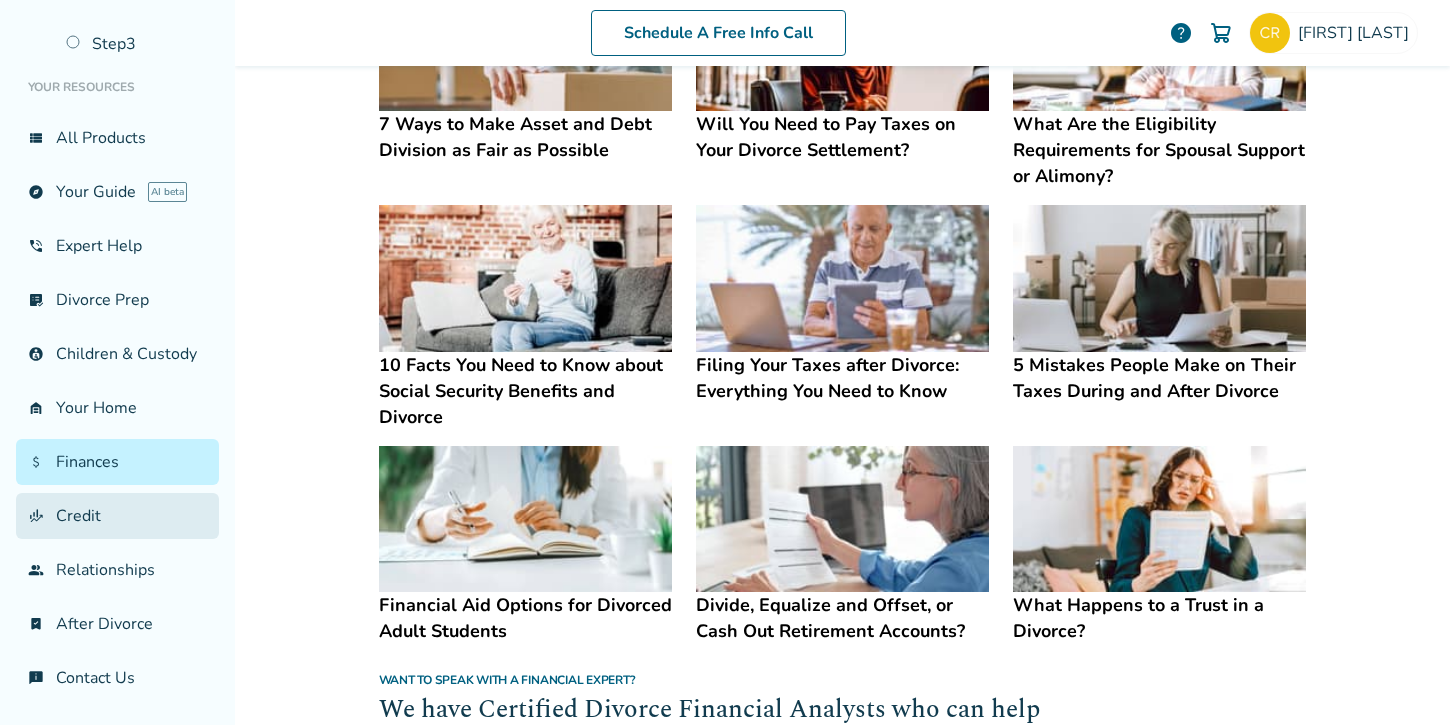 click on "finance_mode Credit" at bounding box center [117, 516] 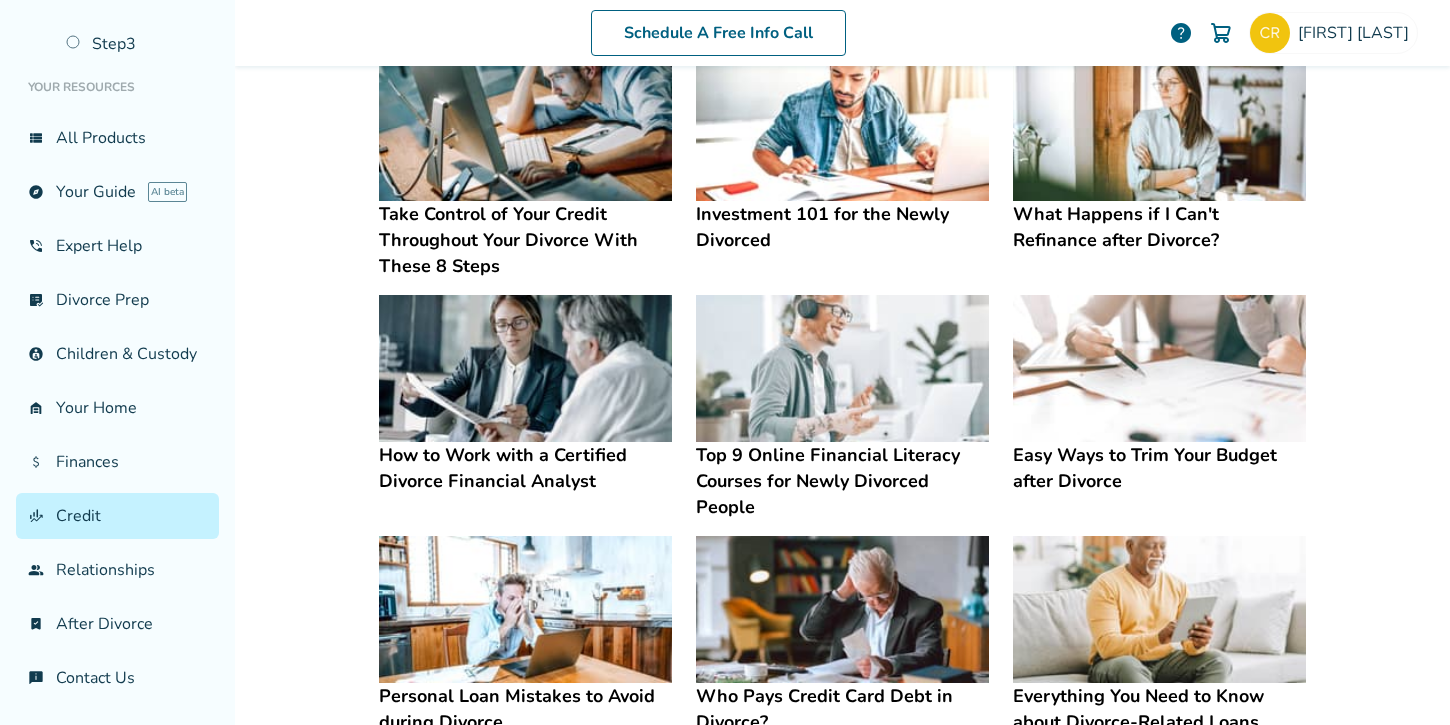 scroll, scrollTop: 357, scrollLeft: 0, axis: vertical 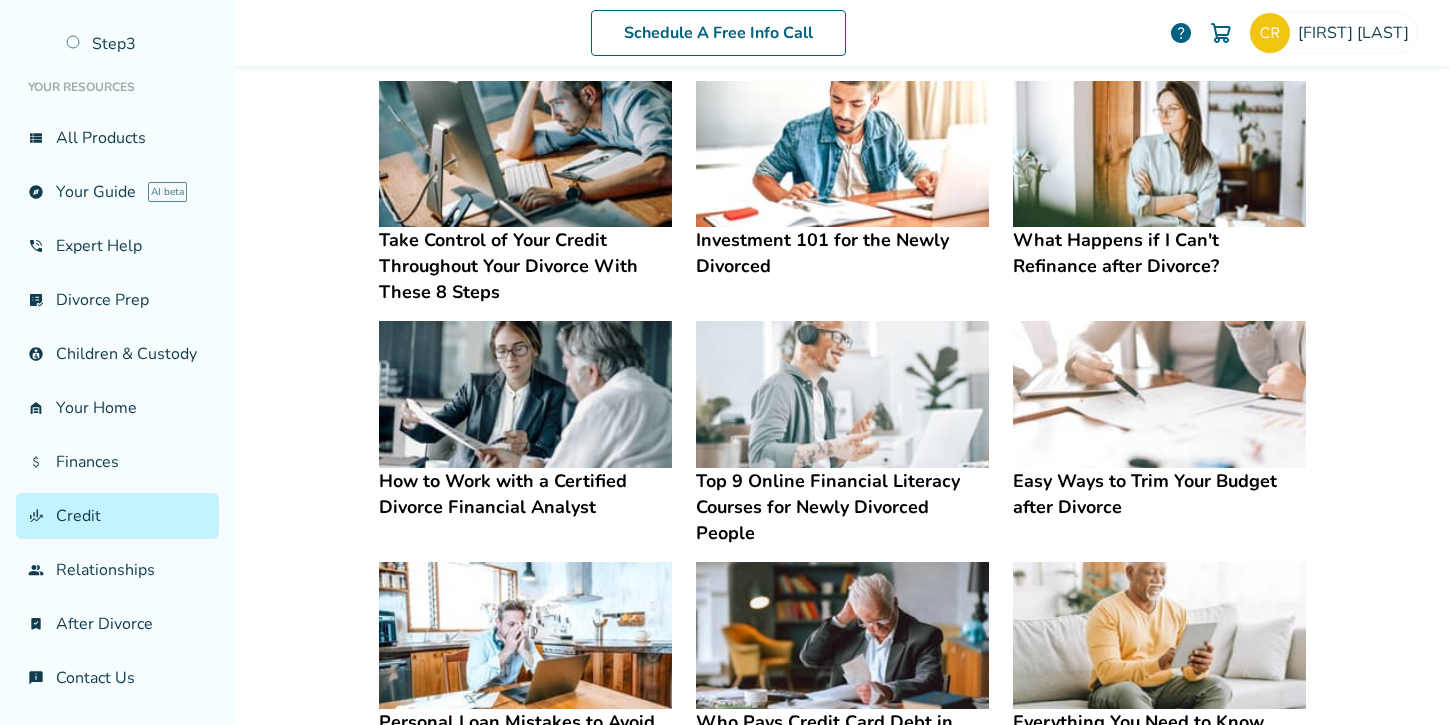 click at bounding box center [842, 154] 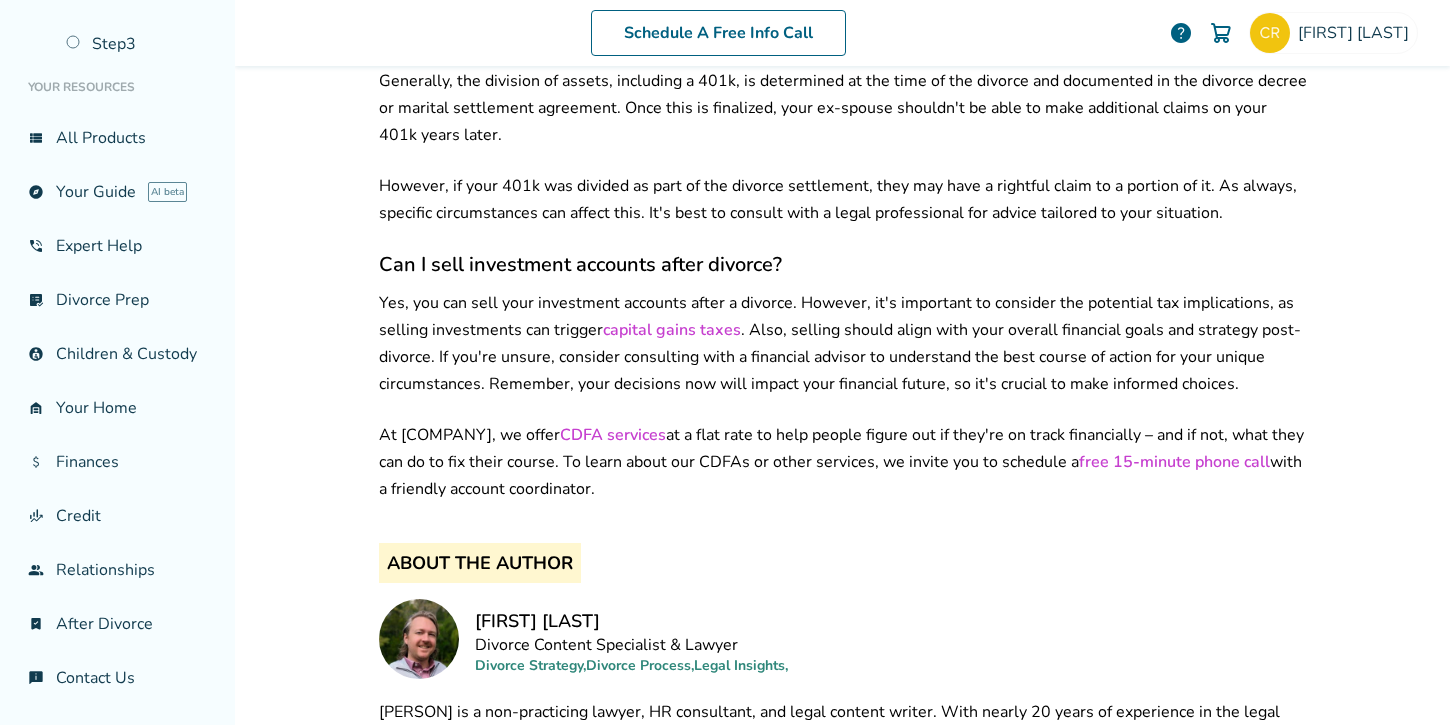 scroll, scrollTop: 2545, scrollLeft: 0, axis: vertical 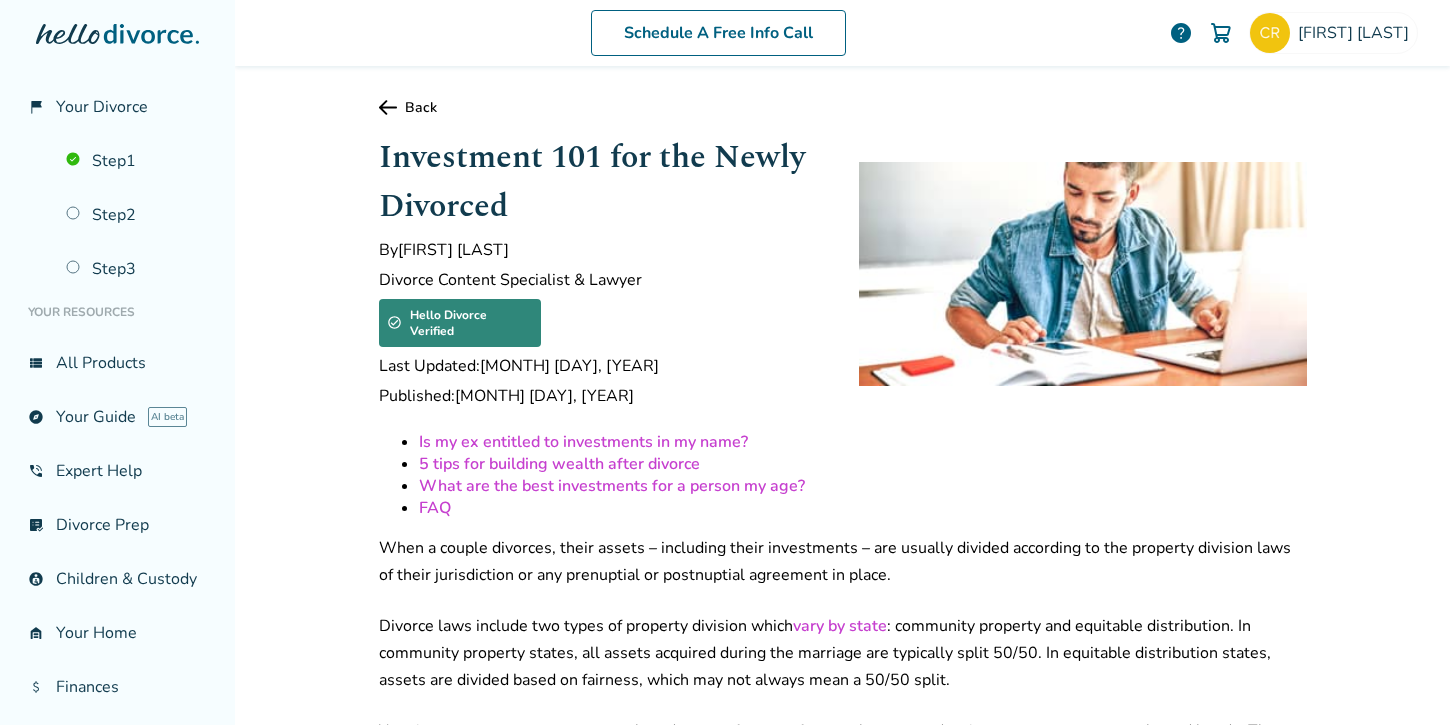 click on "Back" at bounding box center (843, 107) 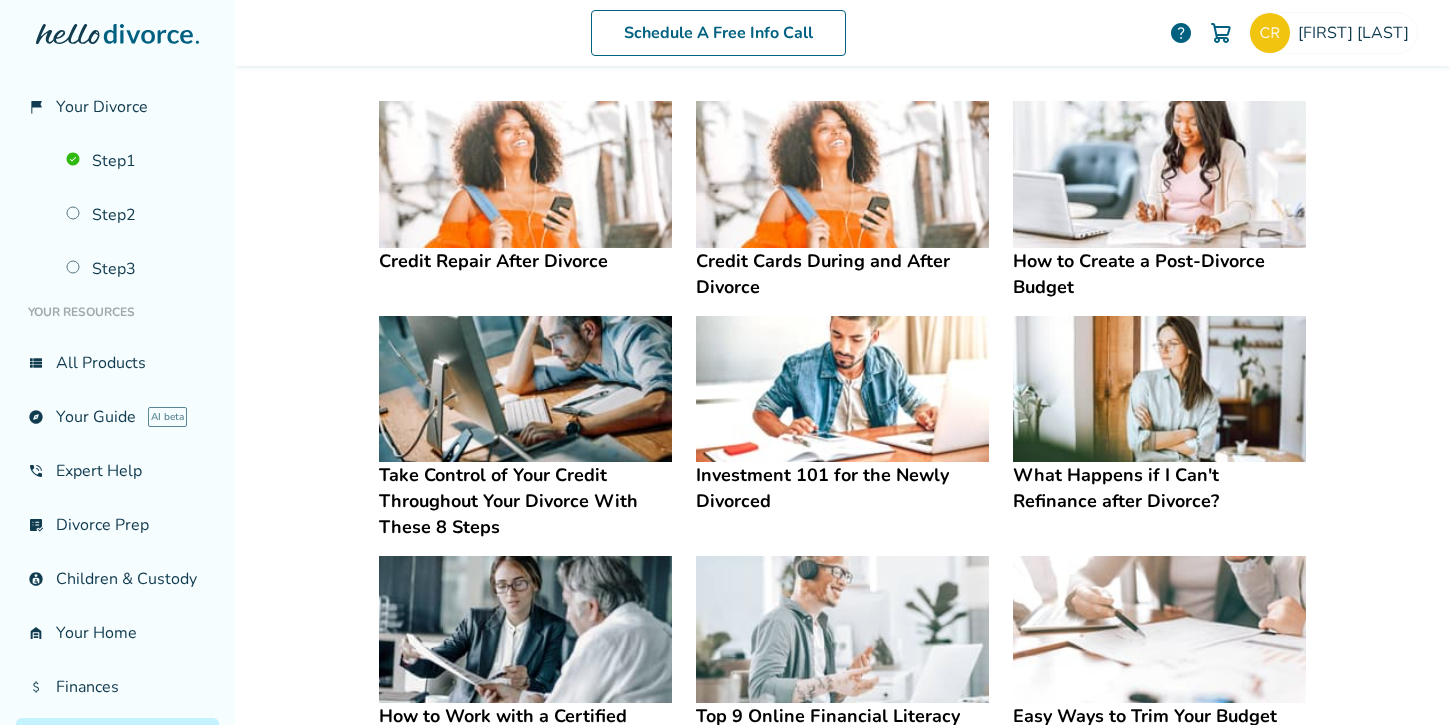 scroll, scrollTop: 124, scrollLeft: 0, axis: vertical 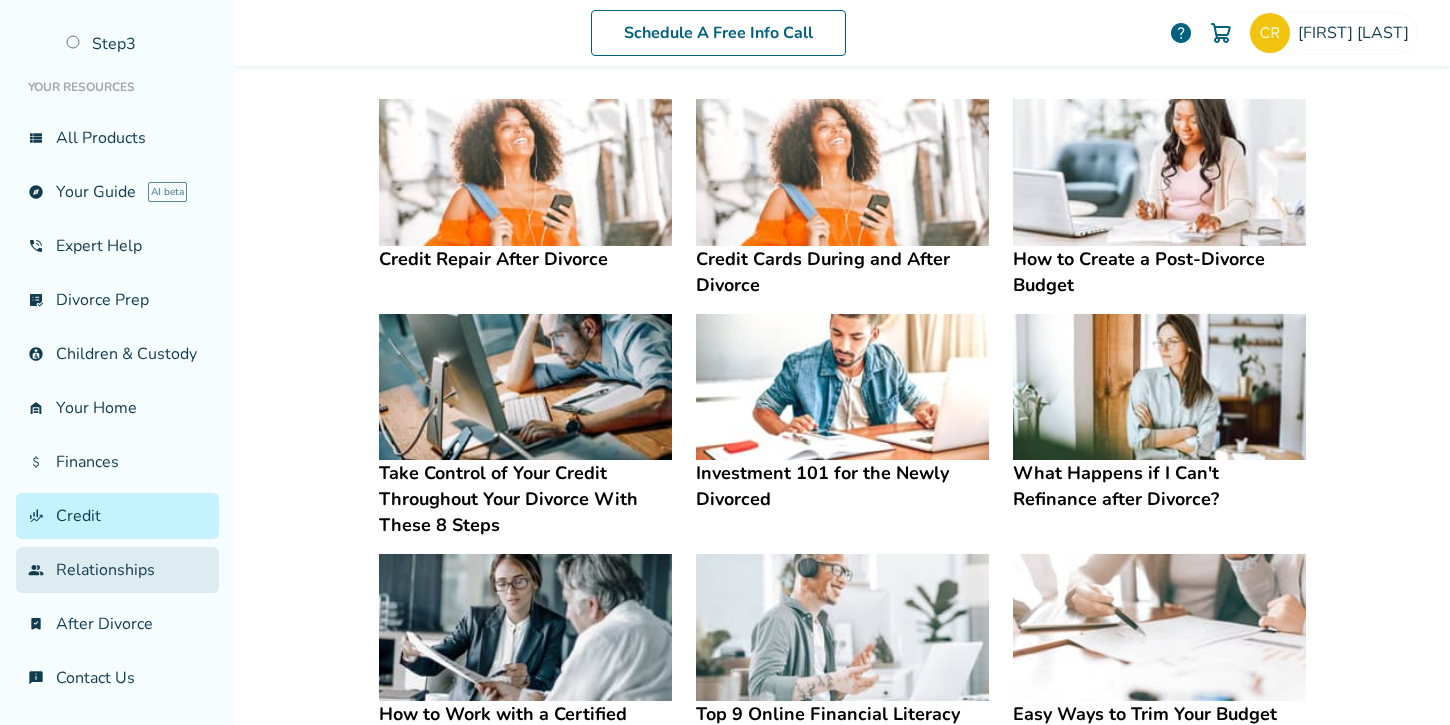 click on "group Relationships" at bounding box center [117, 570] 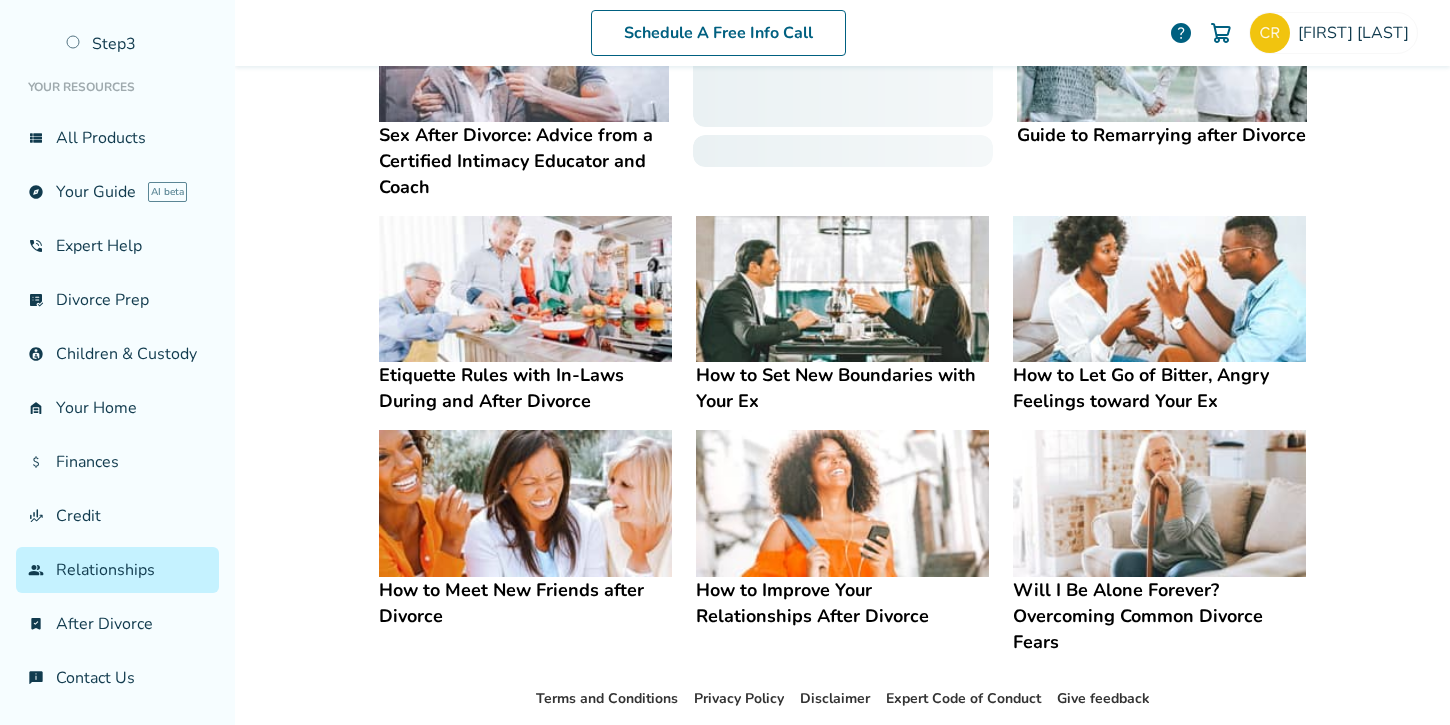 scroll, scrollTop: 462, scrollLeft: 0, axis: vertical 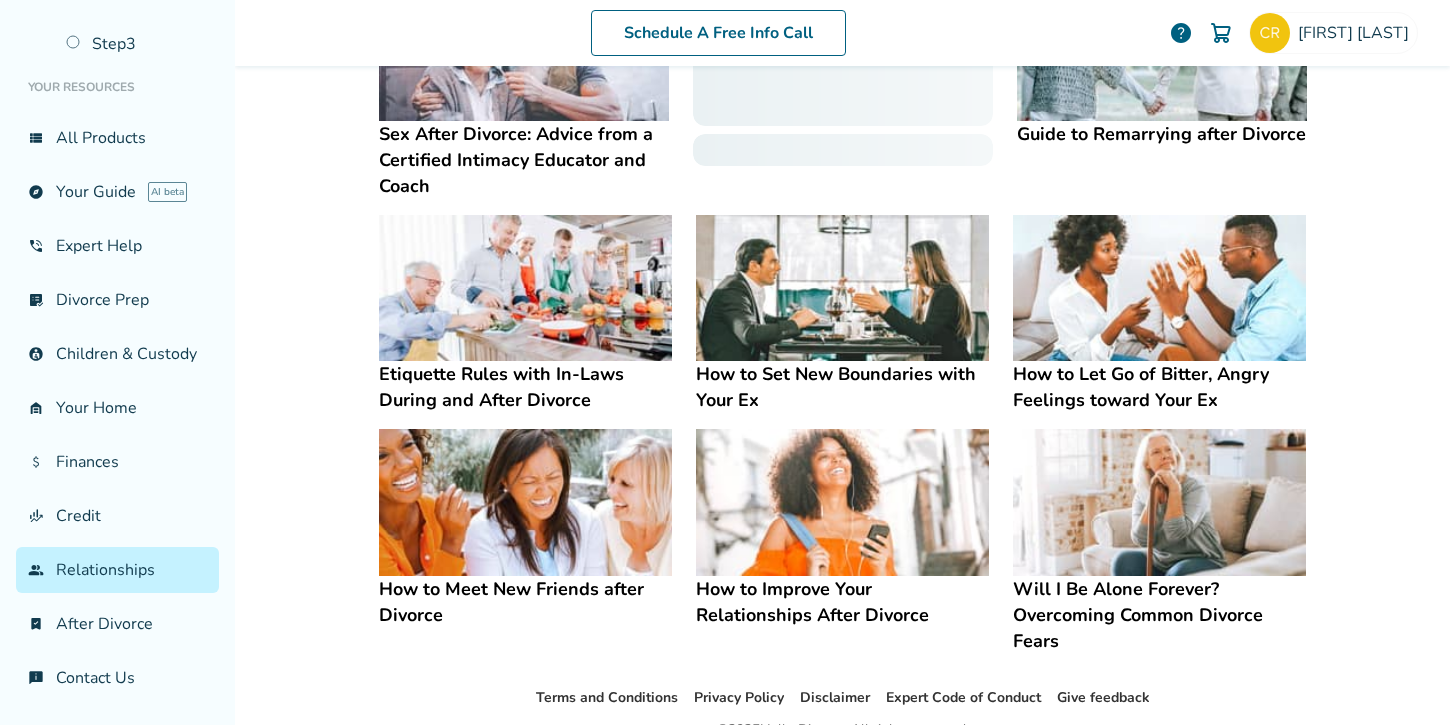 click at bounding box center (1159, 288) 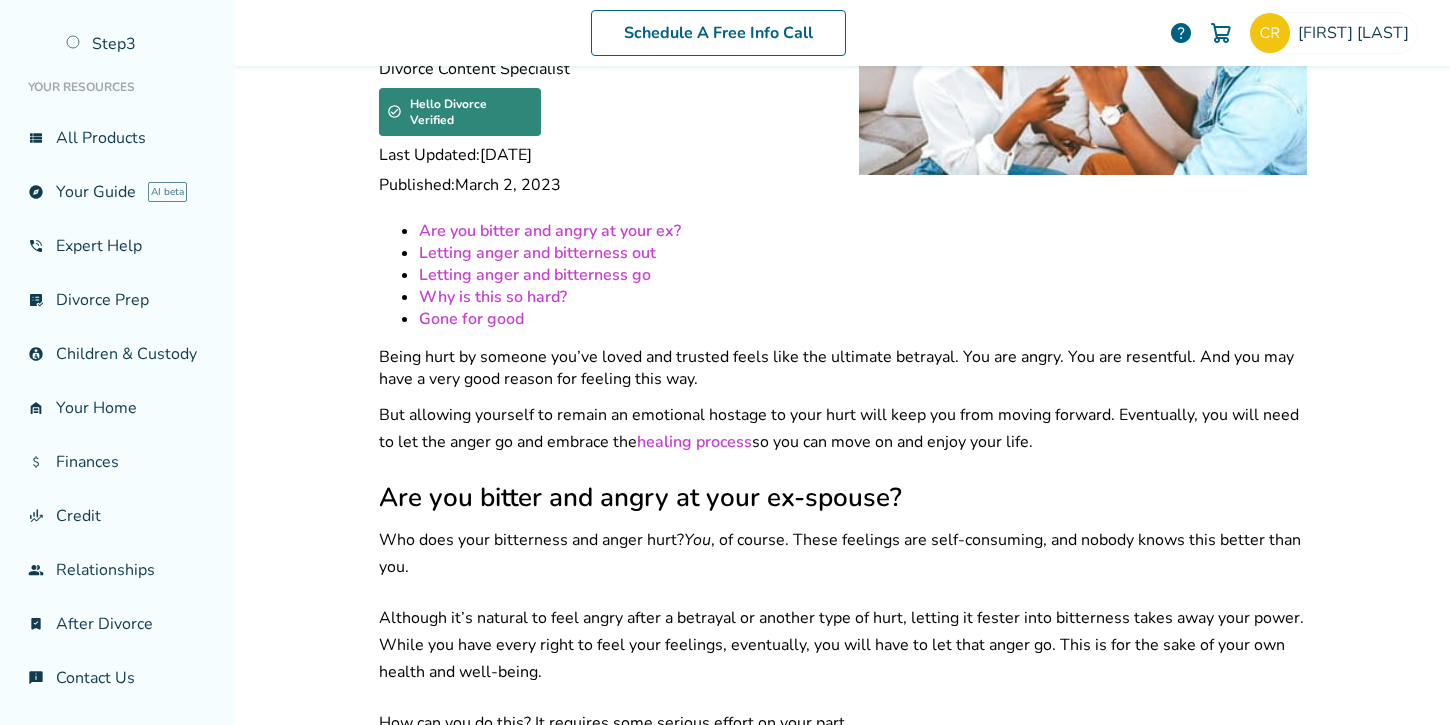 scroll, scrollTop: 236, scrollLeft: 0, axis: vertical 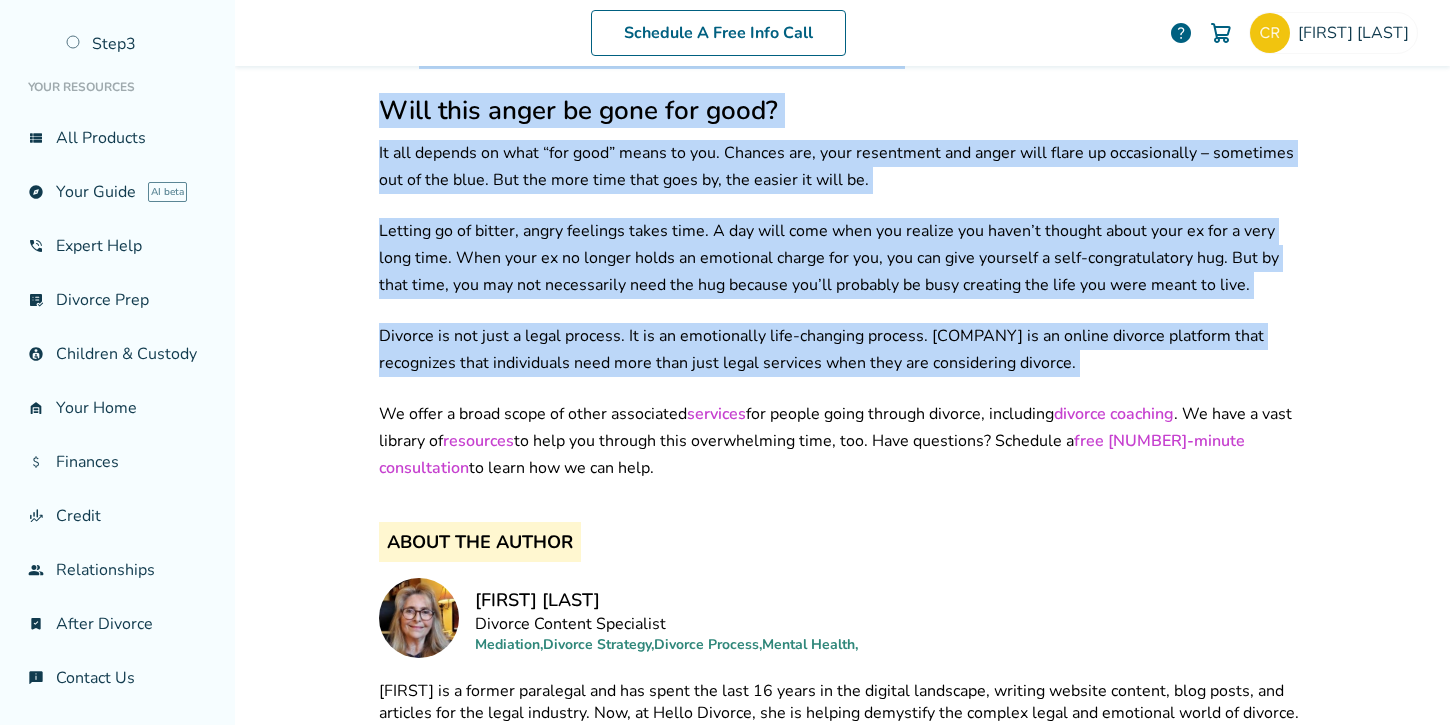 drag, startPoint x: 371, startPoint y: 309, endPoint x: 1077, endPoint y: 354, distance: 707.4327 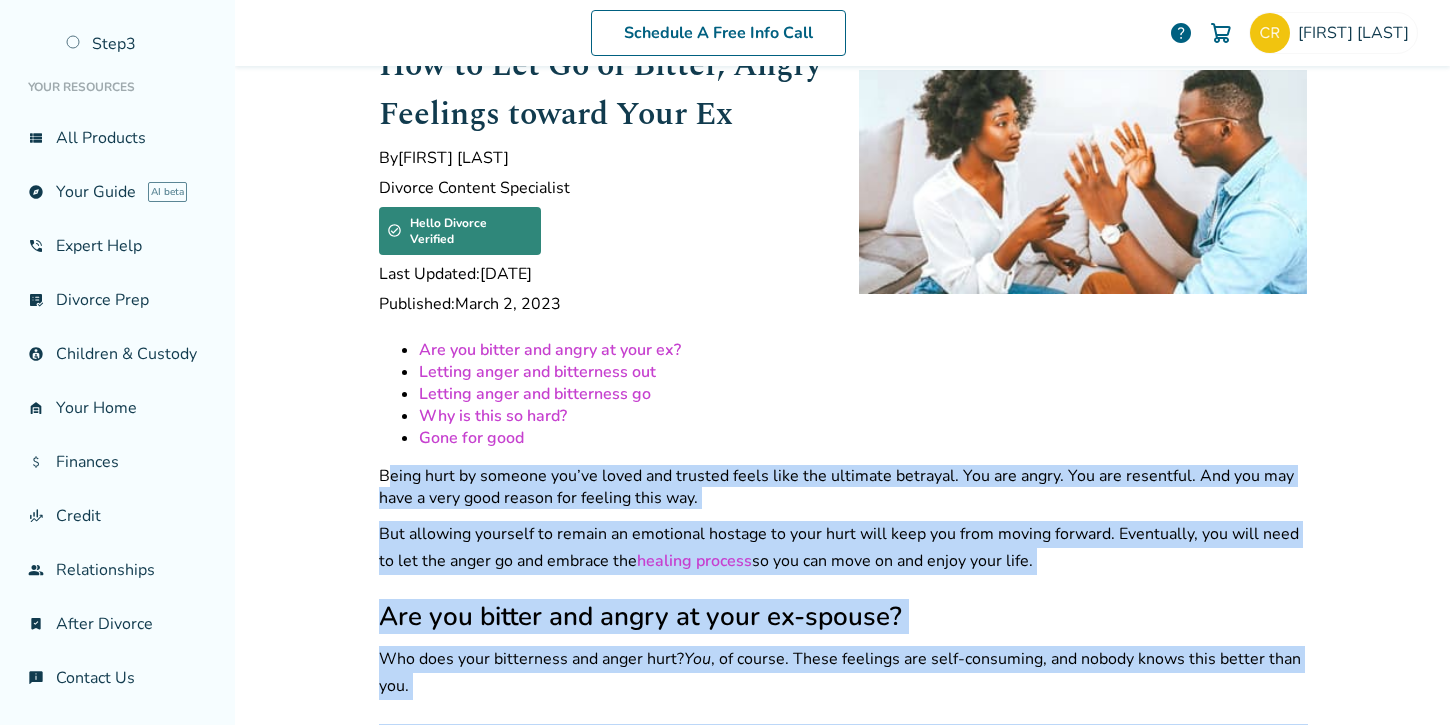 scroll, scrollTop: 0, scrollLeft: 0, axis: both 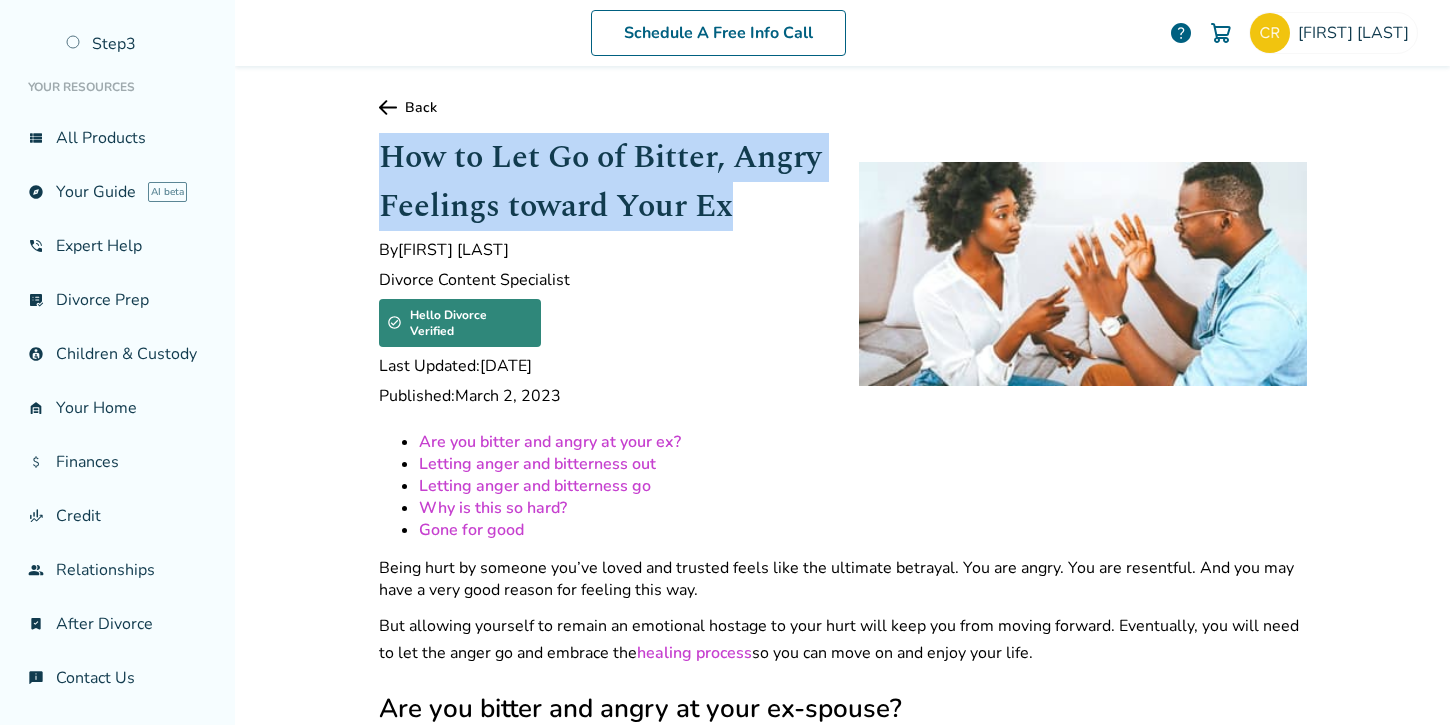 drag, startPoint x: 727, startPoint y: 204, endPoint x: 366, endPoint y: 170, distance: 362.59756 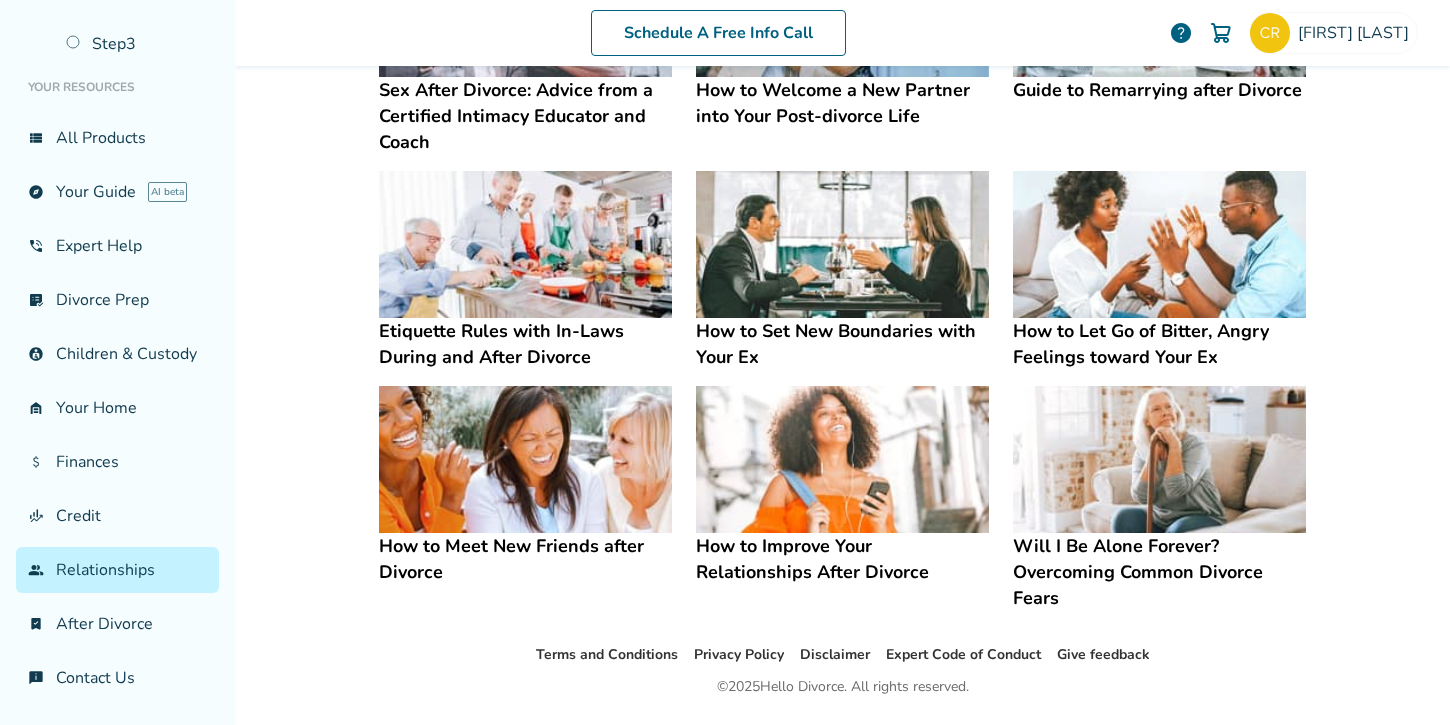 scroll, scrollTop: 563, scrollLeft: 0, axis: vertical 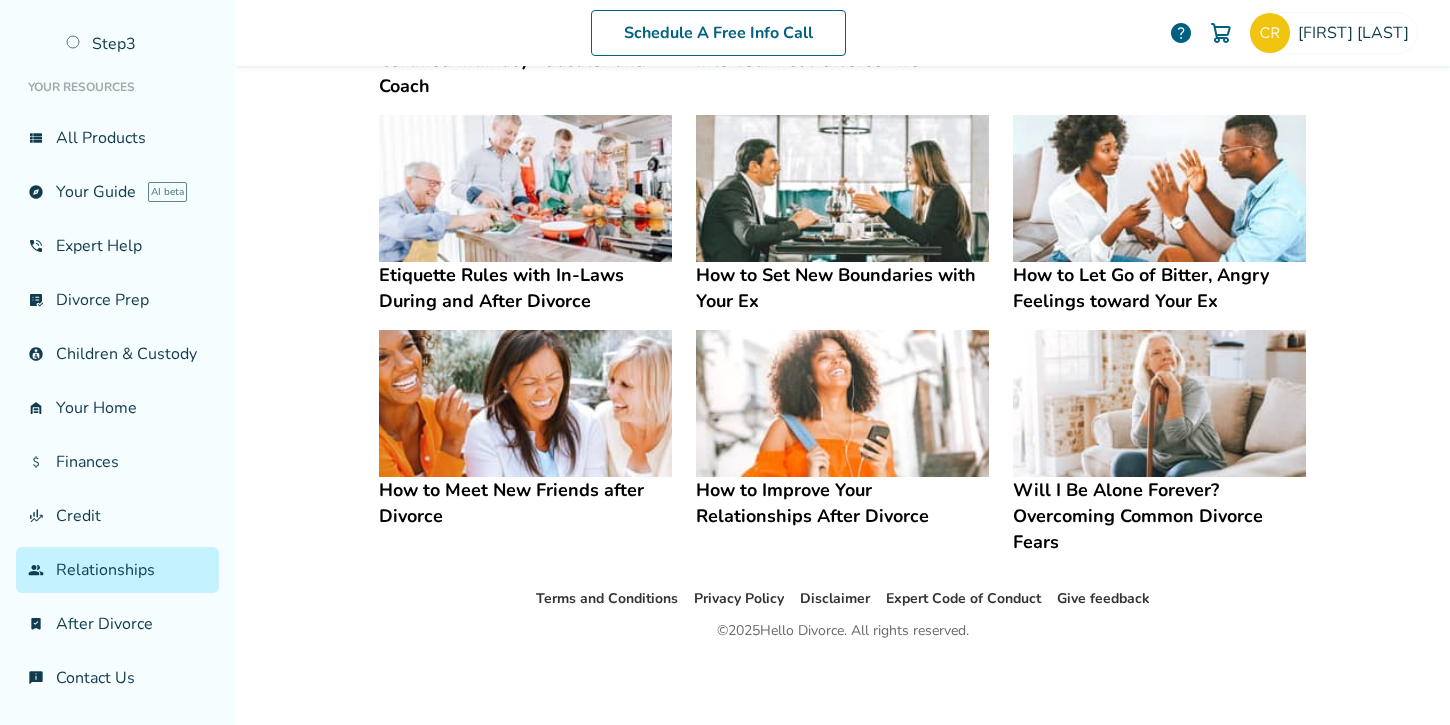 click at bounding box center (1159, 403) 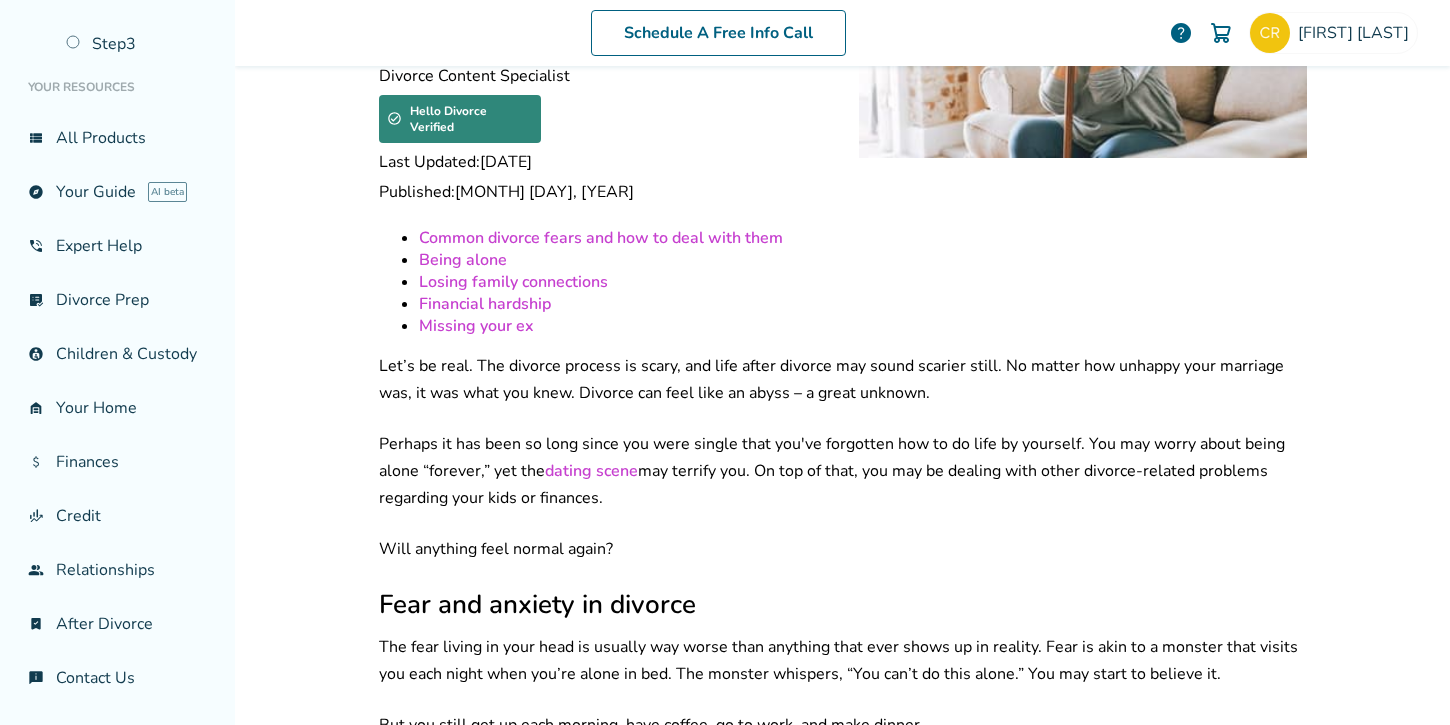 scroll, scrollTop: 270, scrollLeft: 0, axis: vertical 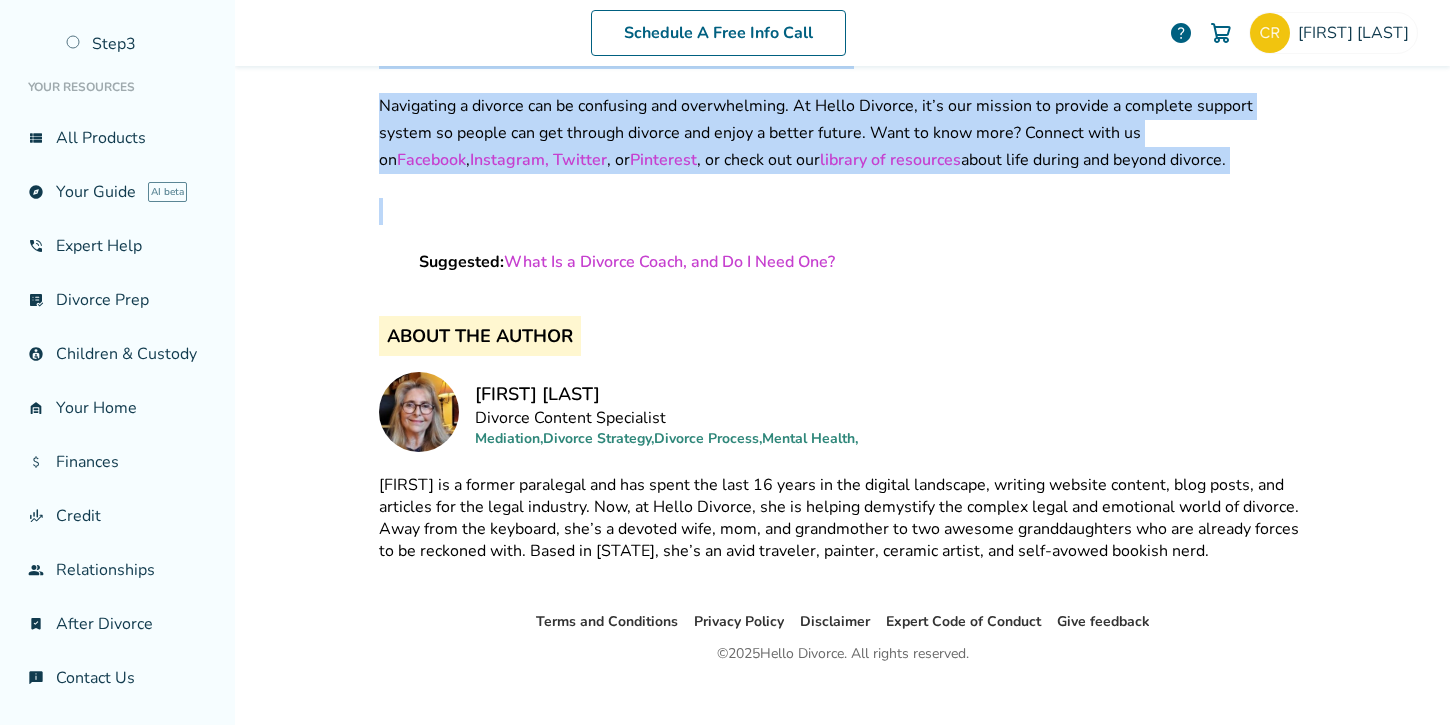 drag, startPoint x: 368, startPoint y: 331, endPoint x: 737, endPoint y: 180, distance: 398.70038 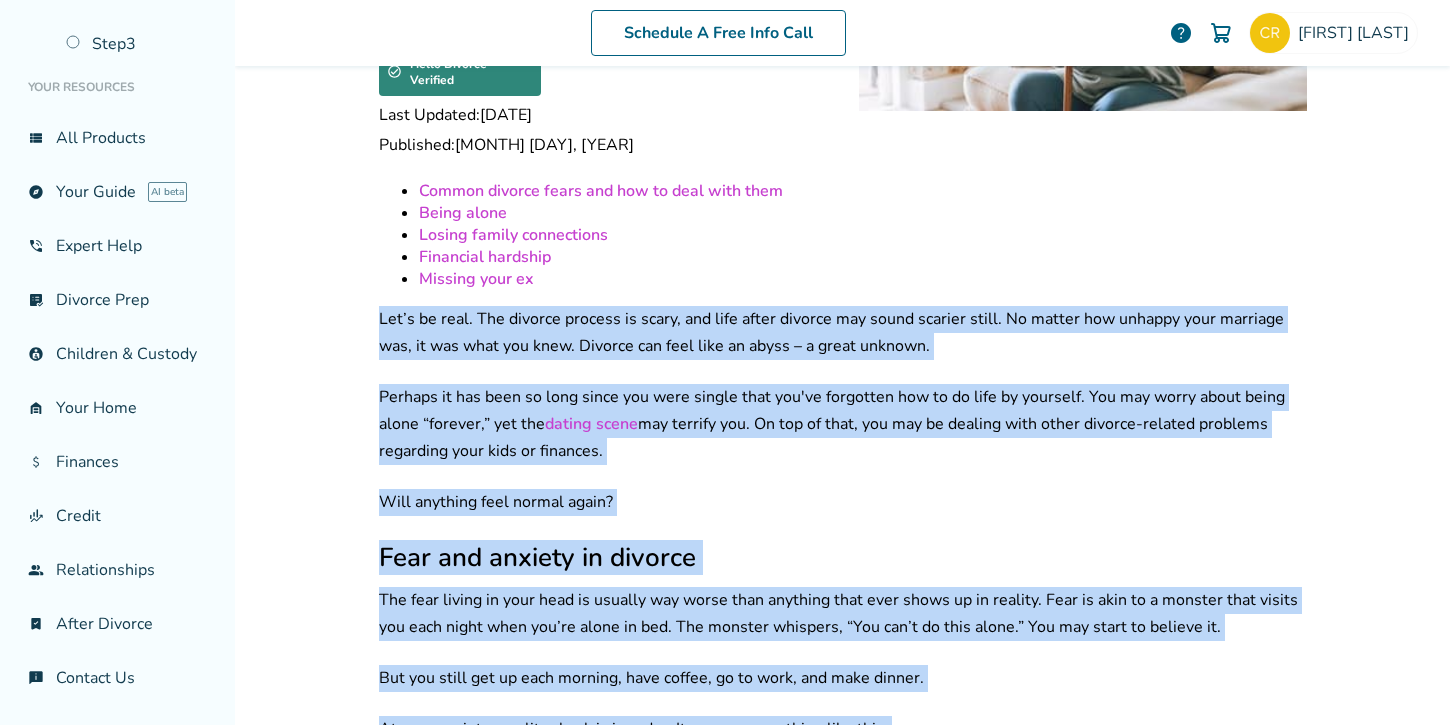 scroll, scrollTop: 0, scrollLeft: 0, axis: both 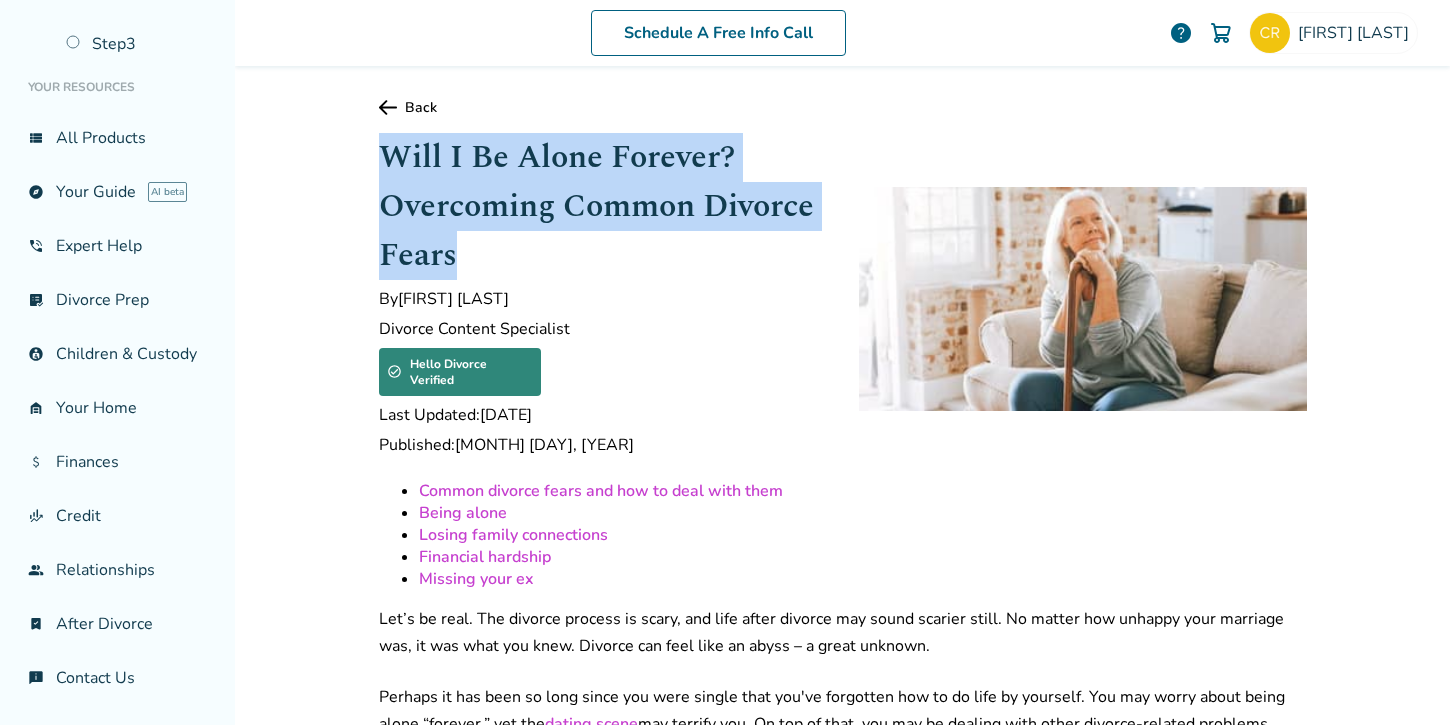 drag, startPoint x: 455, startPoint y: 253, endPoint x: 384, endPoint y: 161, distance: 116.21101 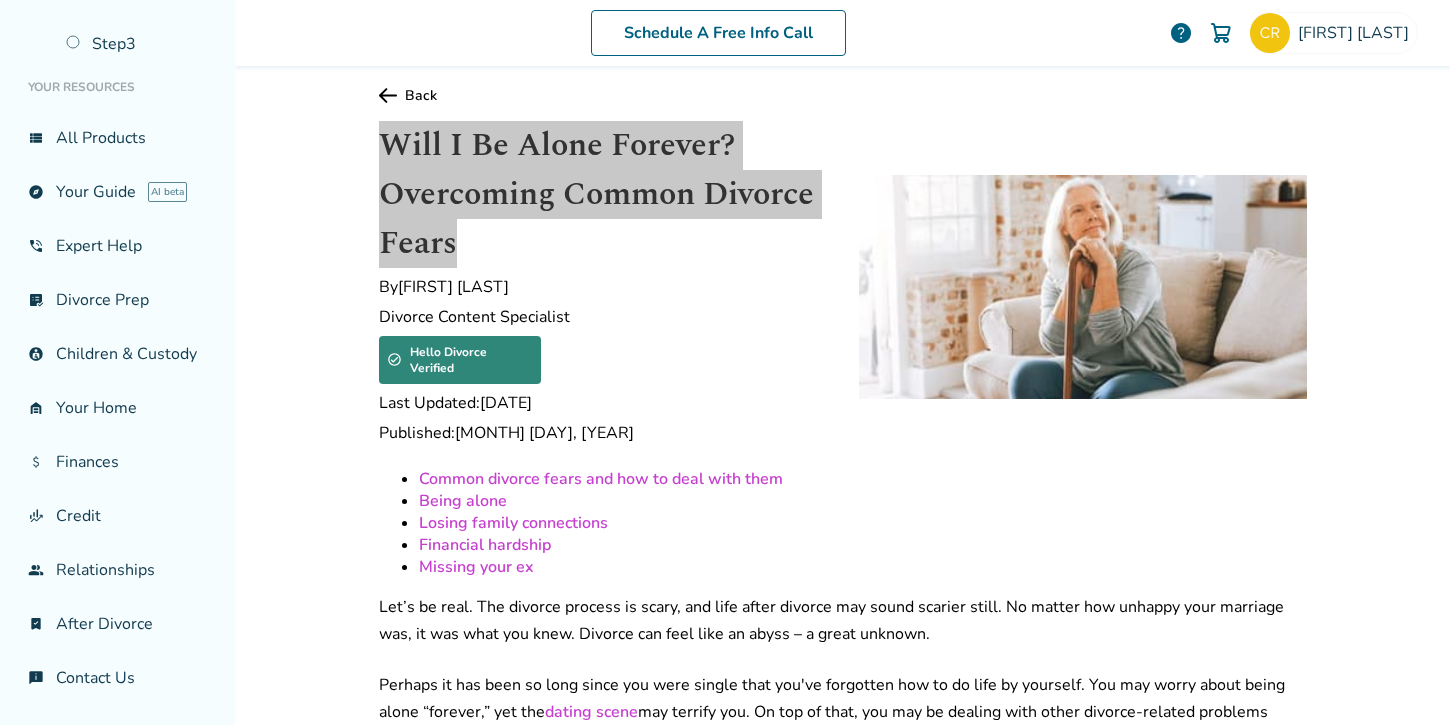 scroll, scrollTop: 16, scrollLeft: 0, axis: vertical 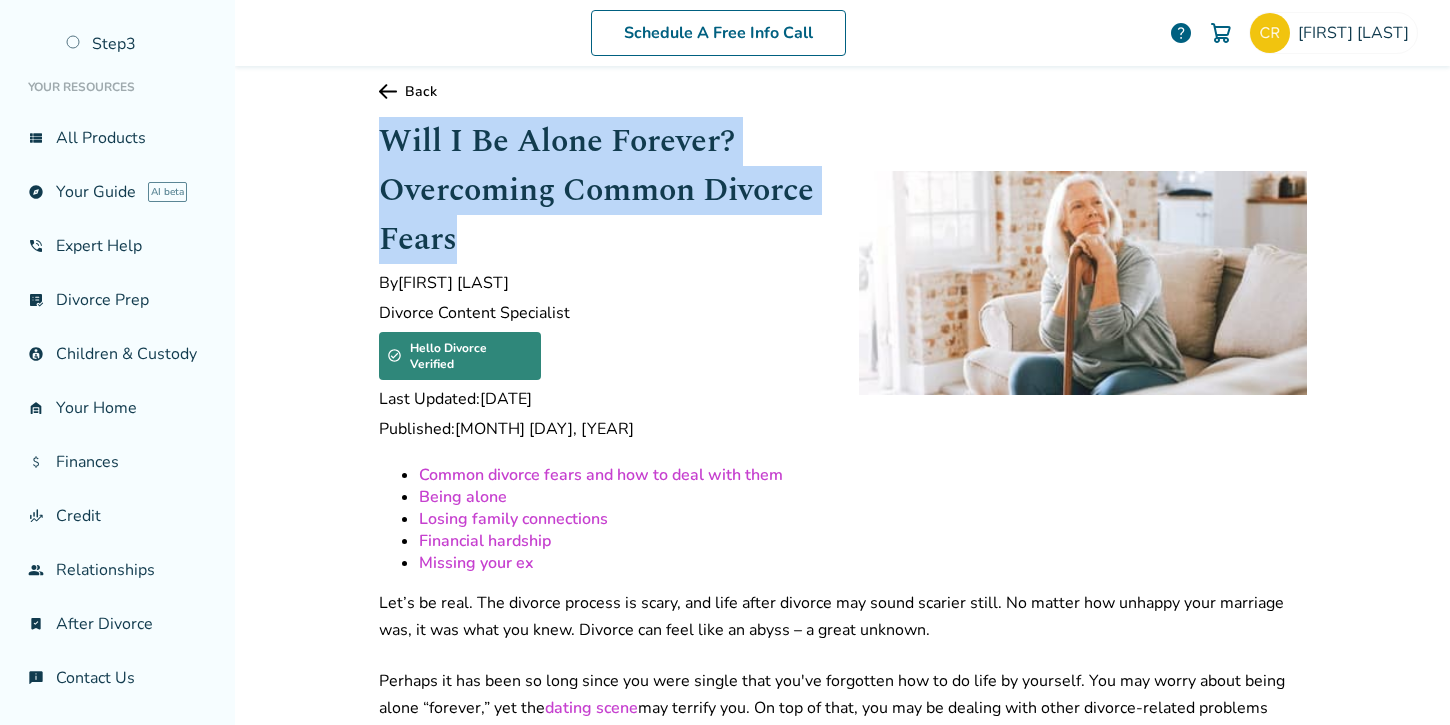 click on "Back" at bounding box center [843, 91] 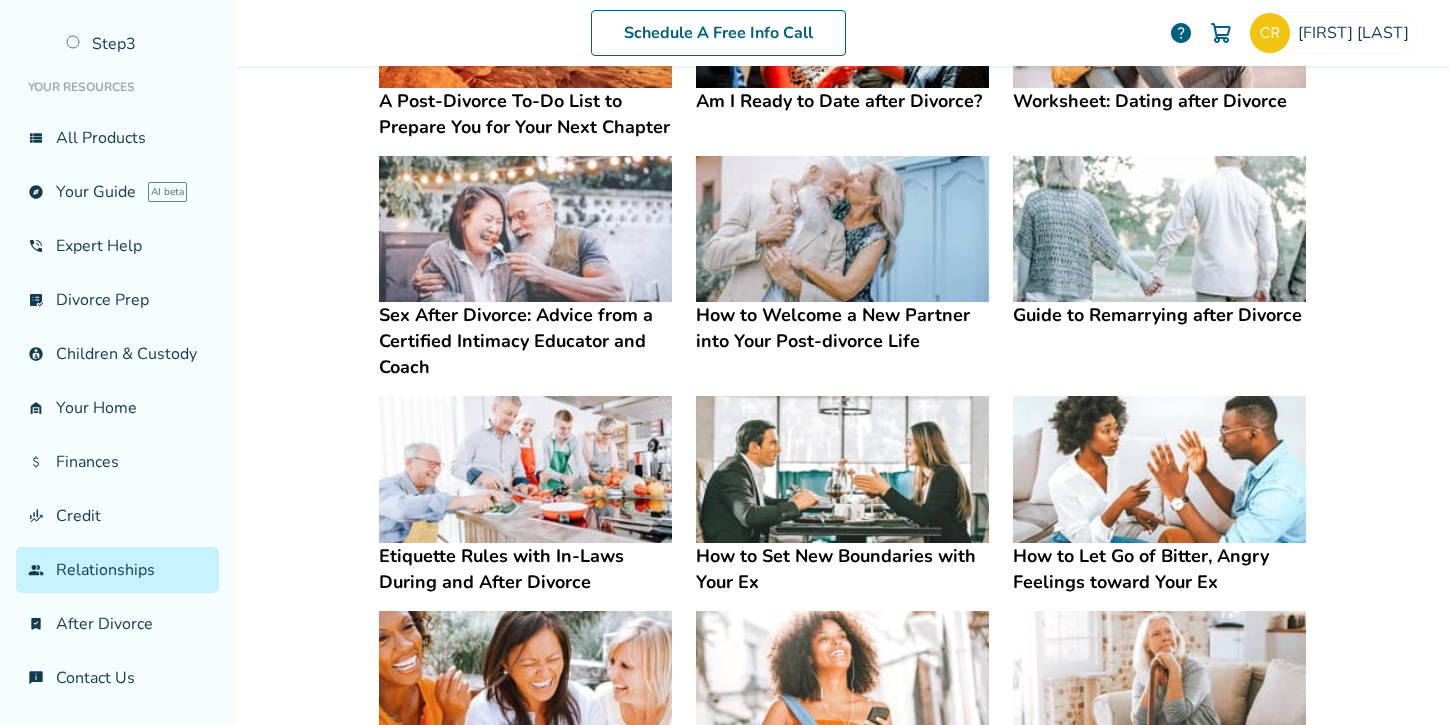 scroll, scrollTop: 285, scrollLeft: 0, axis: vertical 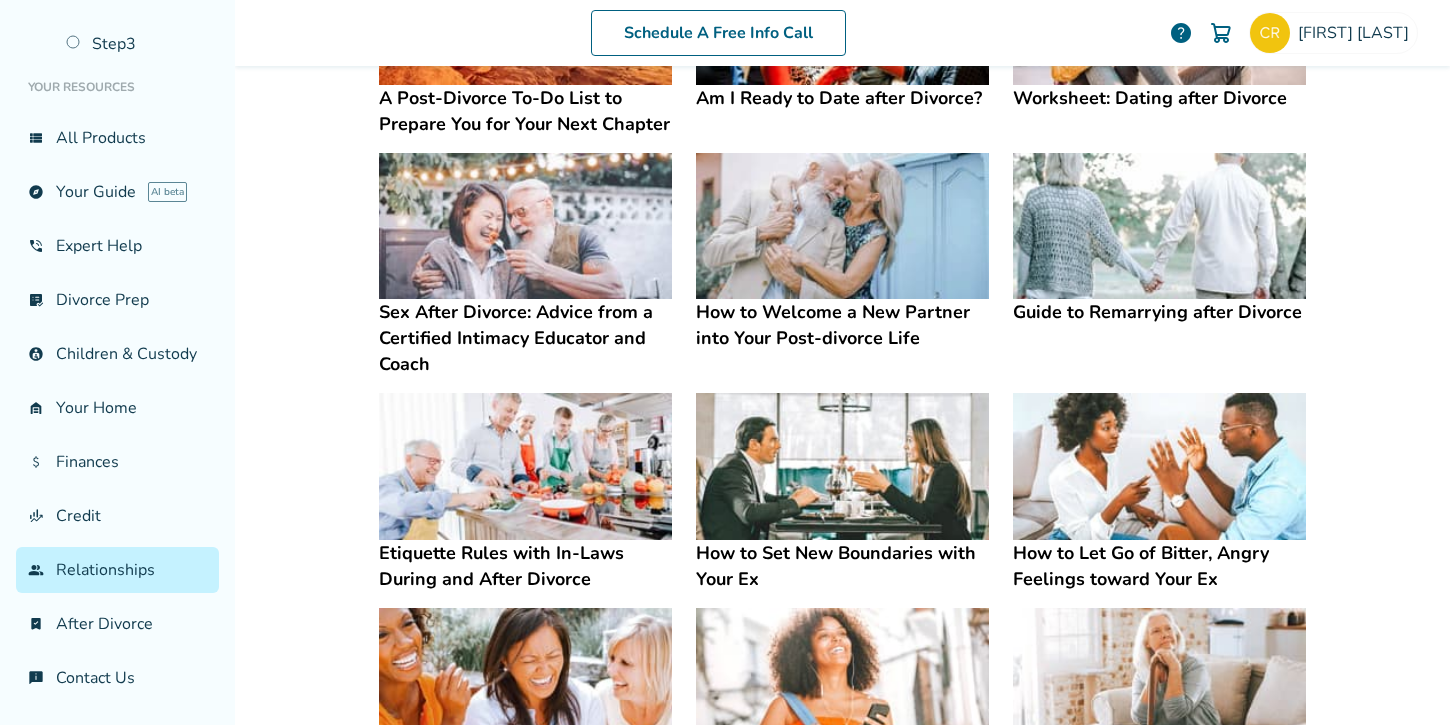 click on "Guide to Remarrying after Divorce" at bounding box center [1159, 312] 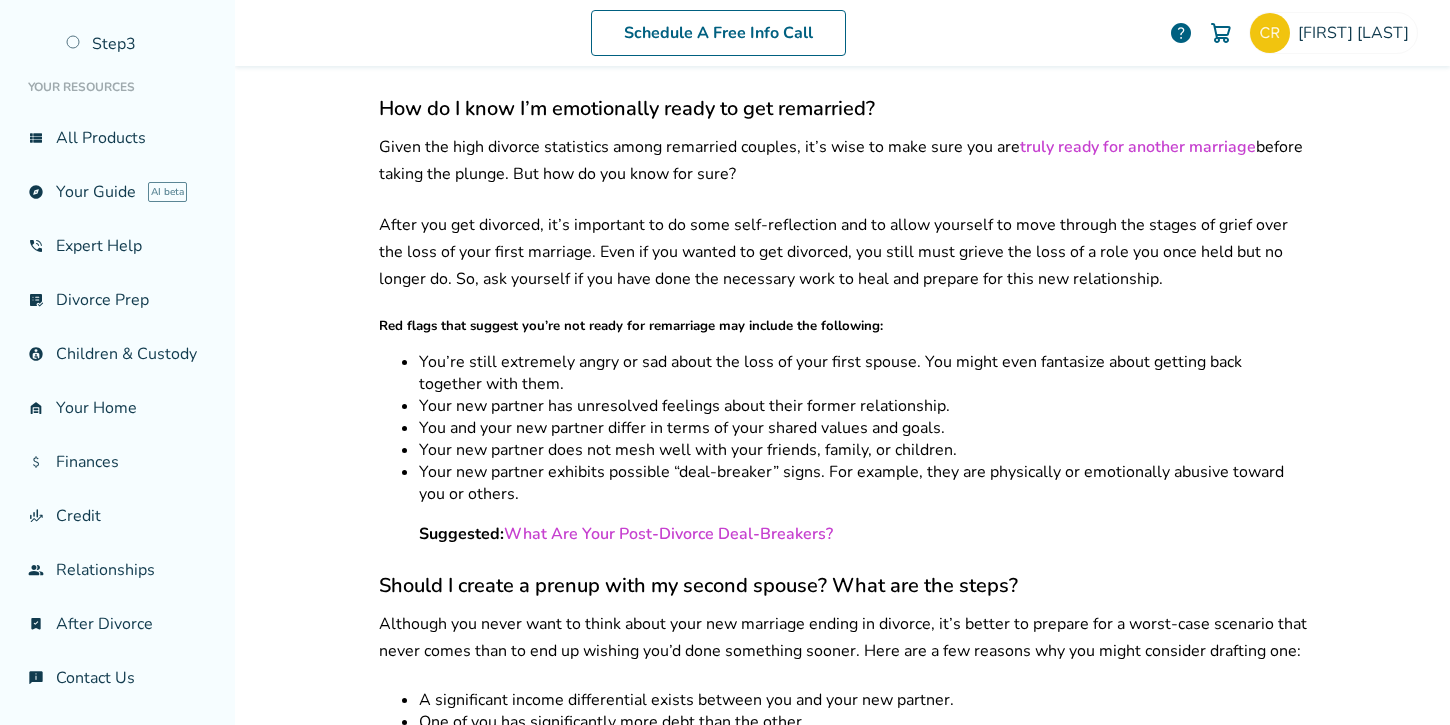 scroll, scrollTop: 6726, scrollLeft: 0, axis: vertical 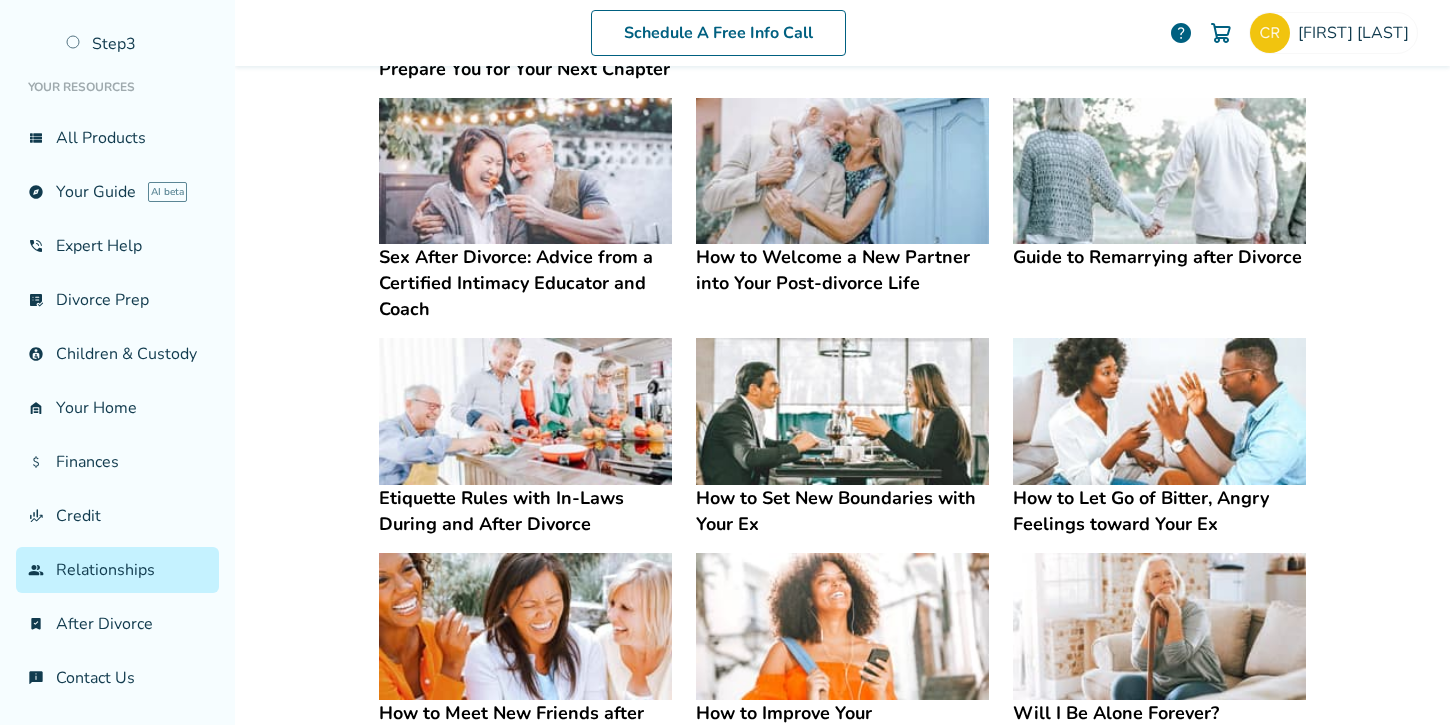 click at bounding box center [525, 411] 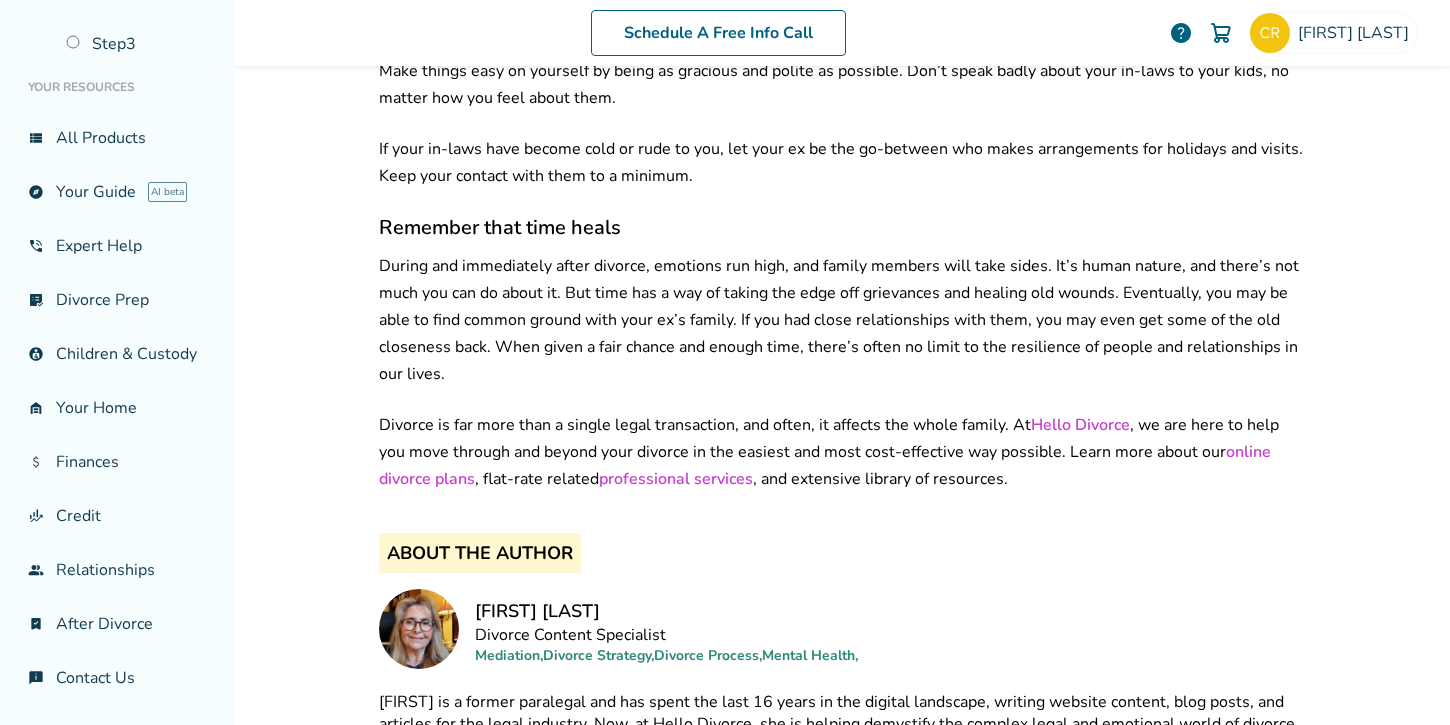 scroll, scrollTop: 2182, scrollLeft: 0, axis: vertical 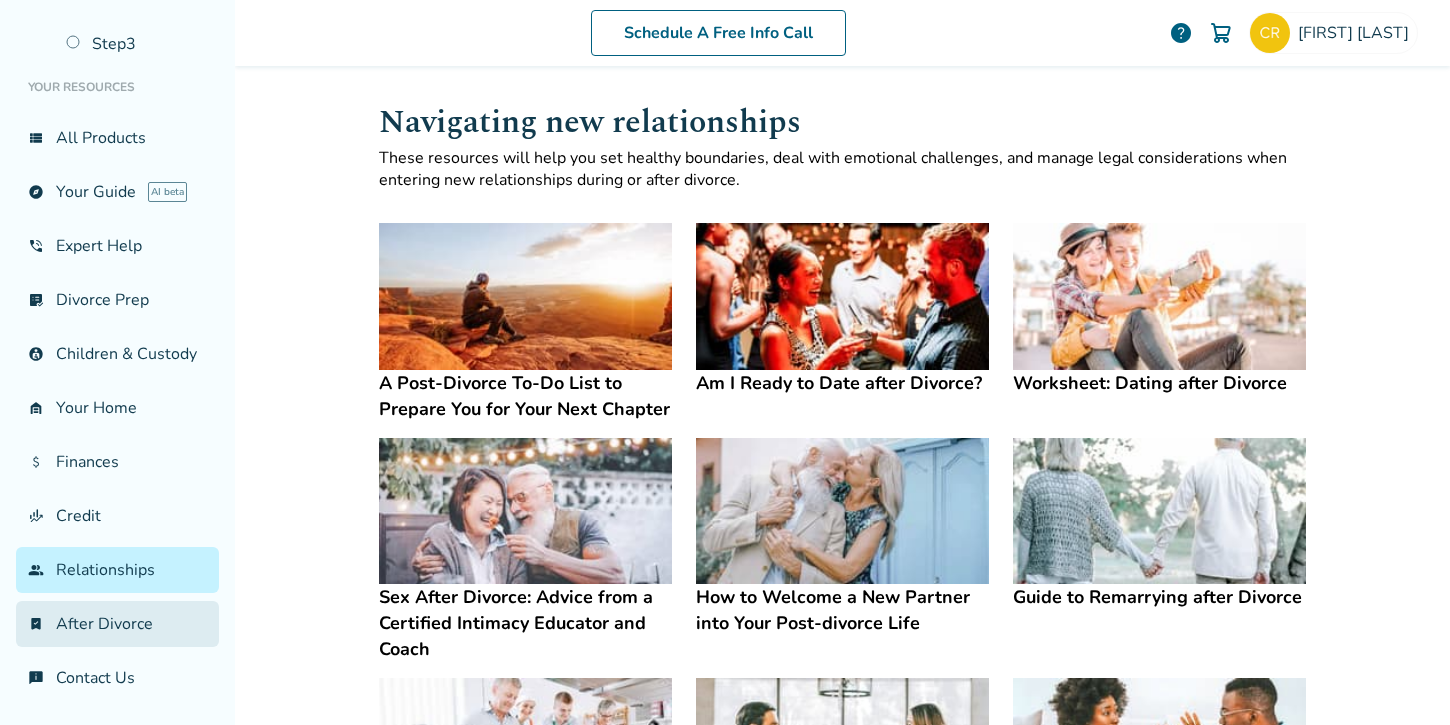 click on "bookmark_check After Divorce" at bounding box center [117, 624] 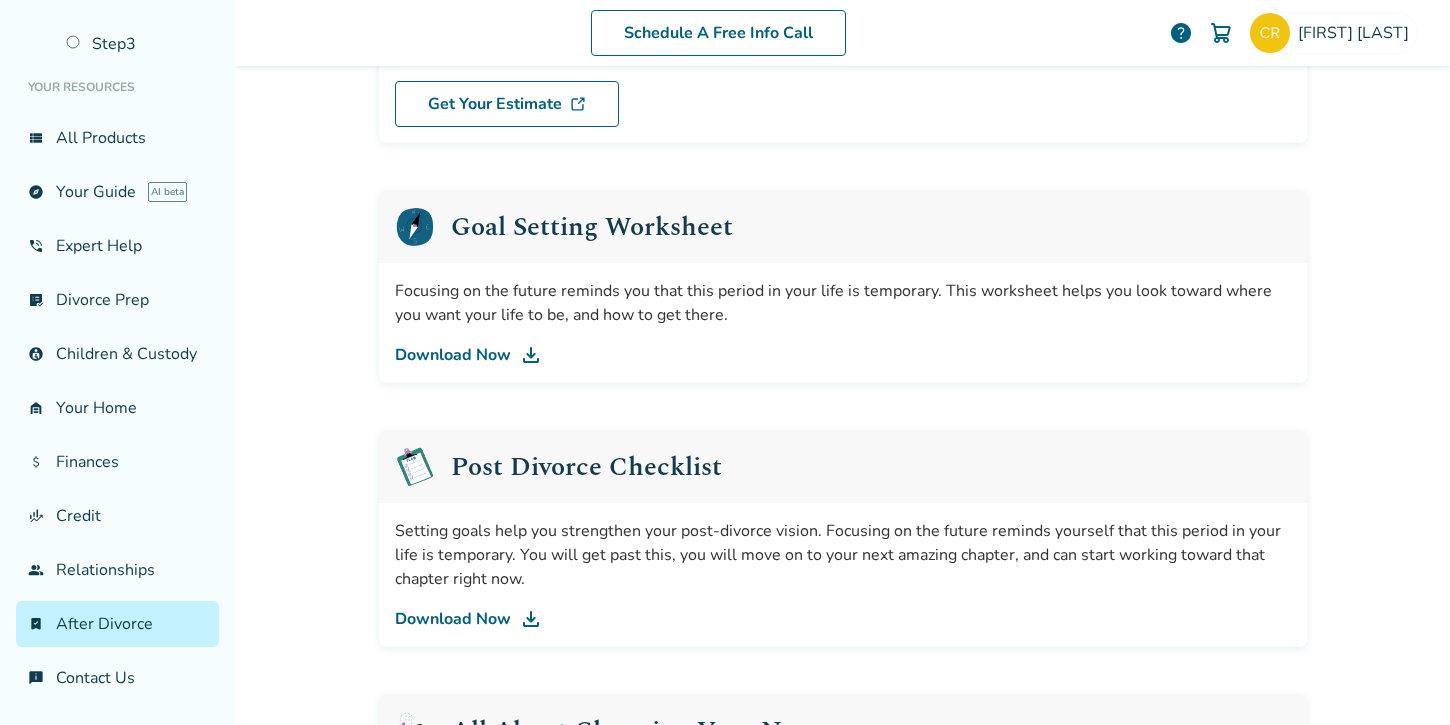 scroll, scrollTop: 258, scrollLeft: 0, axis: vertical 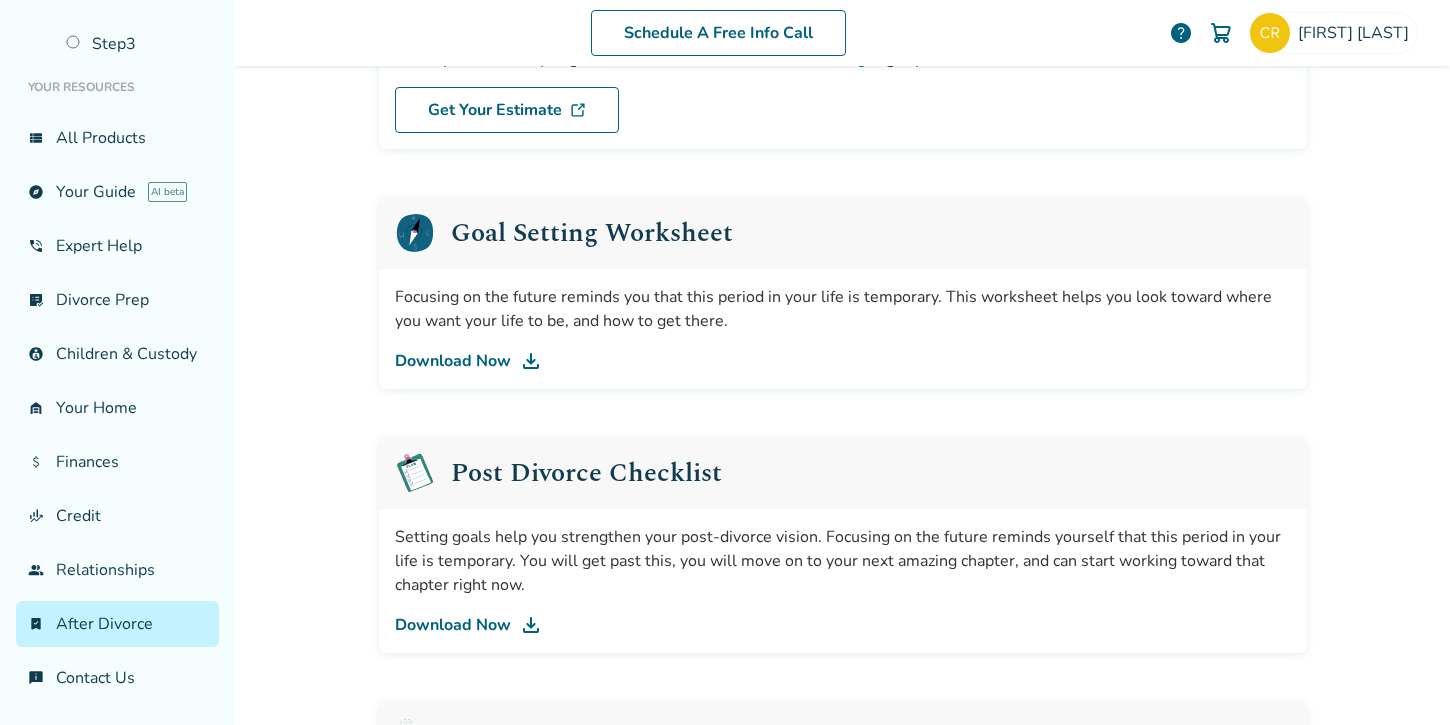 click on "Download Now" at bounding box center [843, 625] 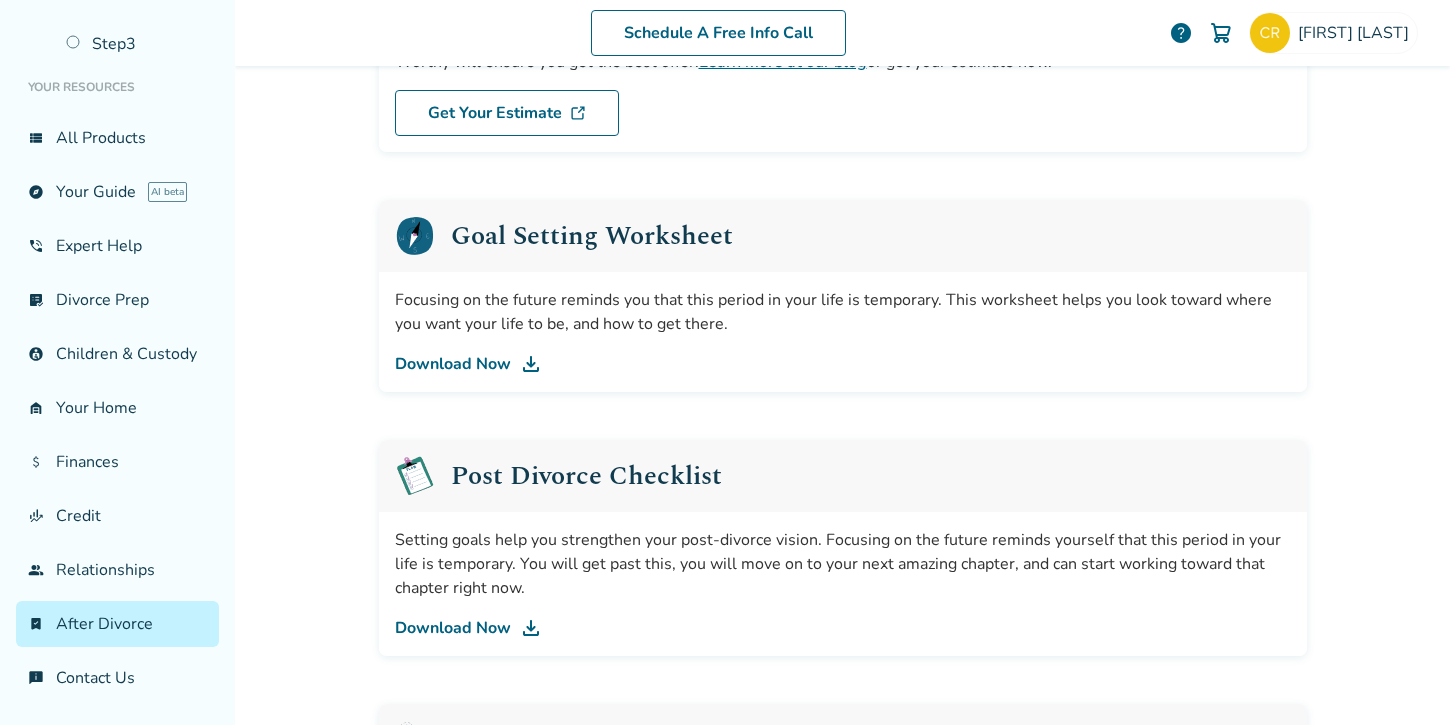 click on "Goal Setting Worksheet" at bounding box center [592, 236] 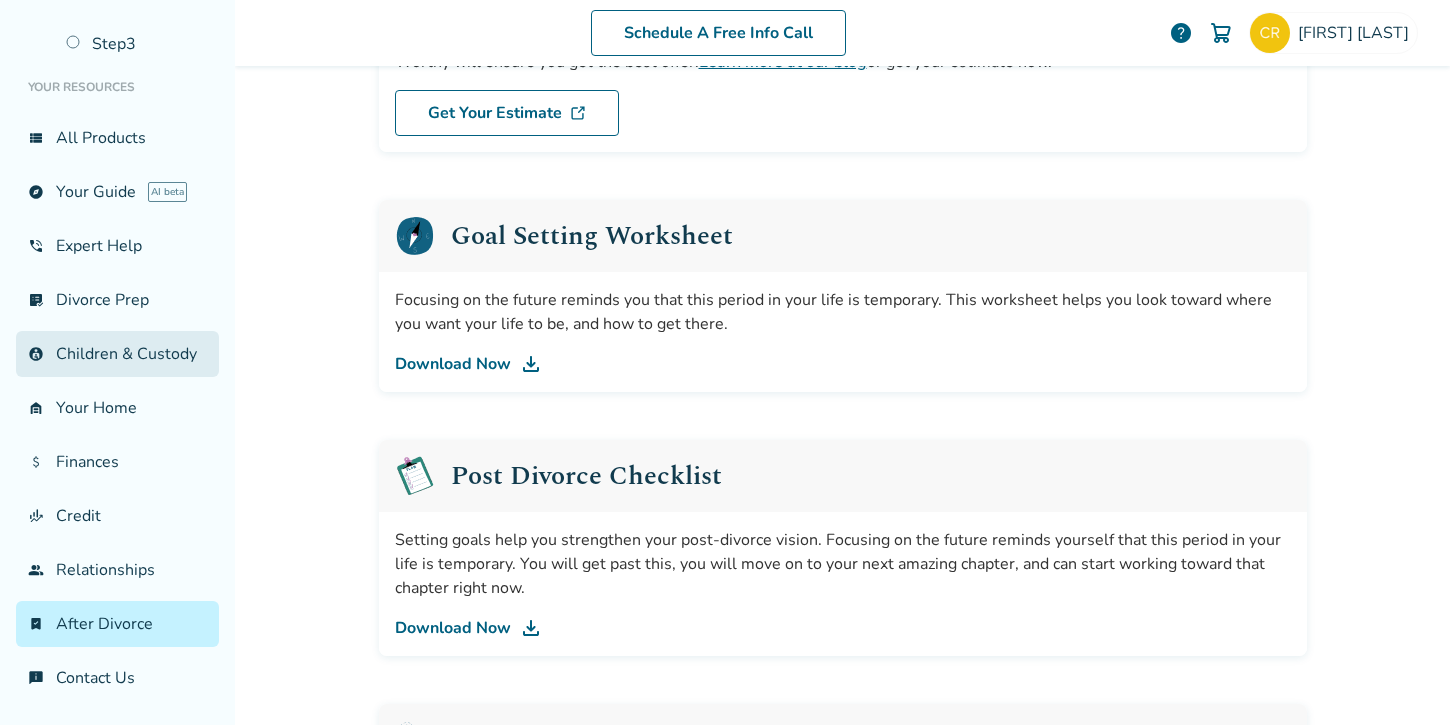 scroll, scrollTop: 0, scrollLeft: 0, axis: both 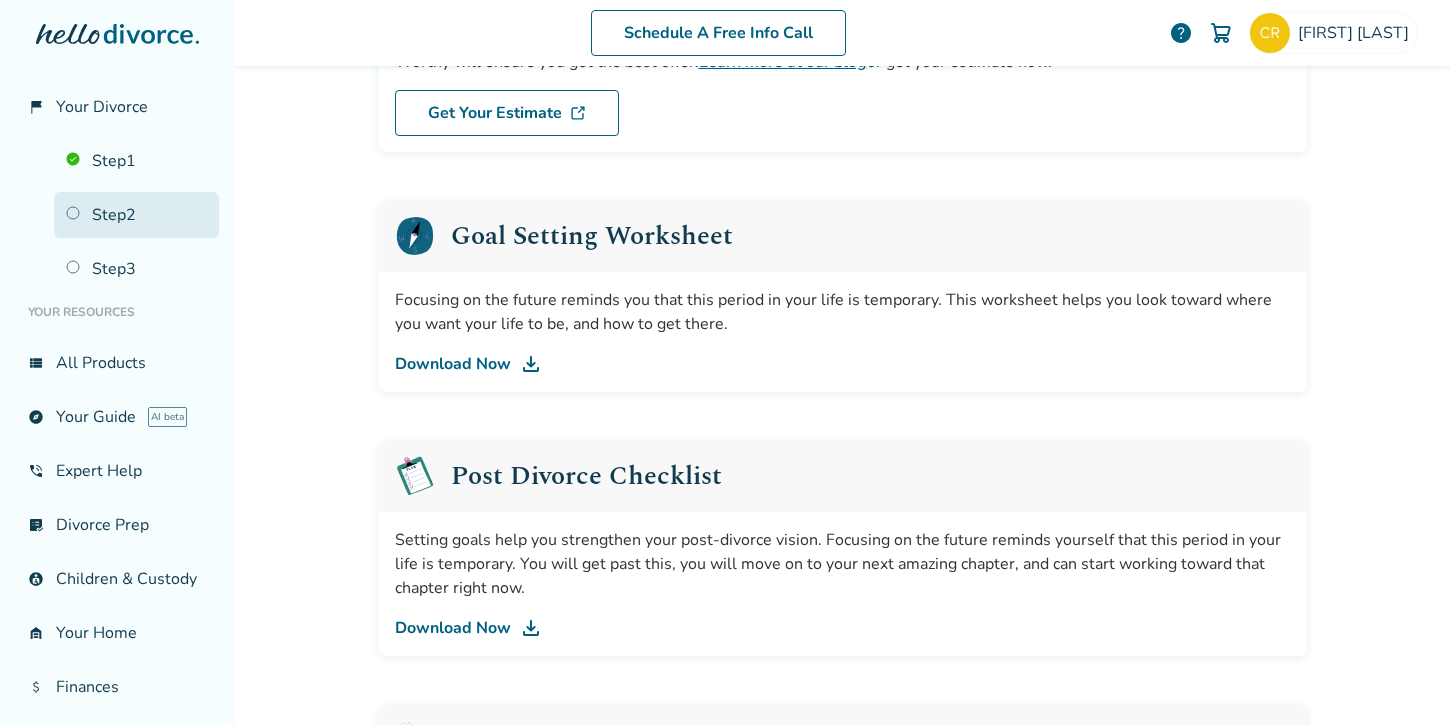 click on "Step  2" at bounding box center (136, 215) 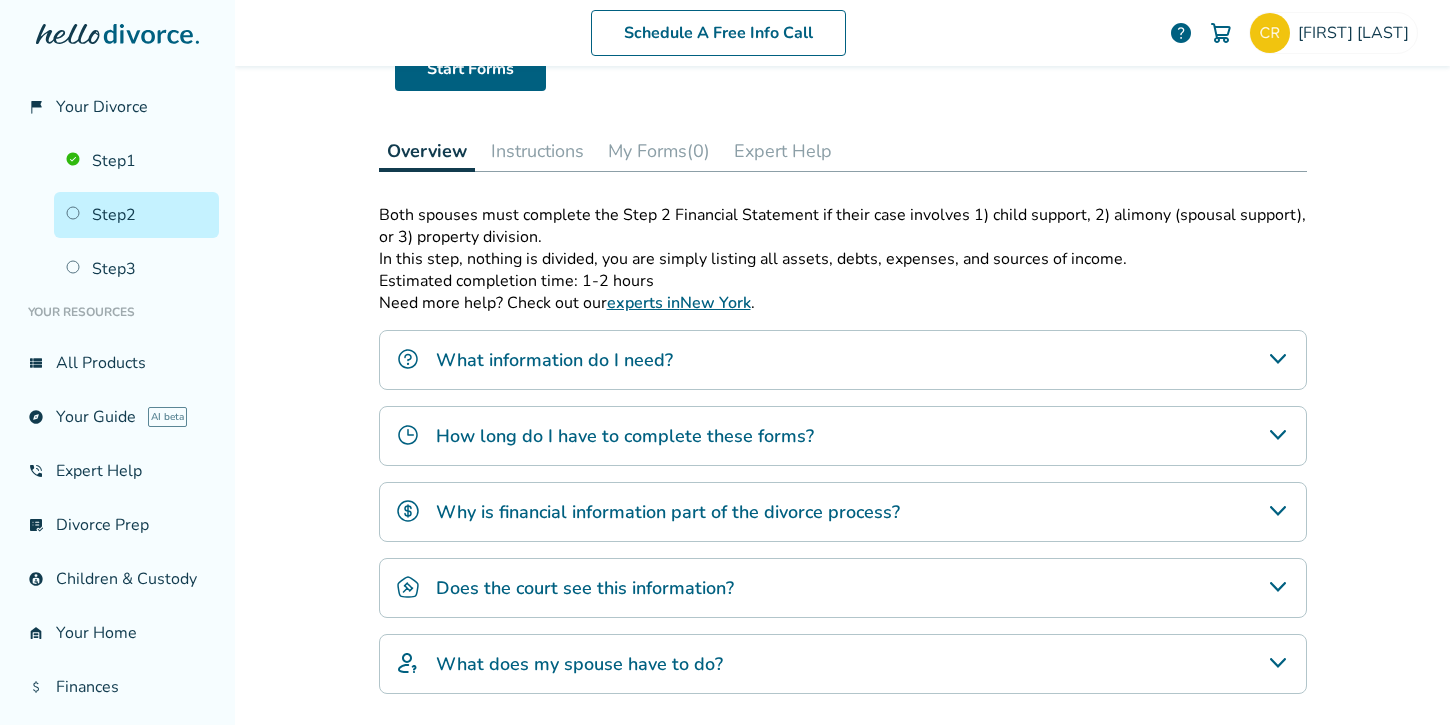 scroll, scrollTop: 152, scrollLeft: 0, axis: vertical 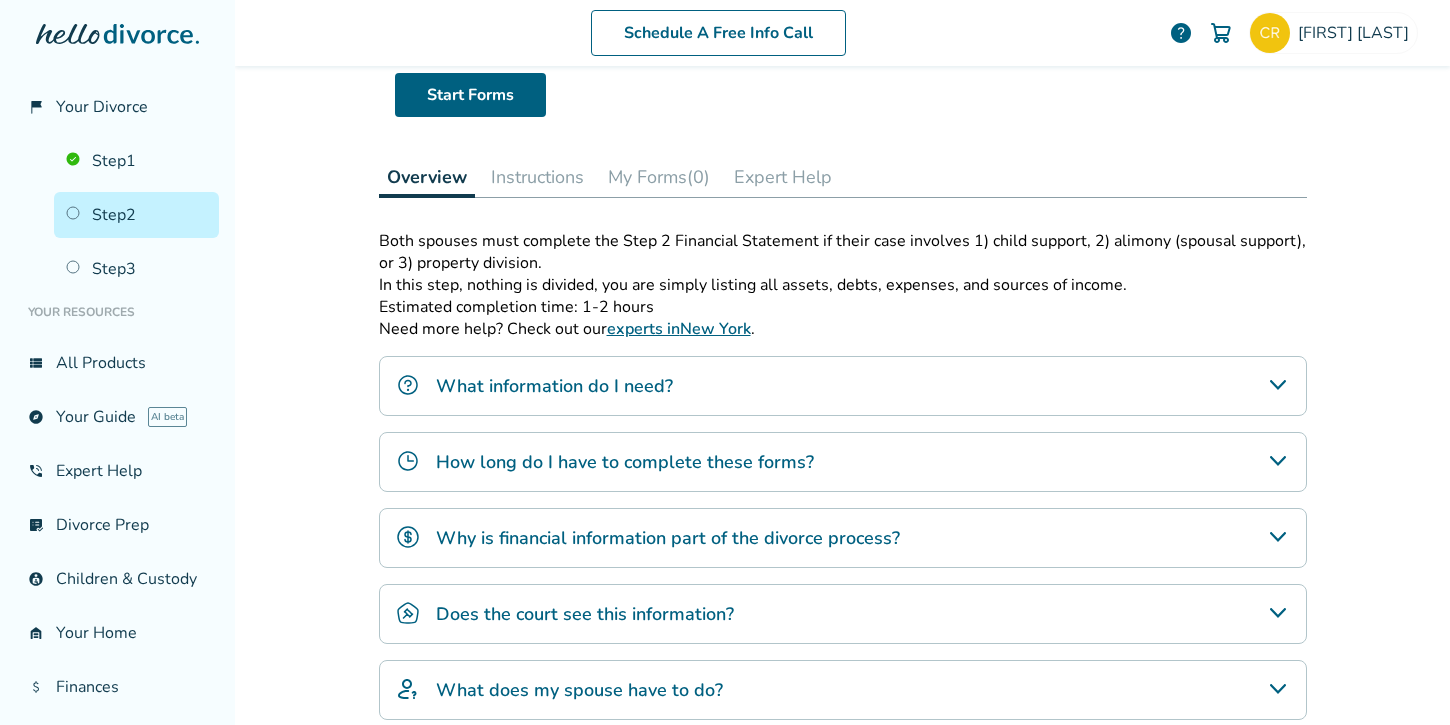 click on "Instructions" at bounding box center (537, 177) 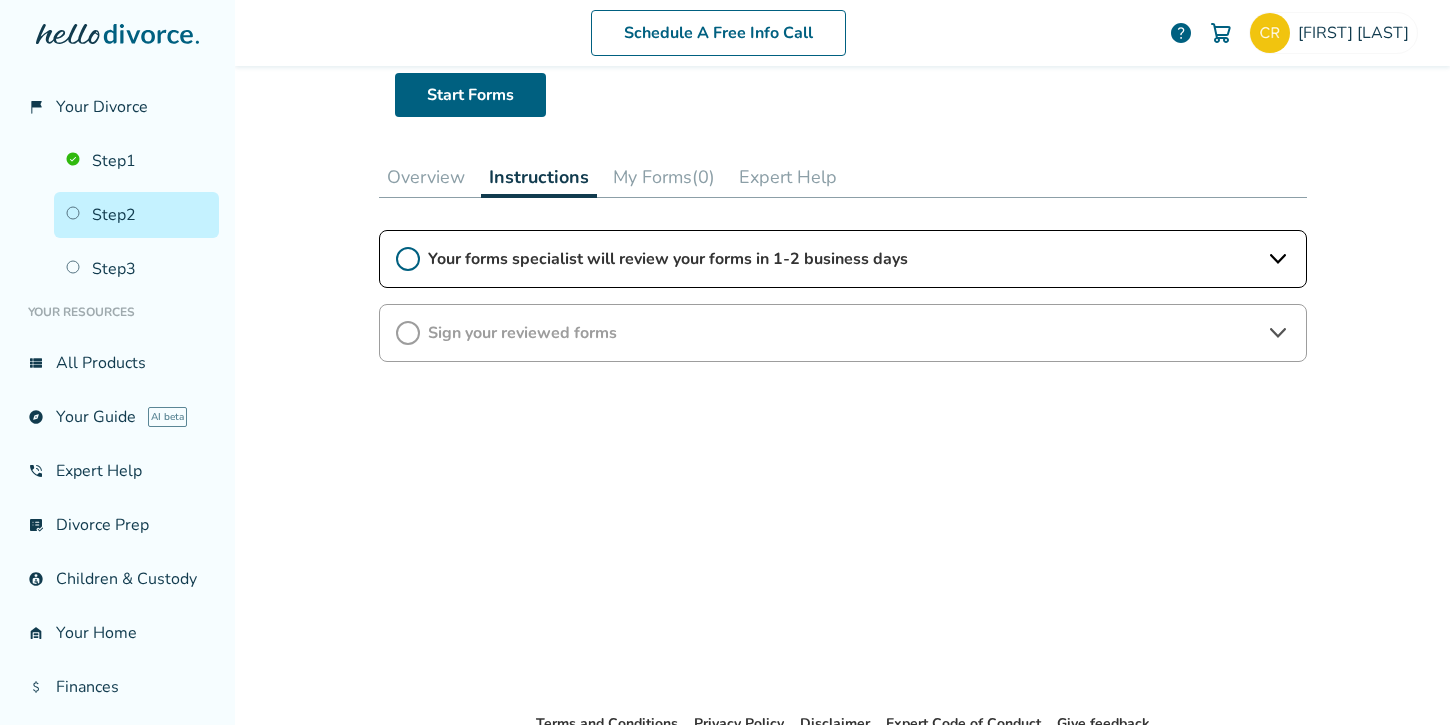 click on "Overview" at bounding box center [426, 177] 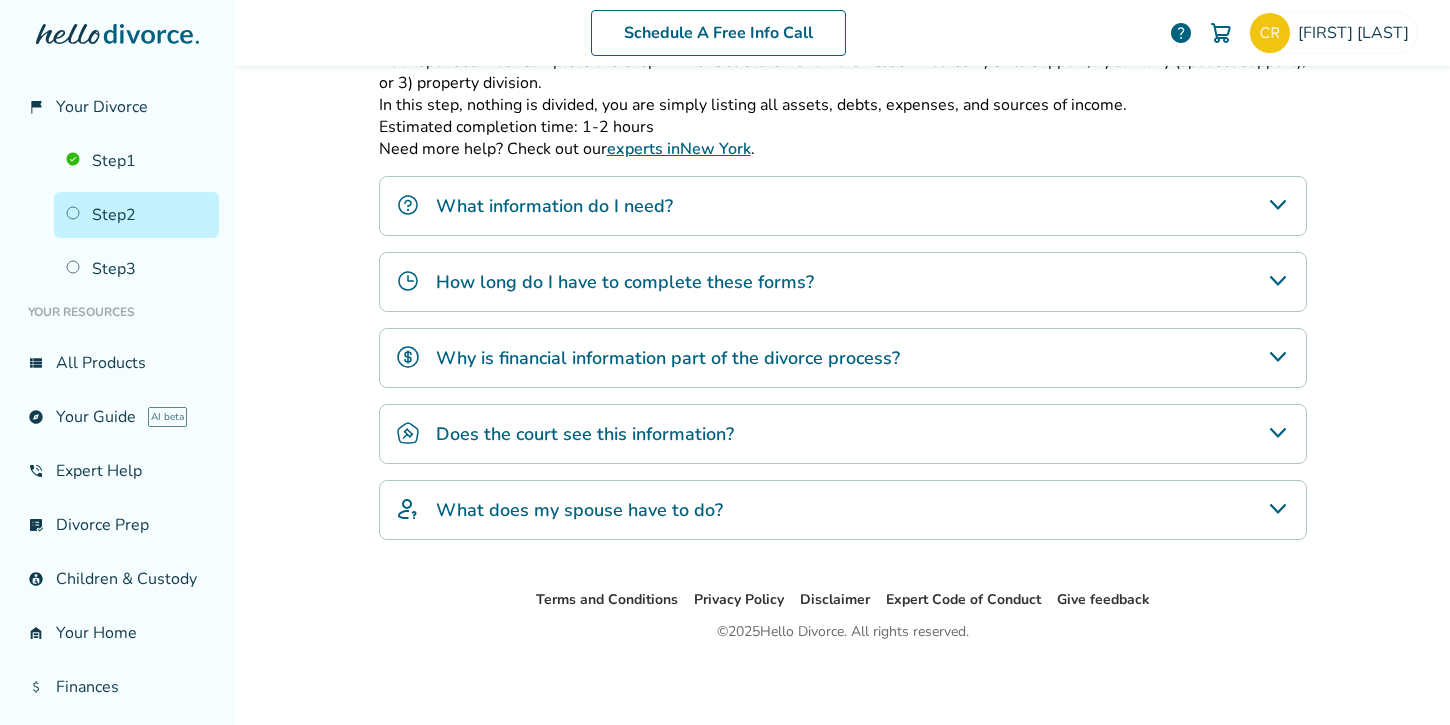 scroll, scrollTop: 331, scrollLeft: 0, axis: vertical 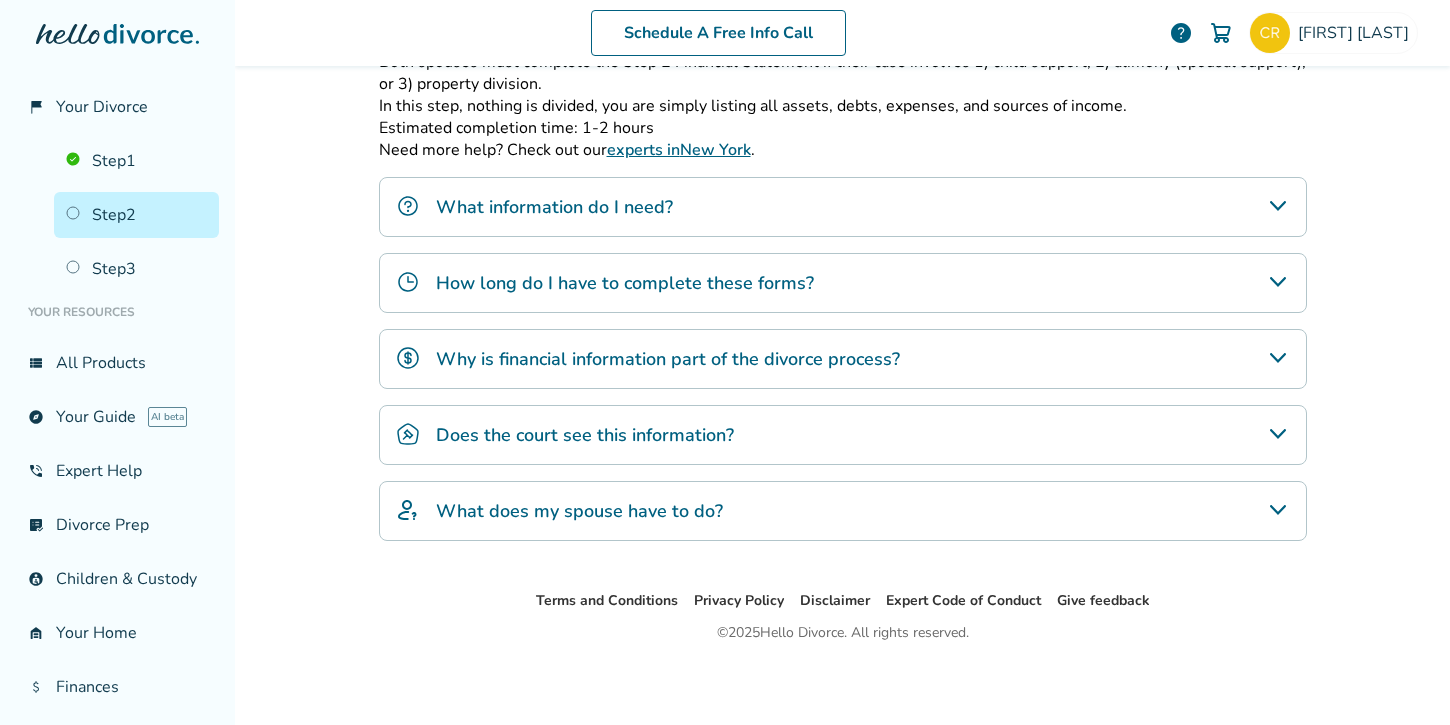 click on "Does the court see this information?" at bounding box center (585, 435) 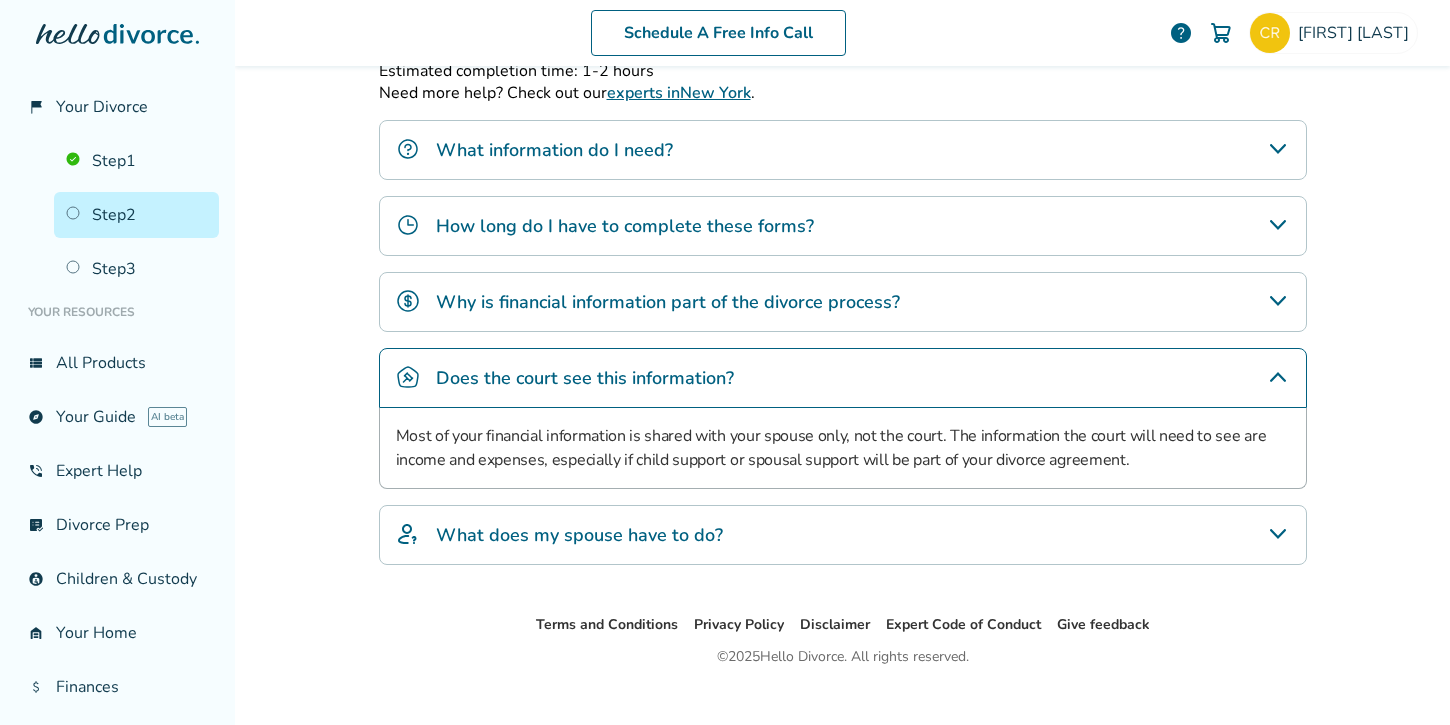 scroll, scrollTop: 413, scrollLeft: 0, axis: vertical 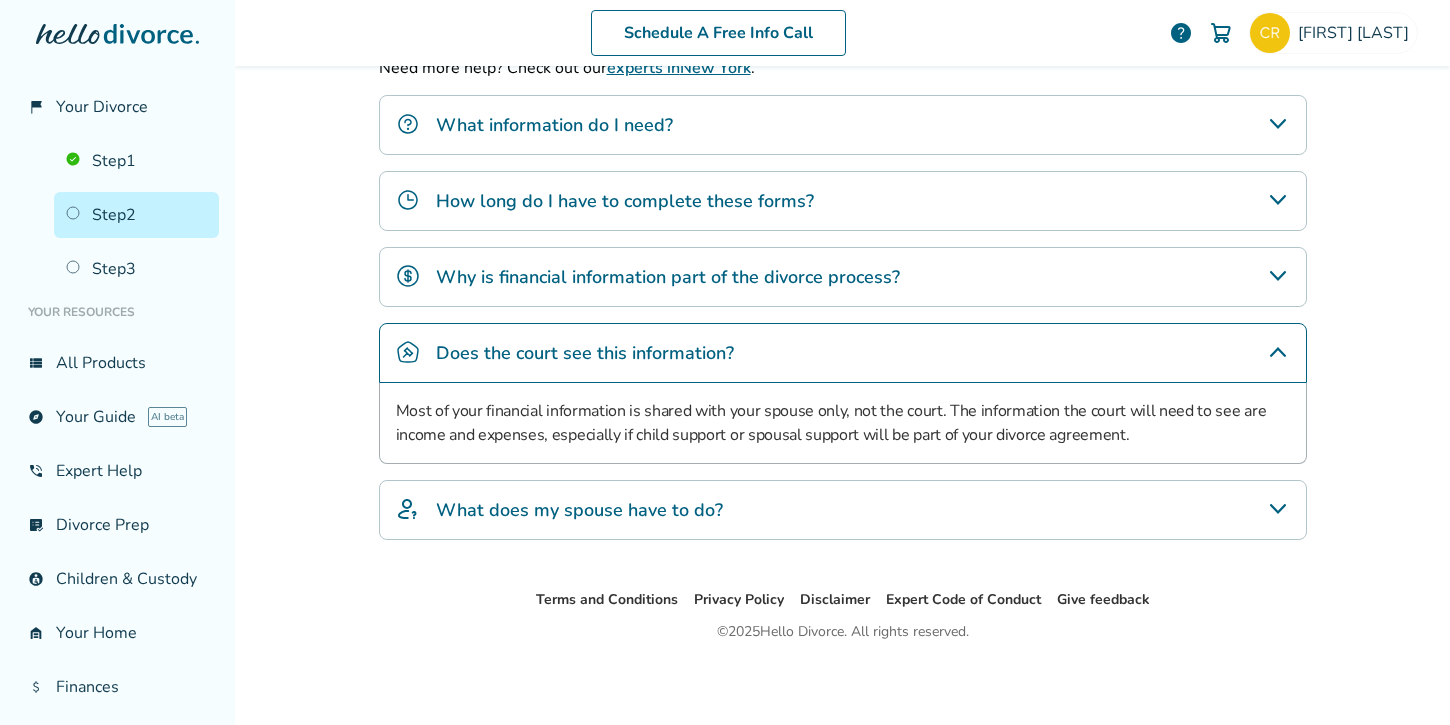 click on "What does my spouse have to do?" at bounding box center (579, 510) 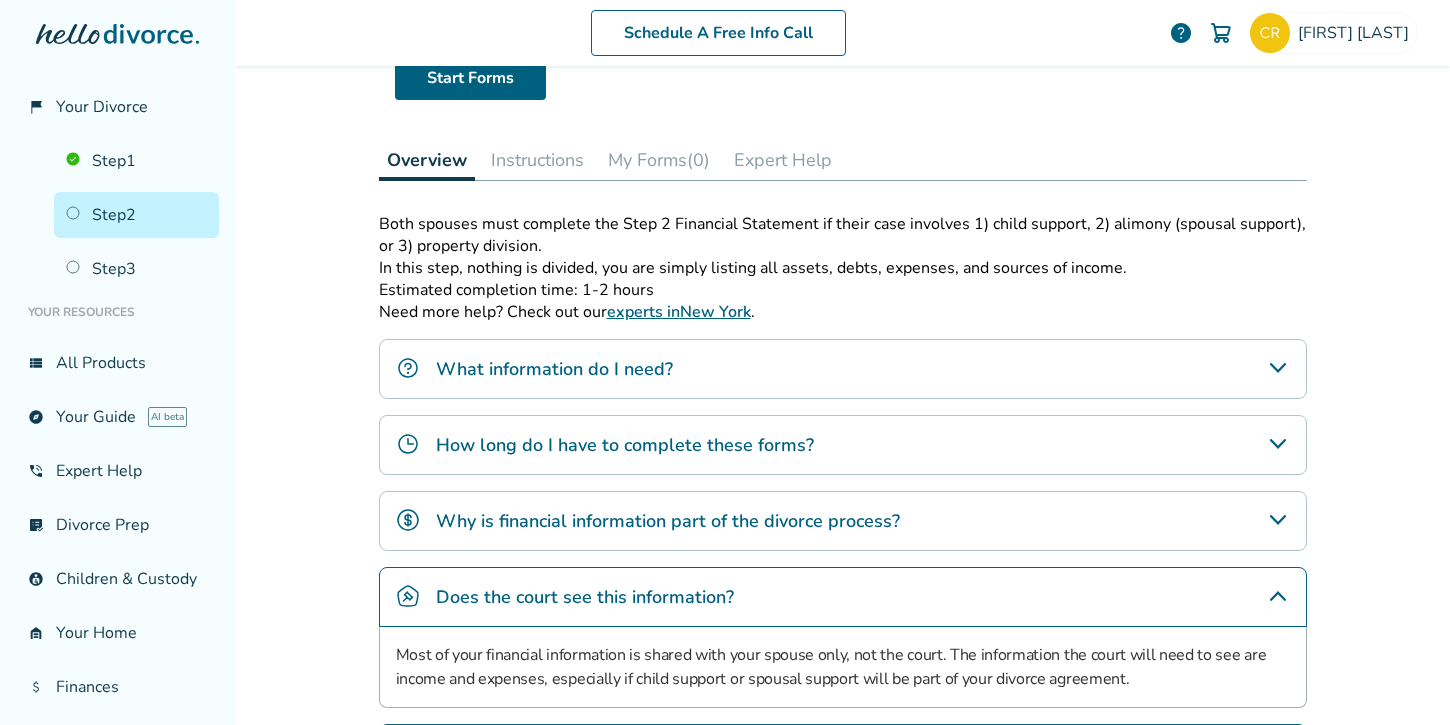 scroll, scrollTop: 167, scrollLeft: 0, axis: vertical 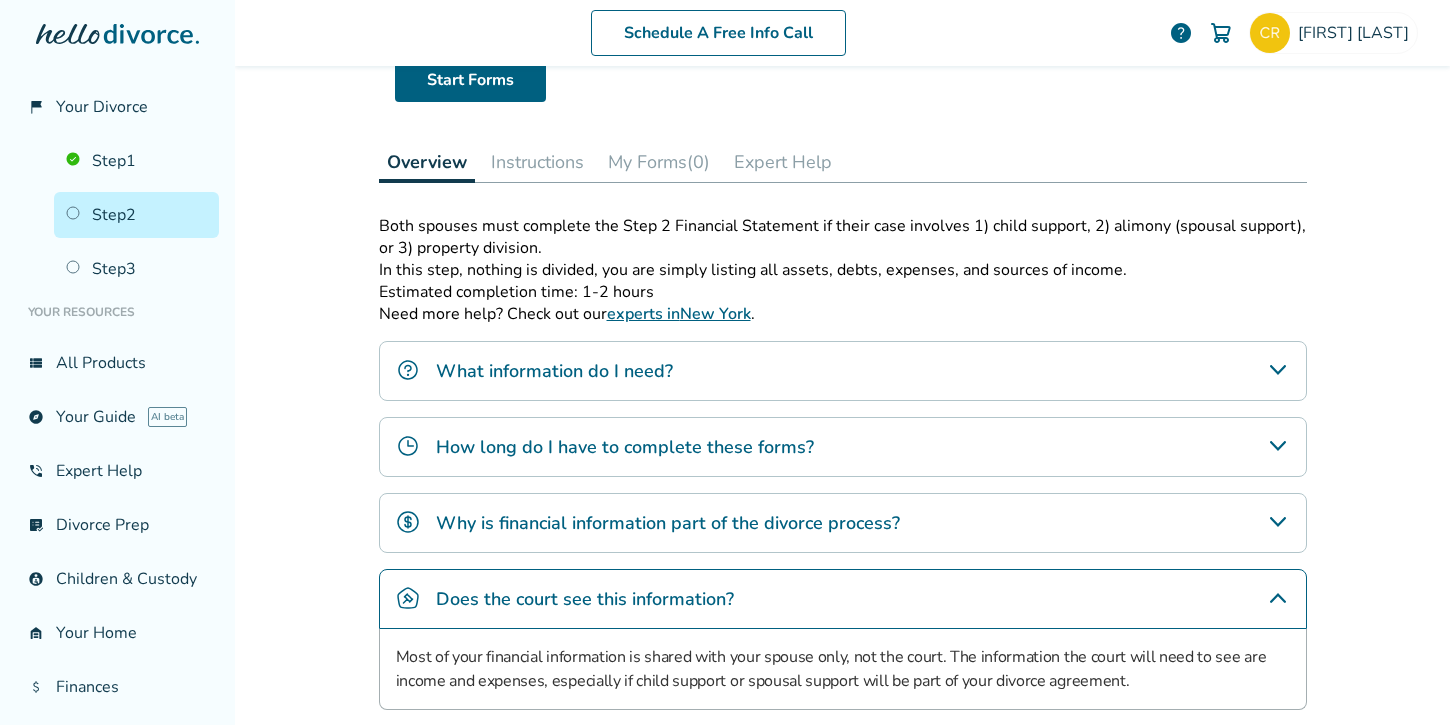 click on "How long do I have to complete these forms?" at bounding box center (625, 447) 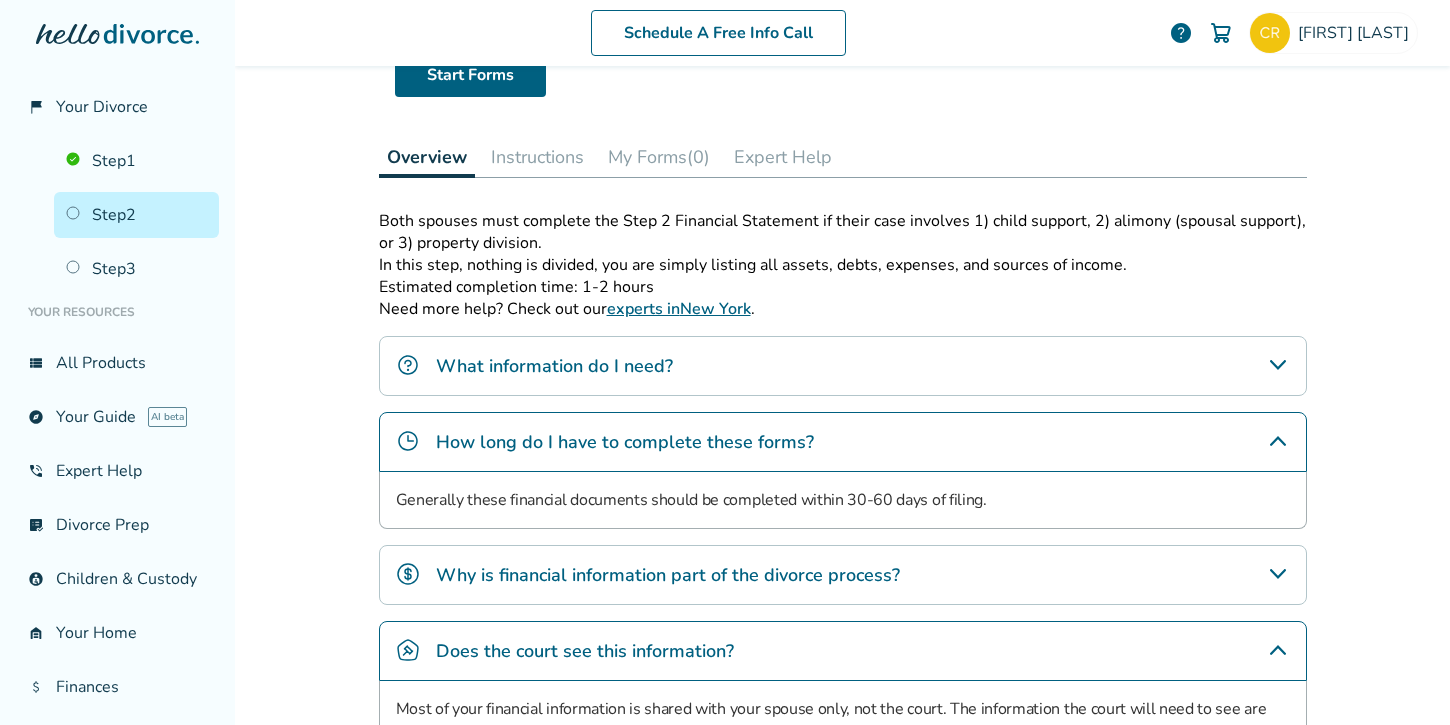 scroll, scrollTop: 173, scrollLeft: 0, axis: vertical 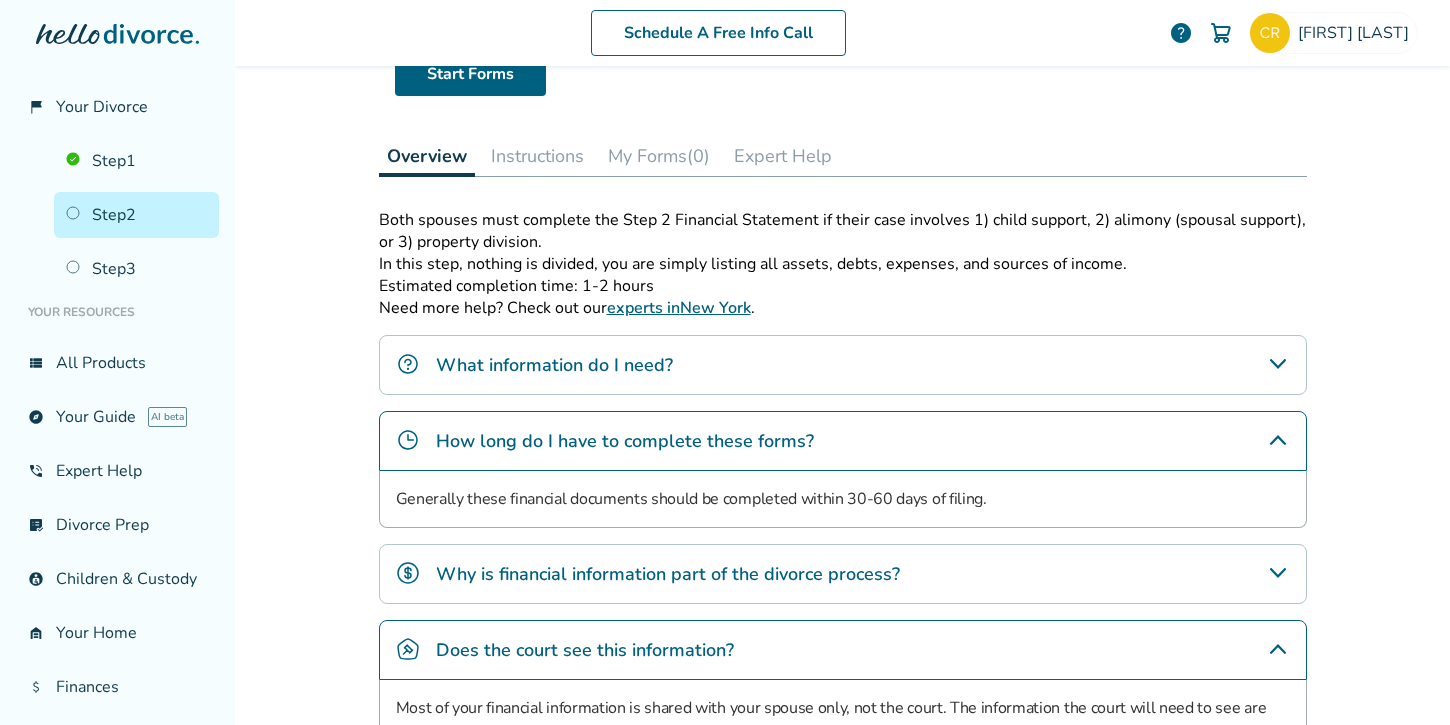click on "experts in [CITY]" at bounding box center (679, 308) 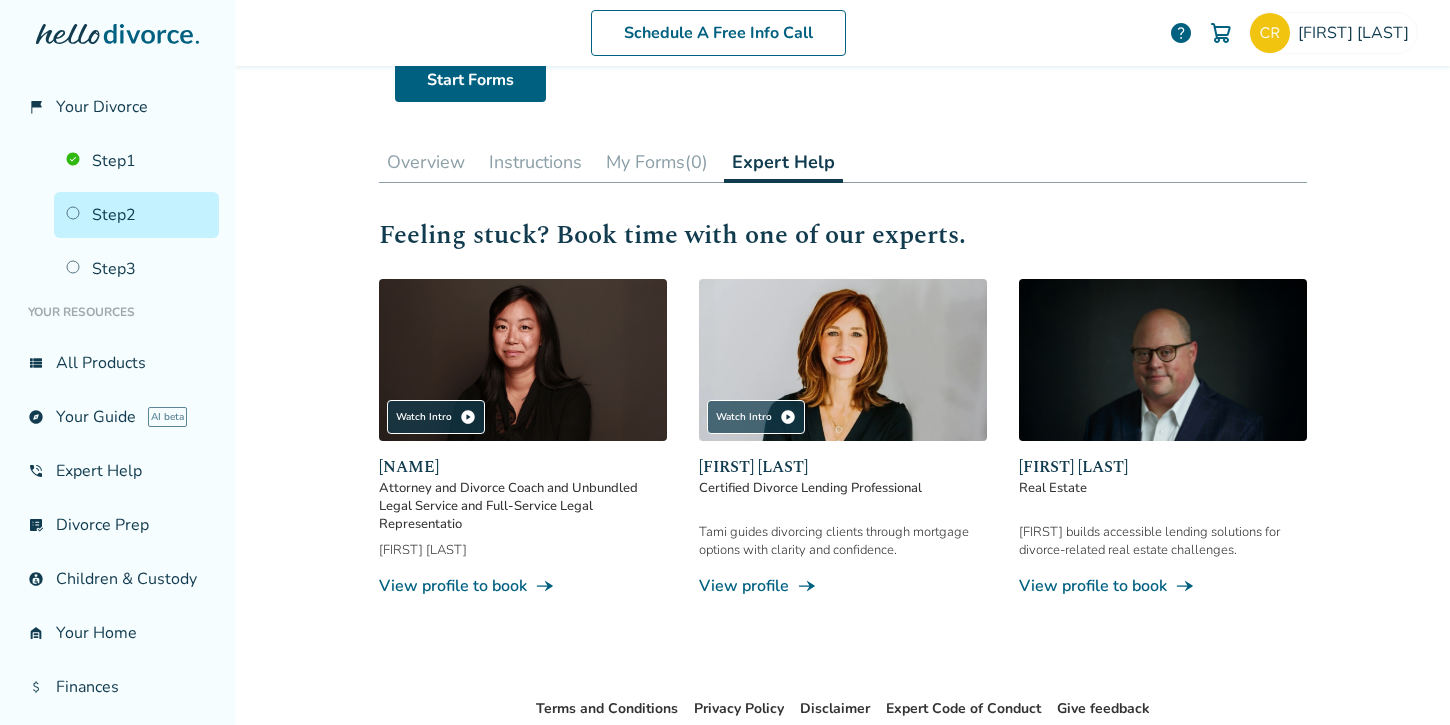 scroll, scrollTop: 165, scrollLeft: 0, axis: vertical 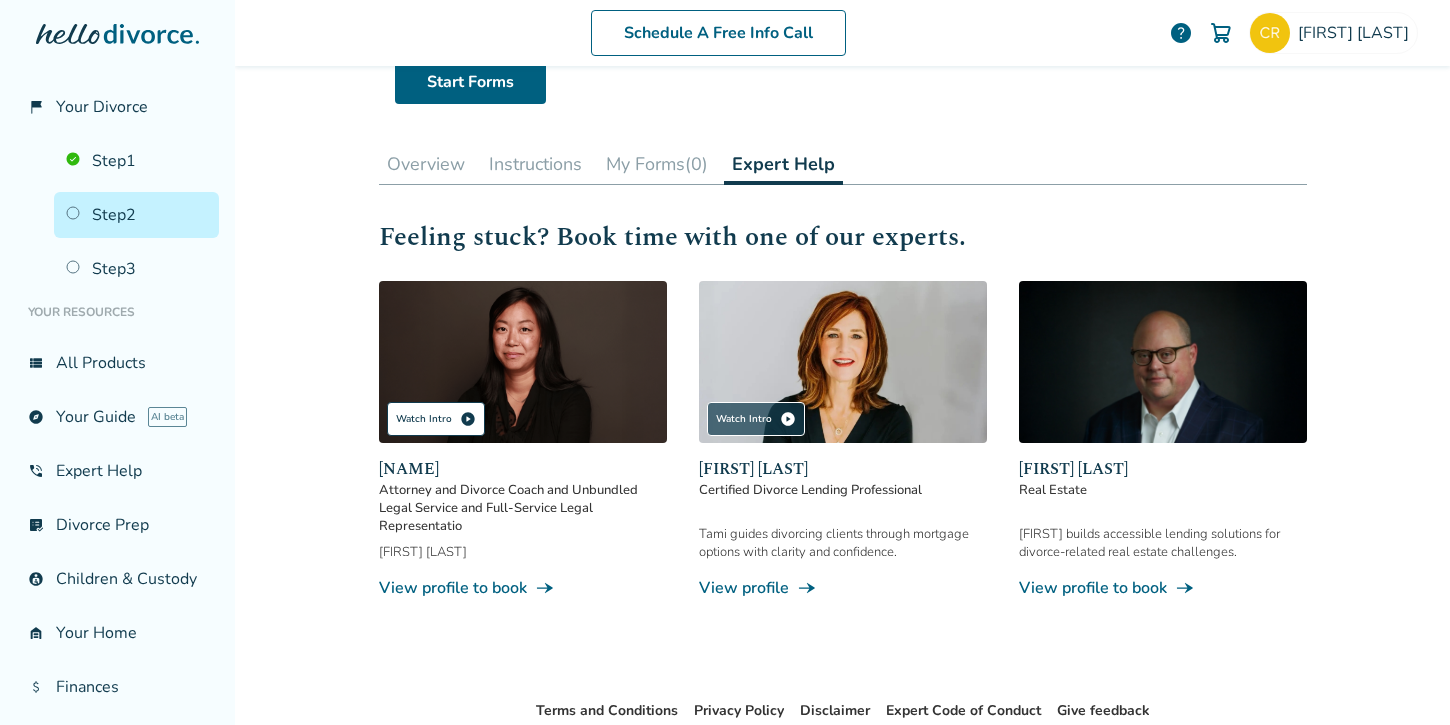 click on "Watch Intro play_circle" at bounding box center (436, 419) 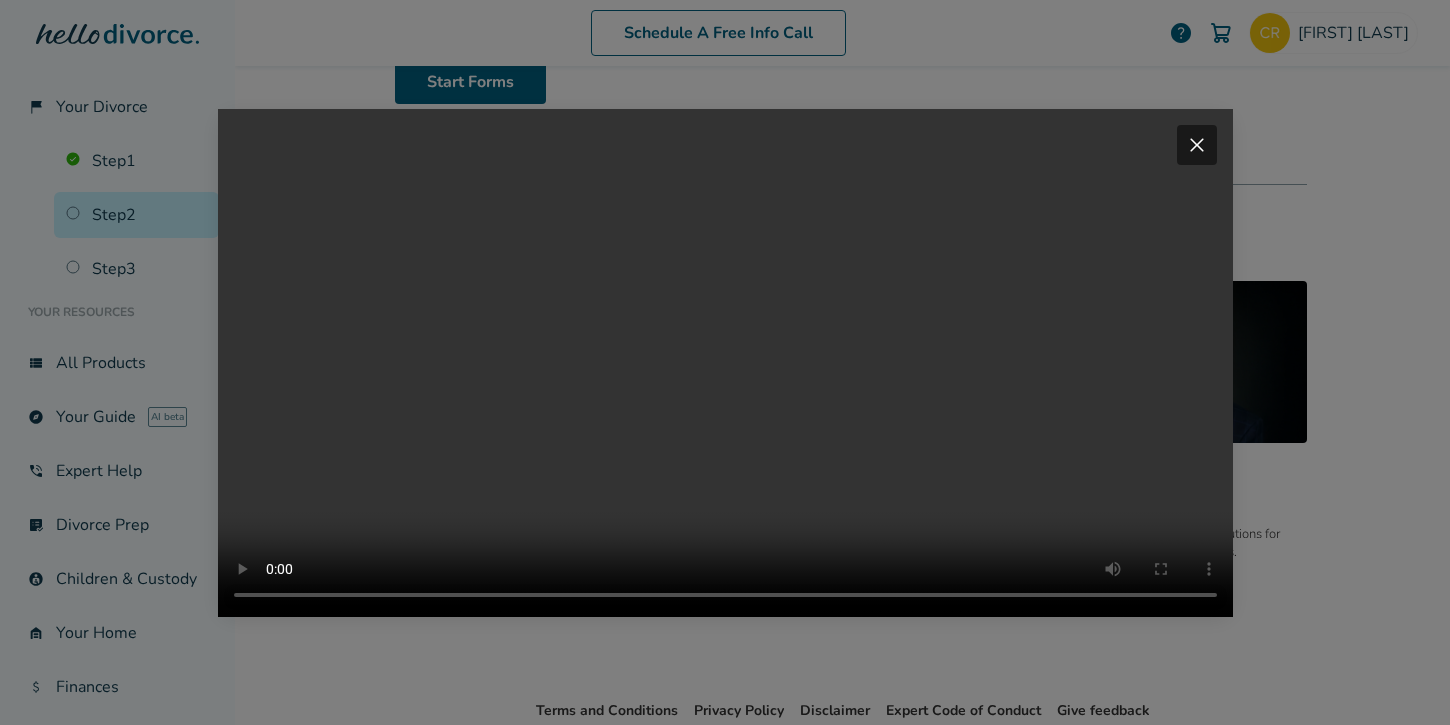 click on "close" at bounding box center [1197, 145] 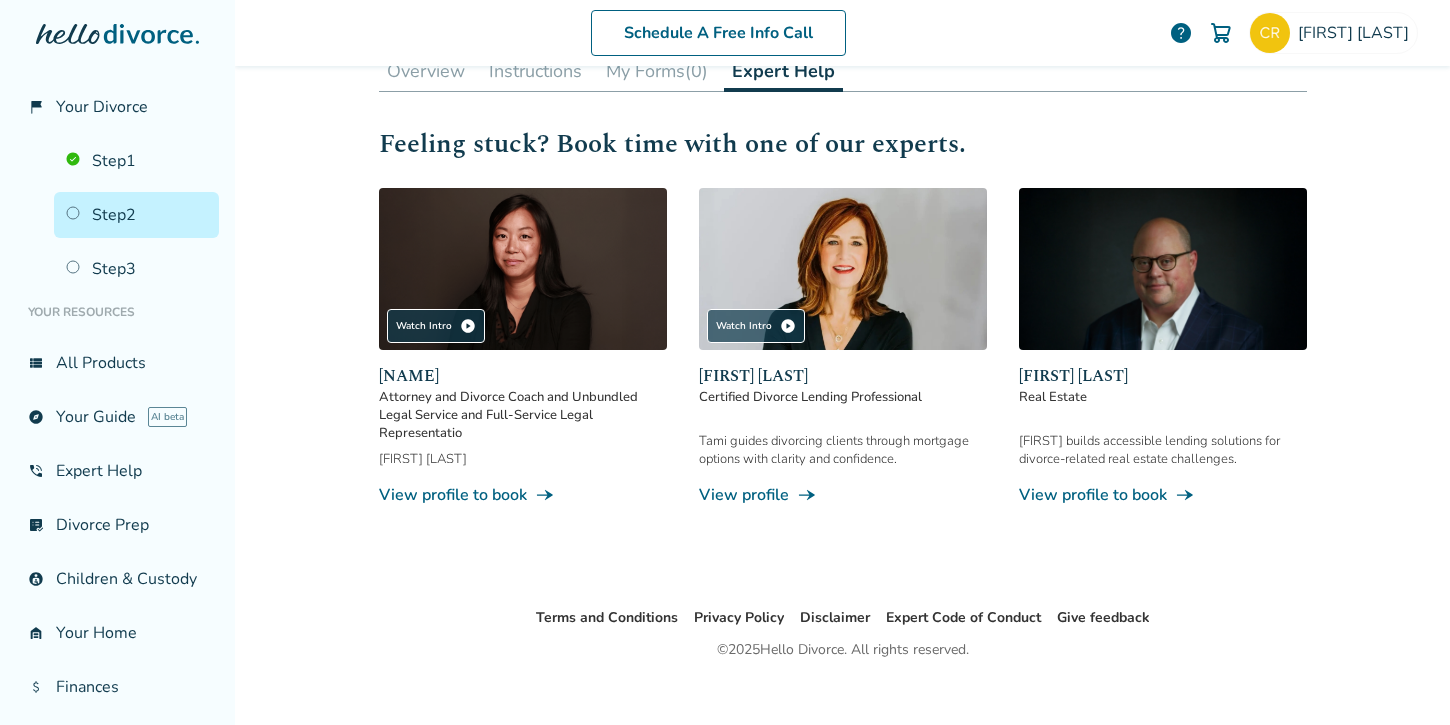 scroll, scrollTop: 257, scrollLeft: 0, axis: vertical 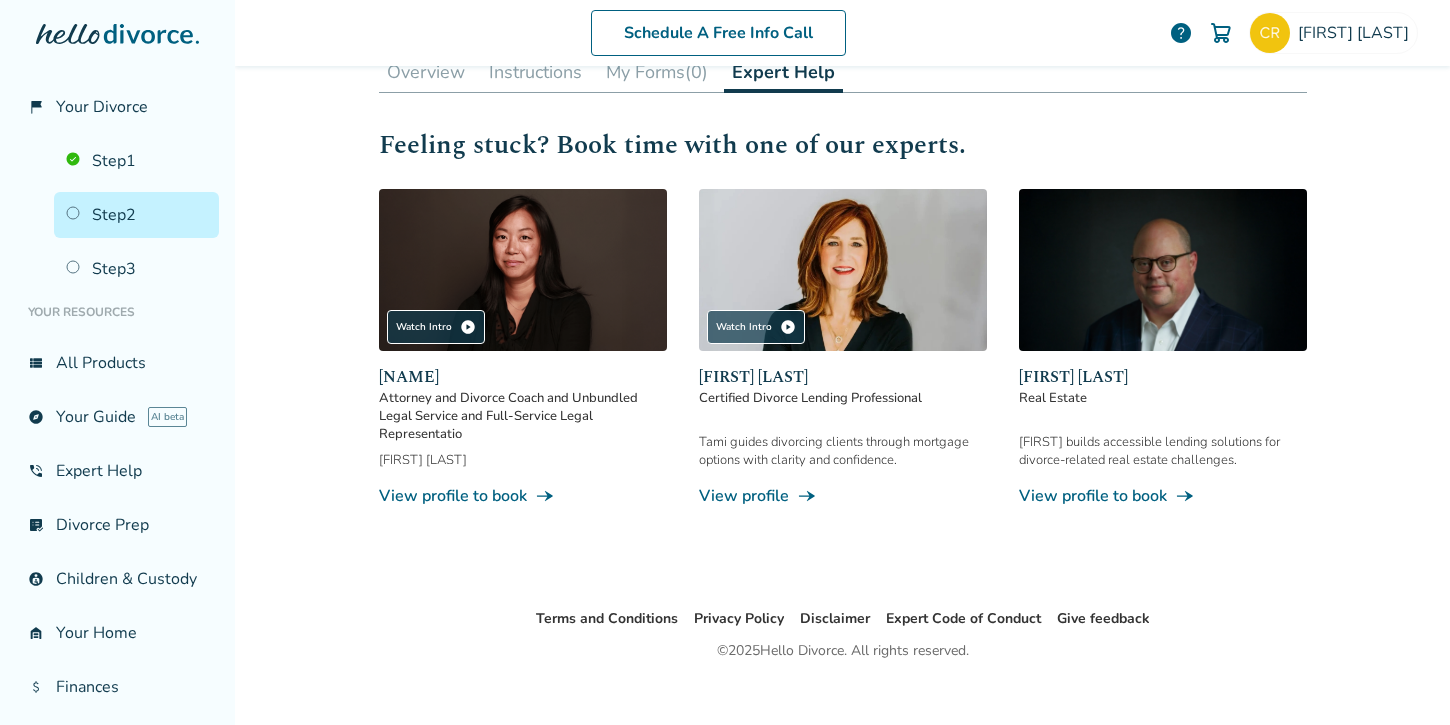 click at bounding box center [843, 270] 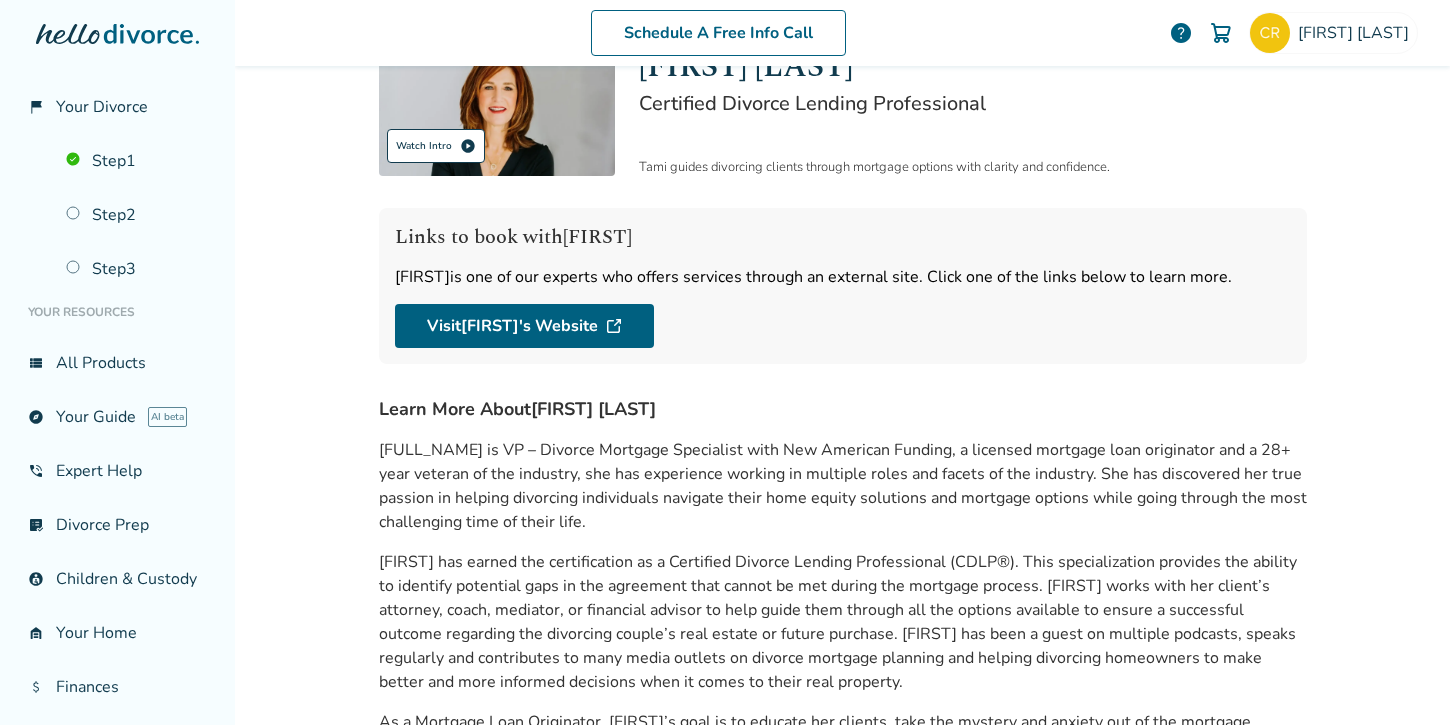 click on "Watch Intro play_circle" at bounding box center [436, 146] 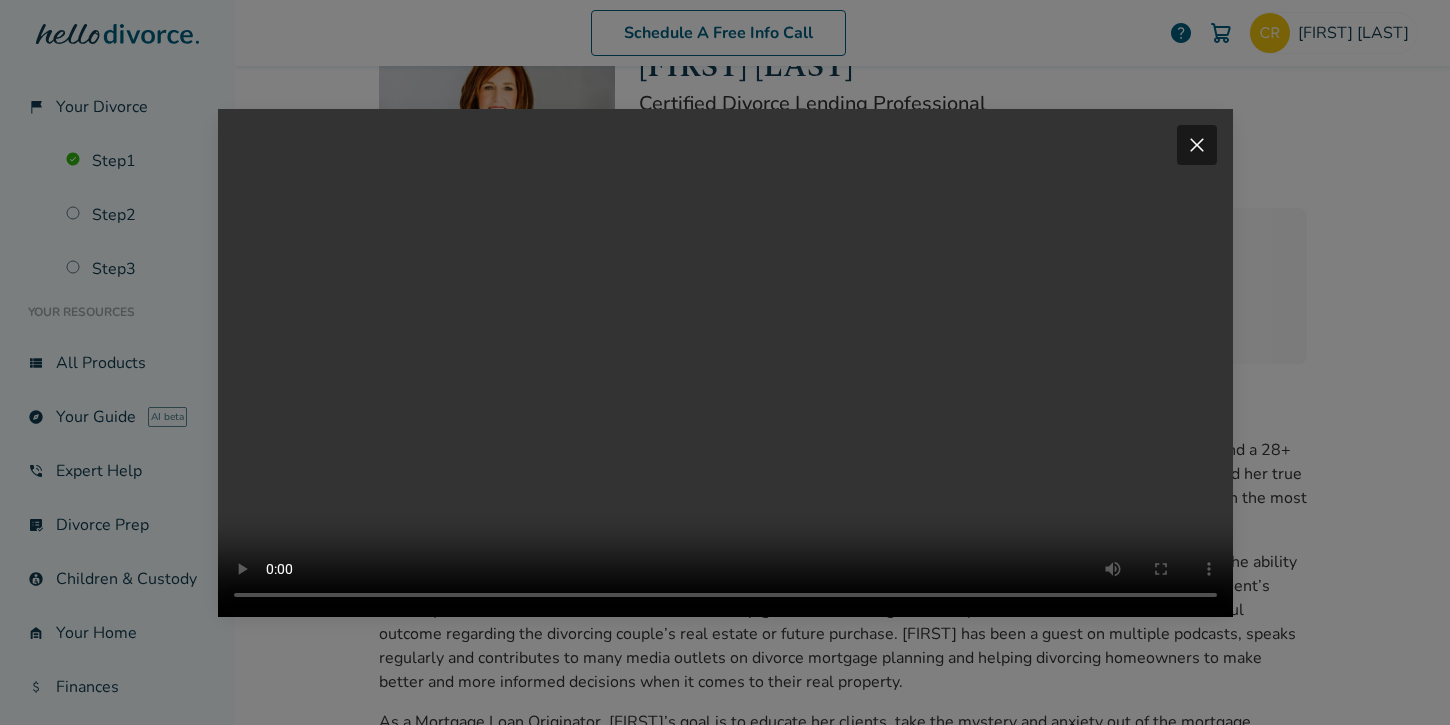 click on "close" at bounding box center [1197, 145] 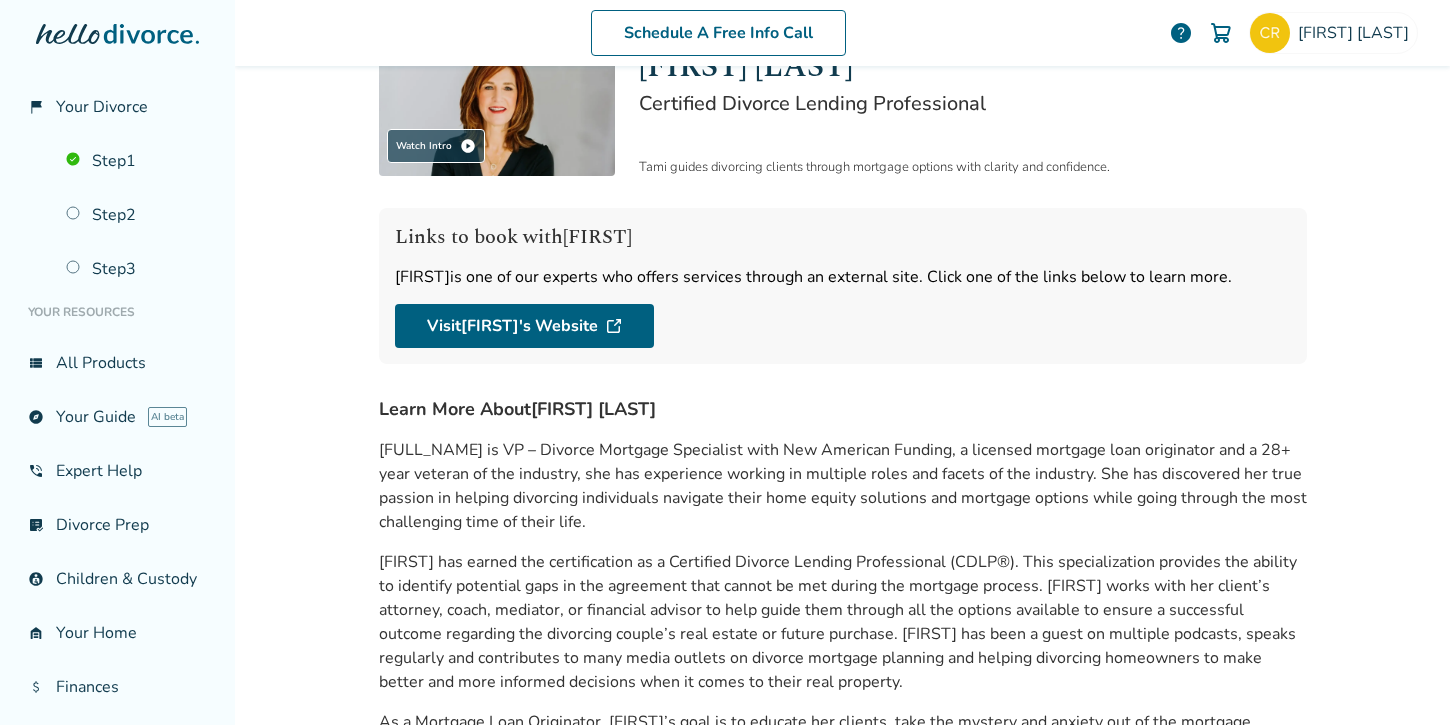 scroll, scrollTop: 0, scrollLeft: 0, axis: both 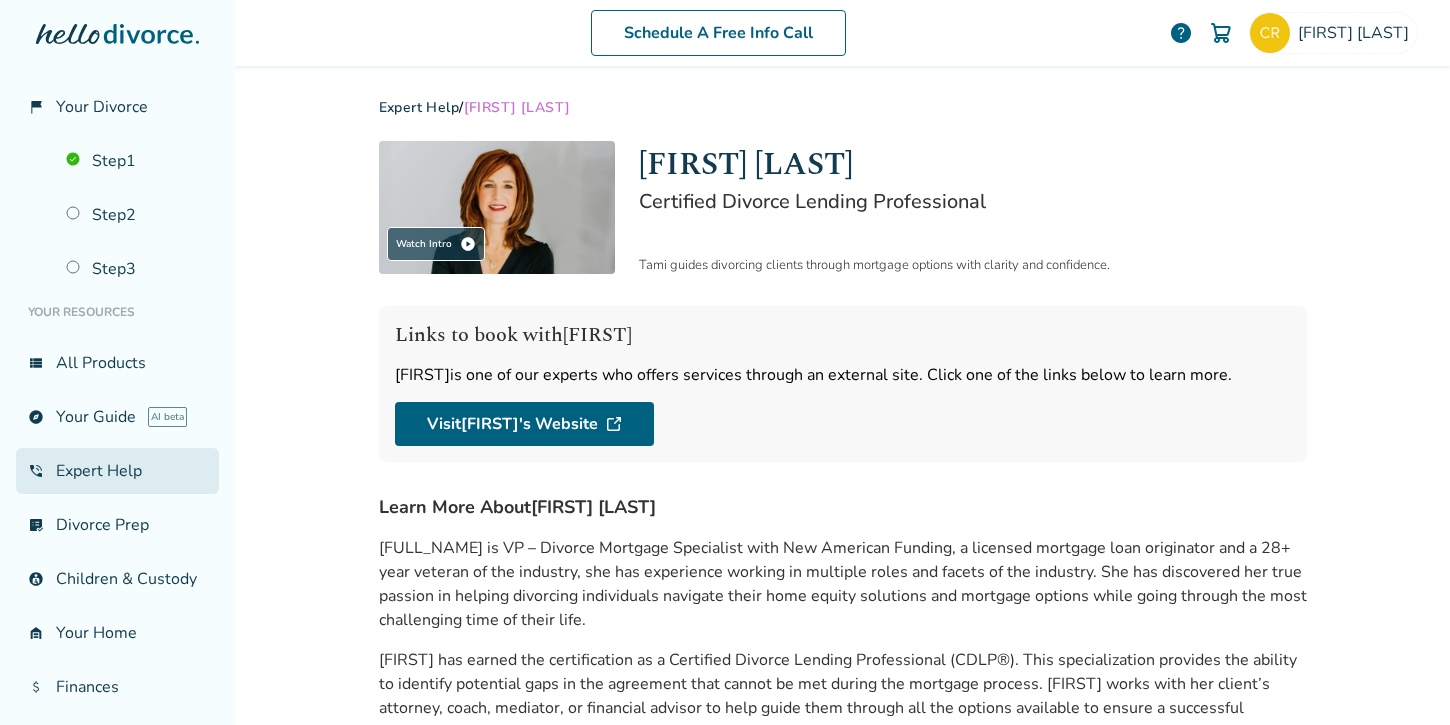 click on "phone_in_talk Expert Help" at bounding box center [117, 471] 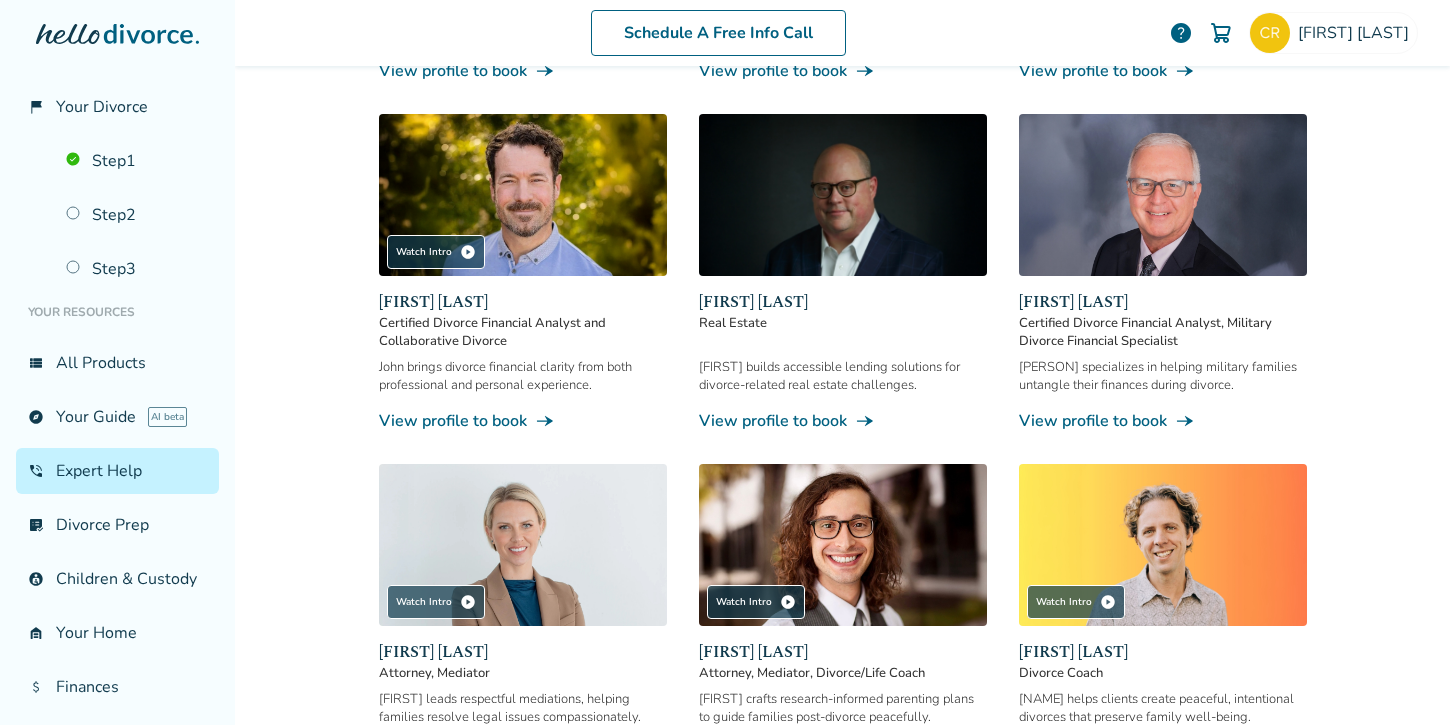 scroll, scrollTop: 966, scrollLeft: 0, axis: vertical 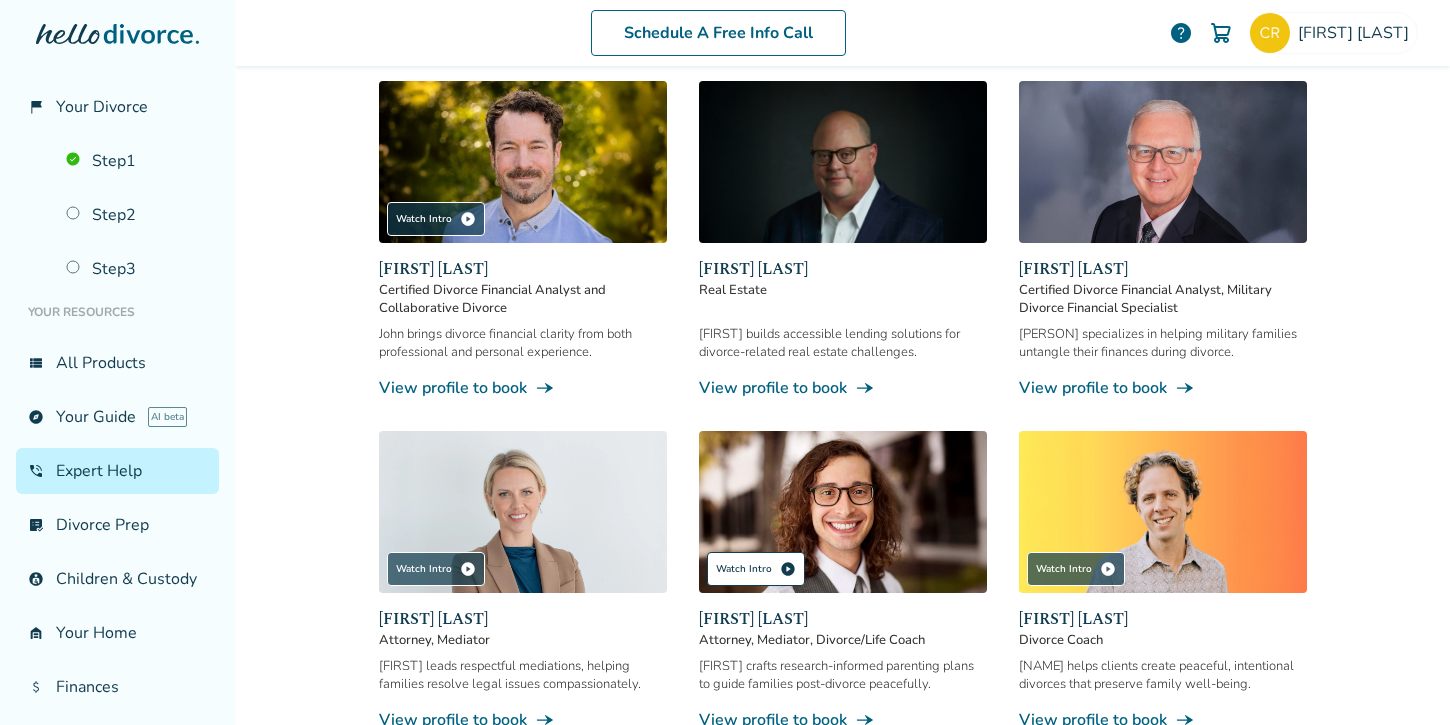 click on "play_circle" at bounding box center [788, 569] 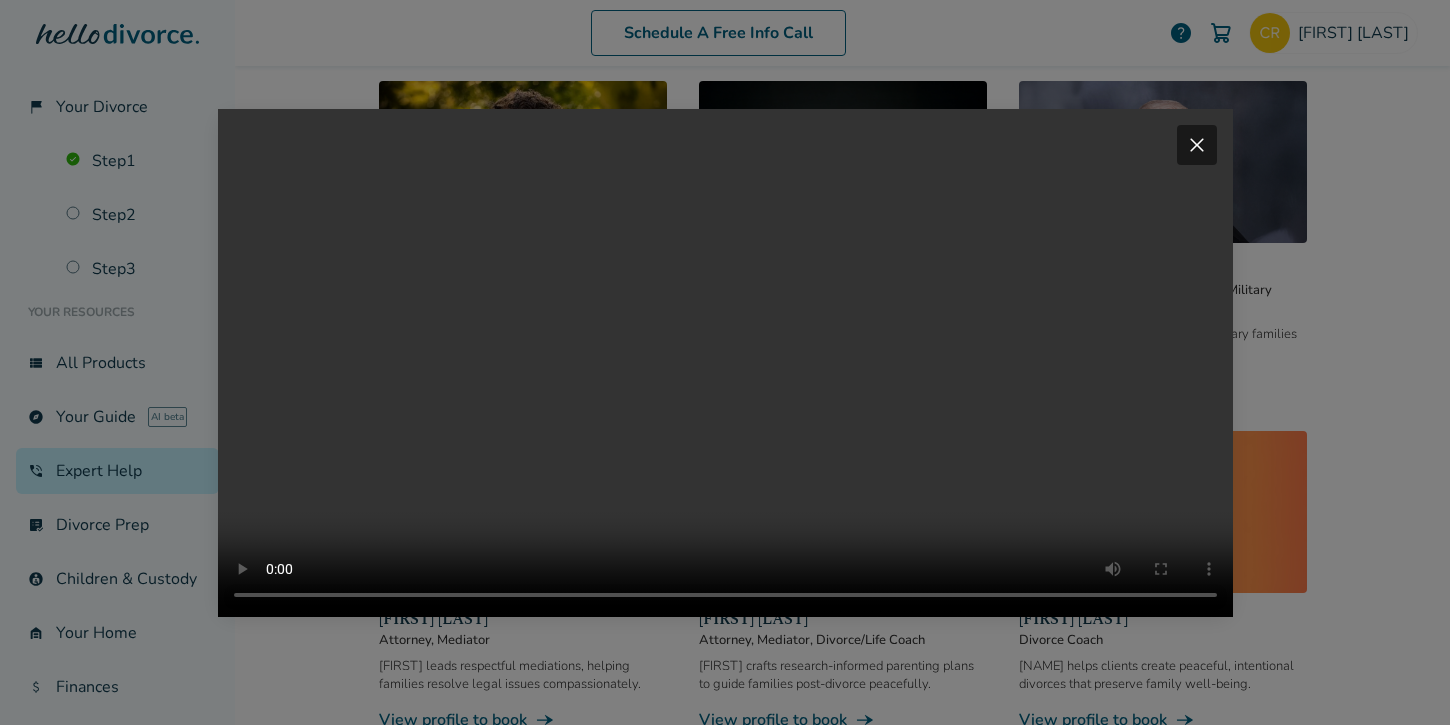 click on "Your browser does not support the video tag." at bounding box center [725, 363] 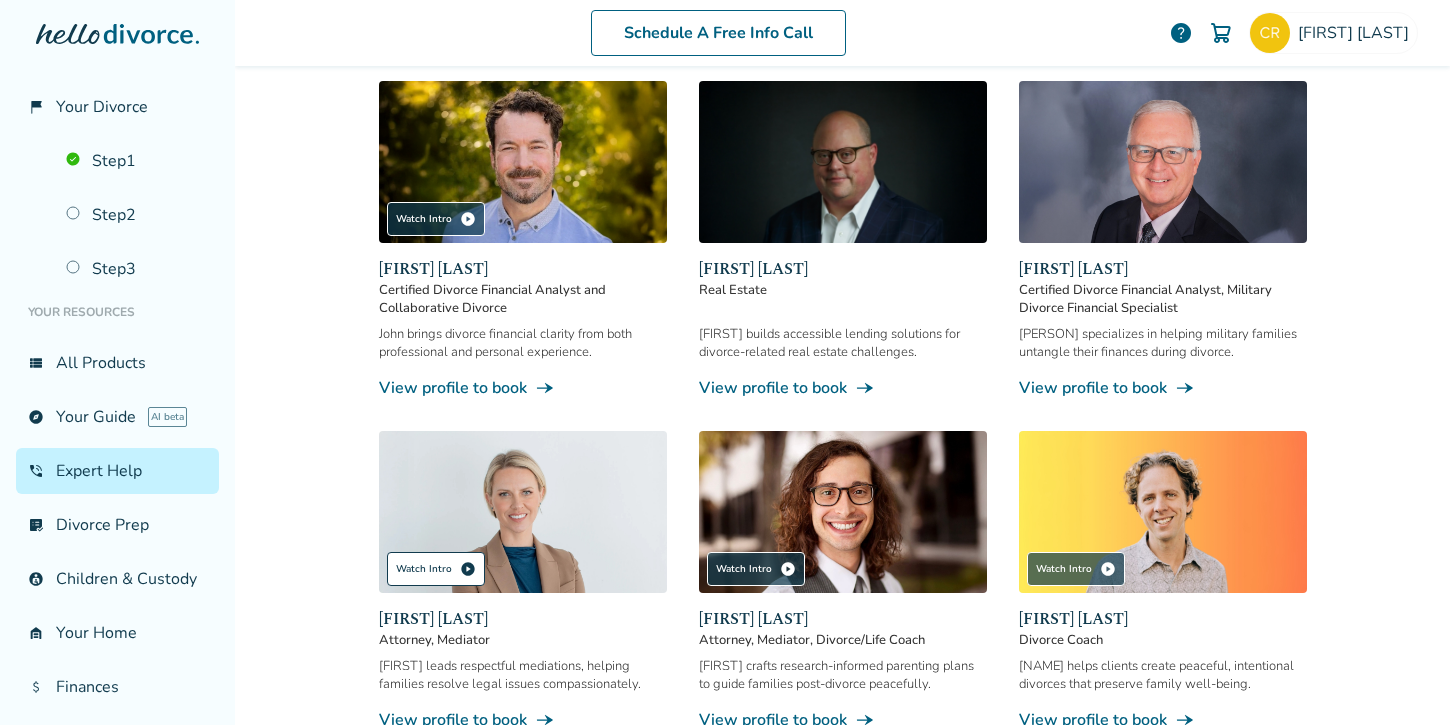 click on "play_circle" at bounding box center (468, 569) 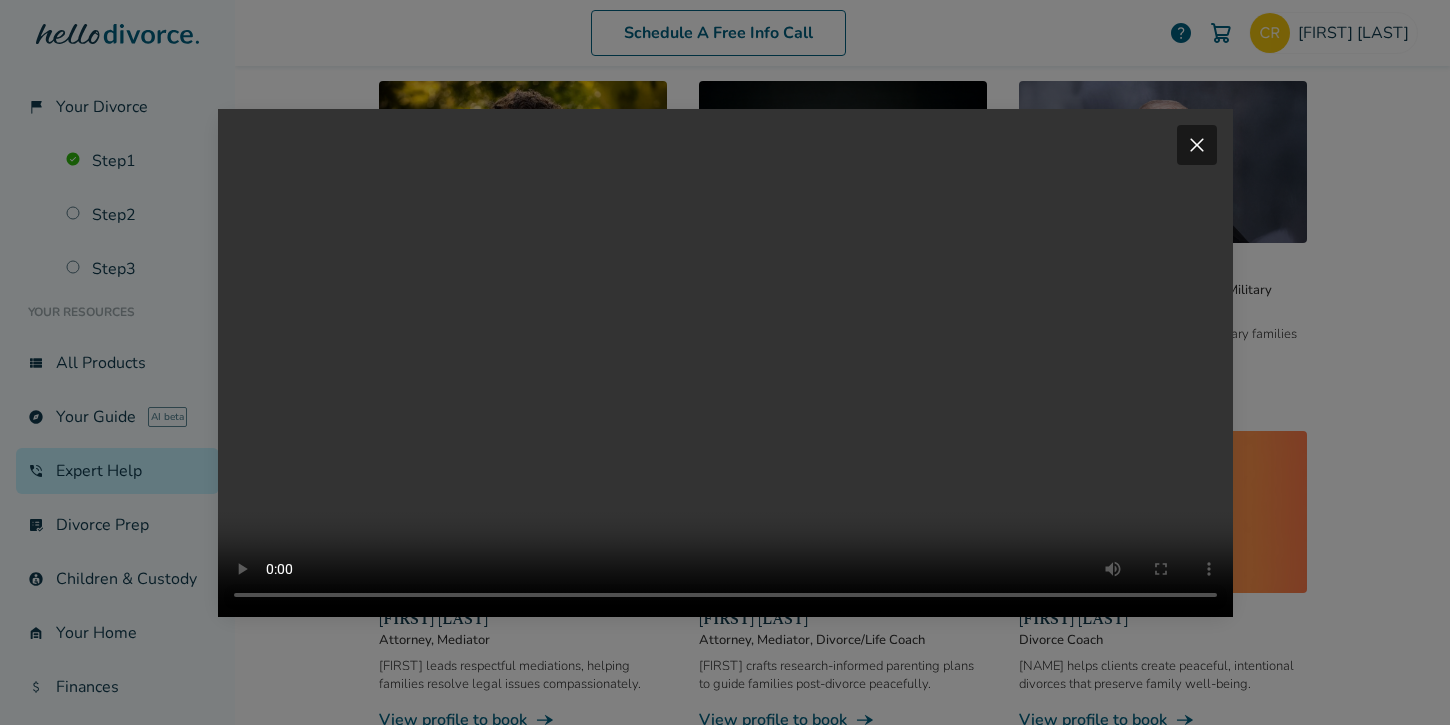 type 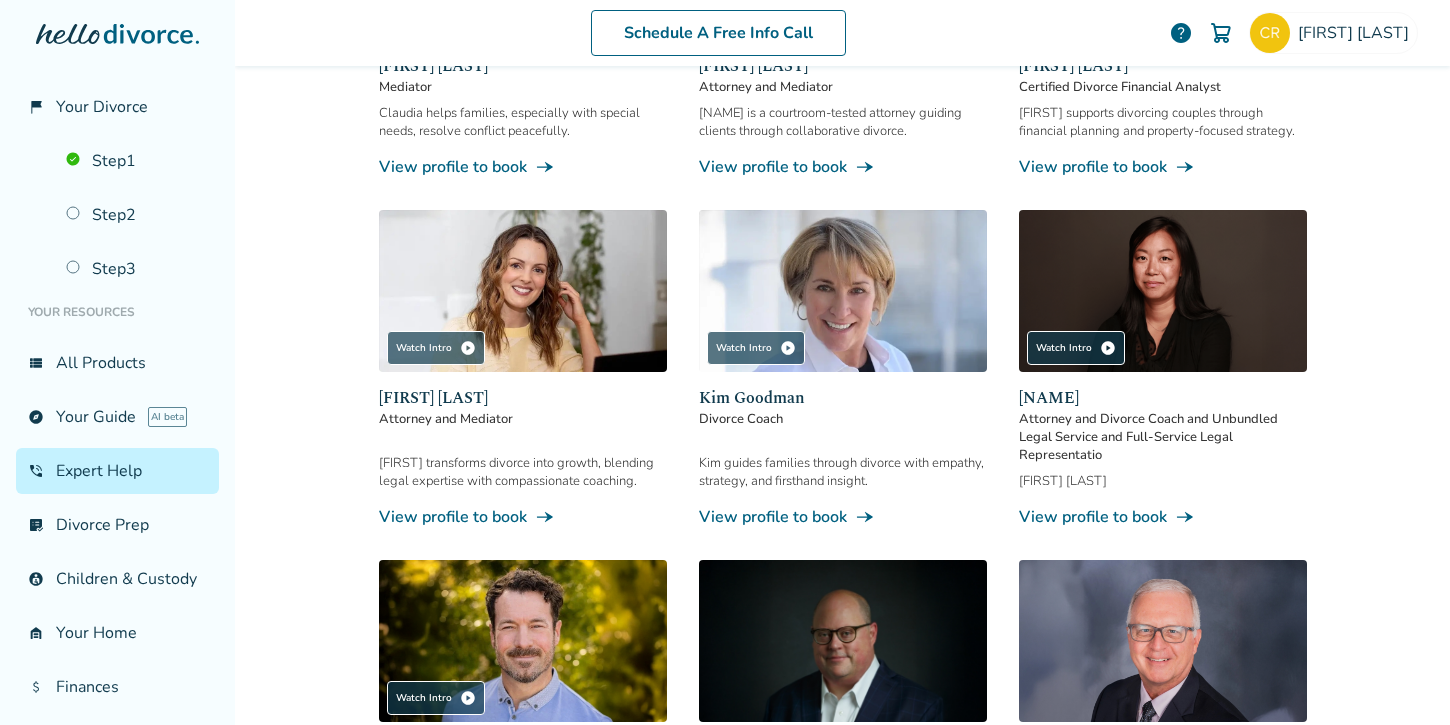 scroll, scrollTop: 485, scrollLeft: 0, axis: vertical 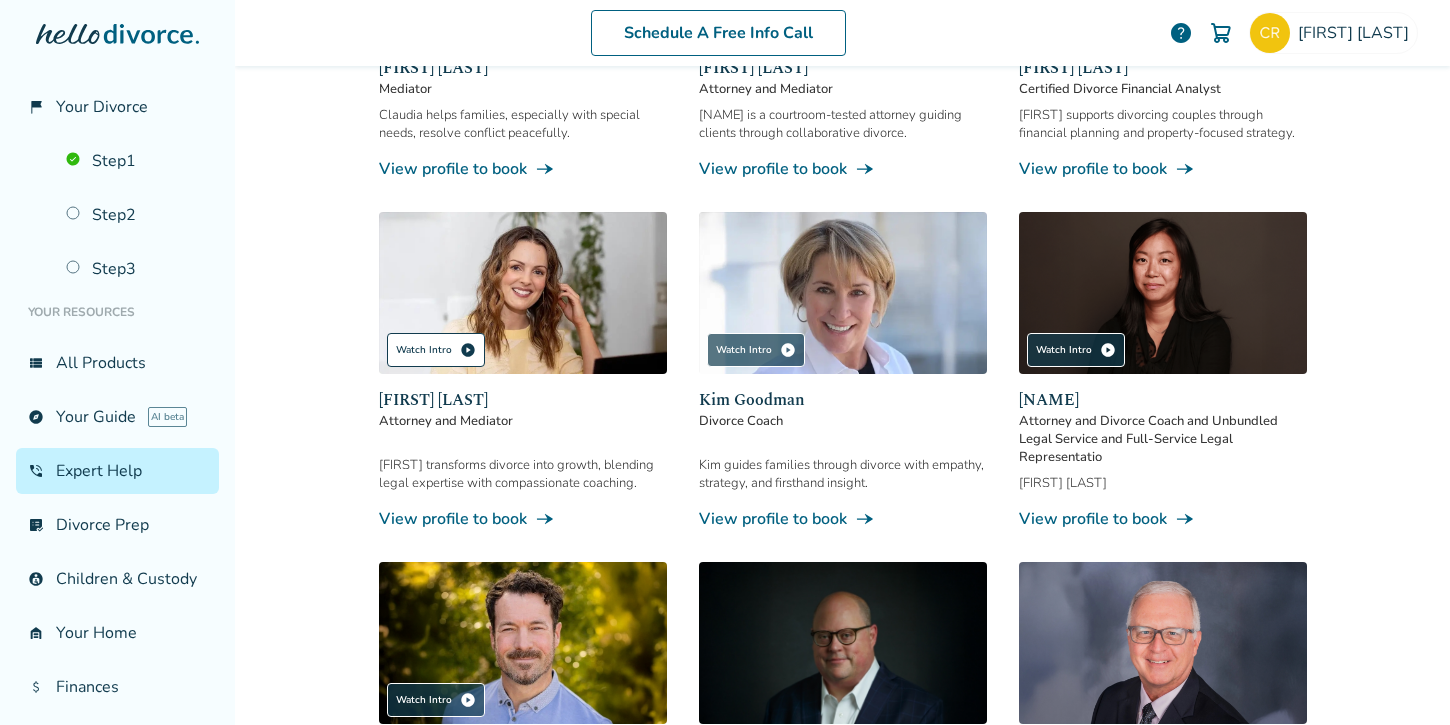 click on "Watch Intro play_circle" at bounding box center (436, 350) 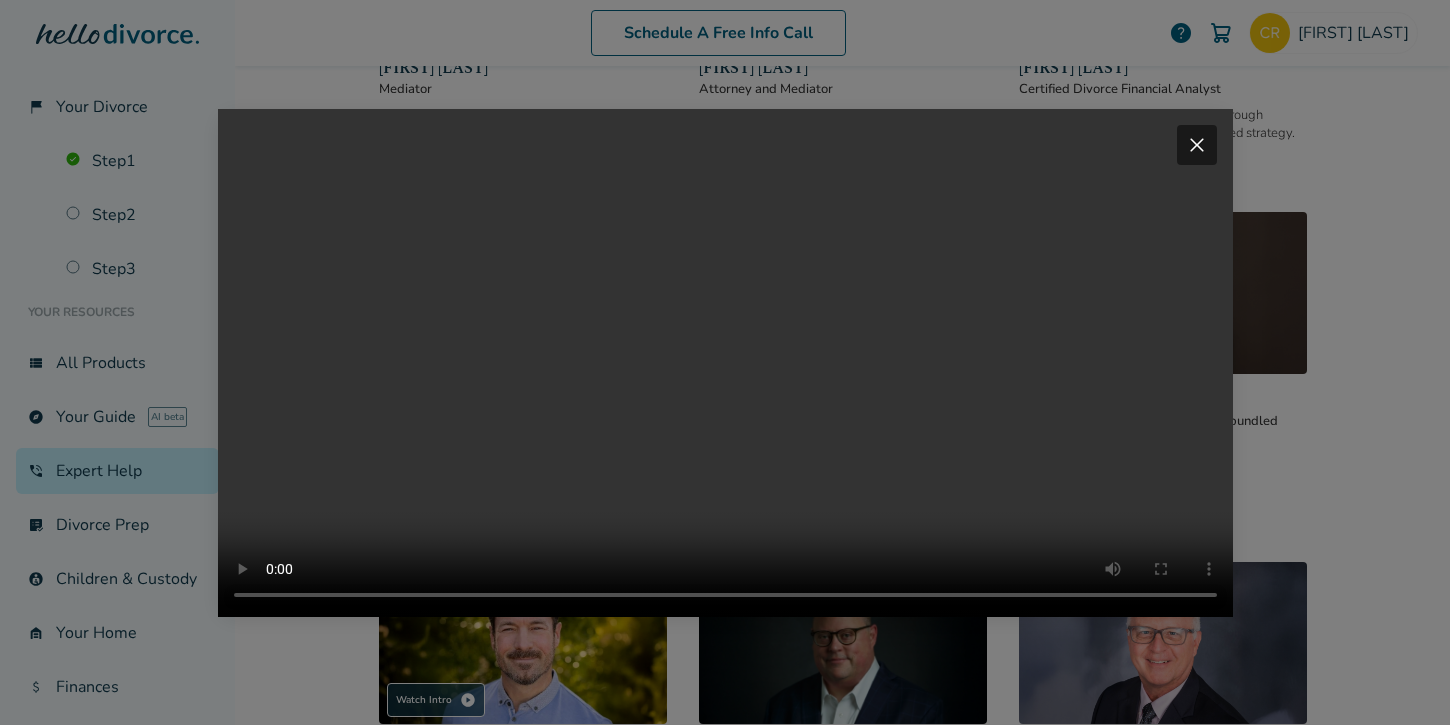 type 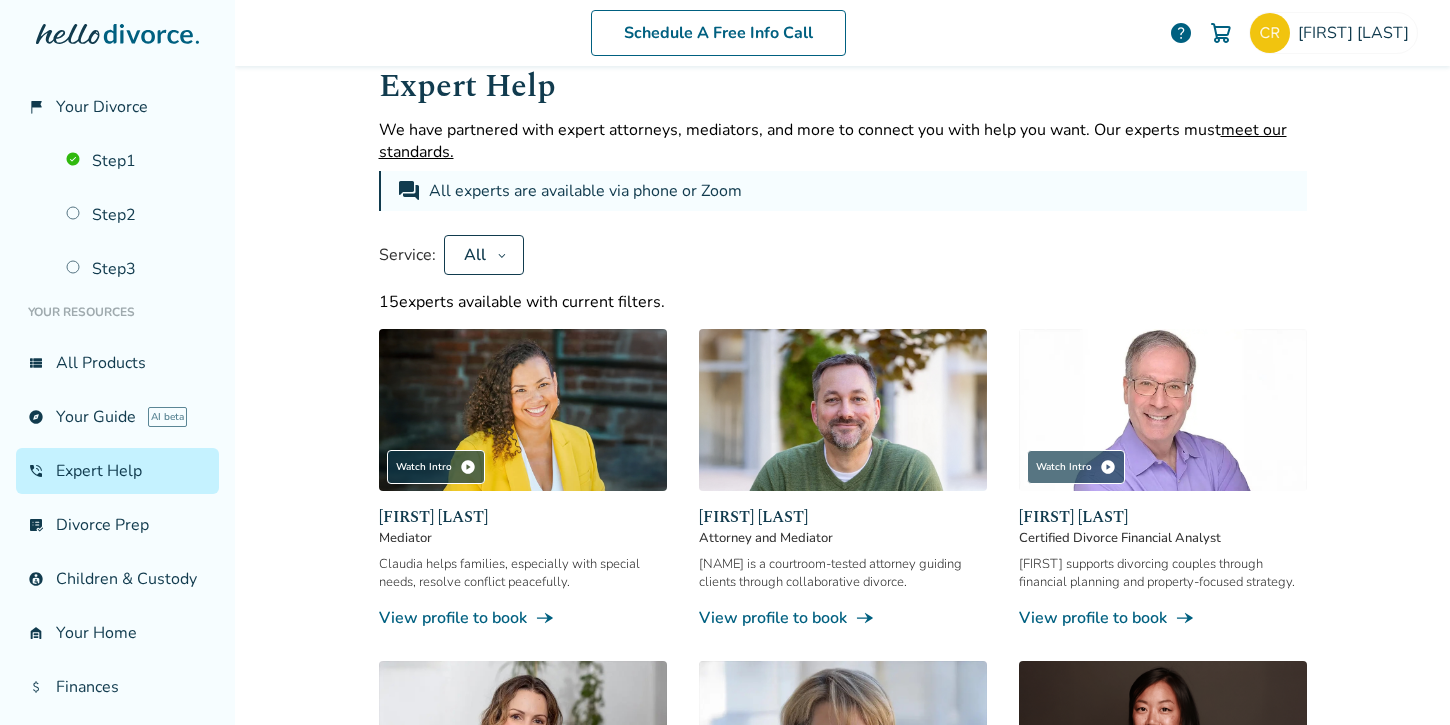 scroll, scrollTop: 30, scrollLeft: 0, axis: vertical 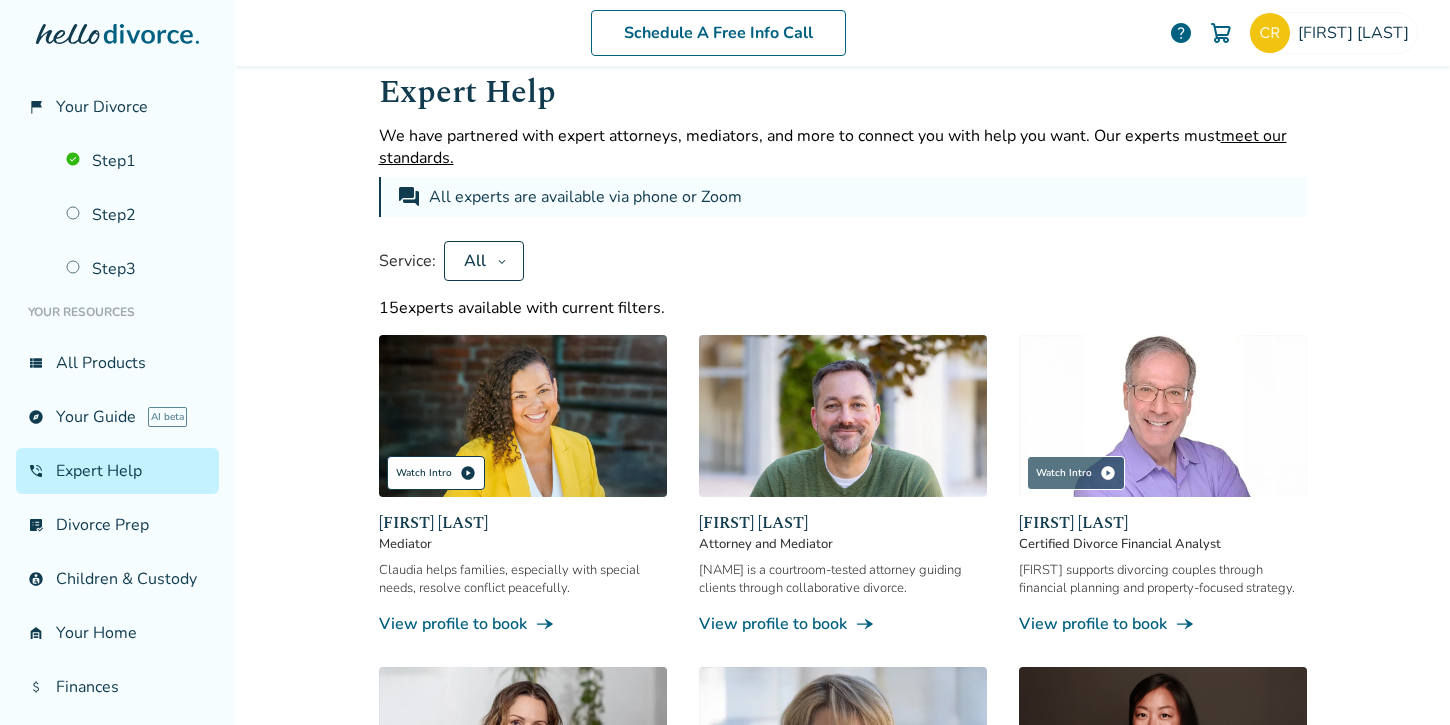 click on "play_circle" at bounding box center [468, 473] 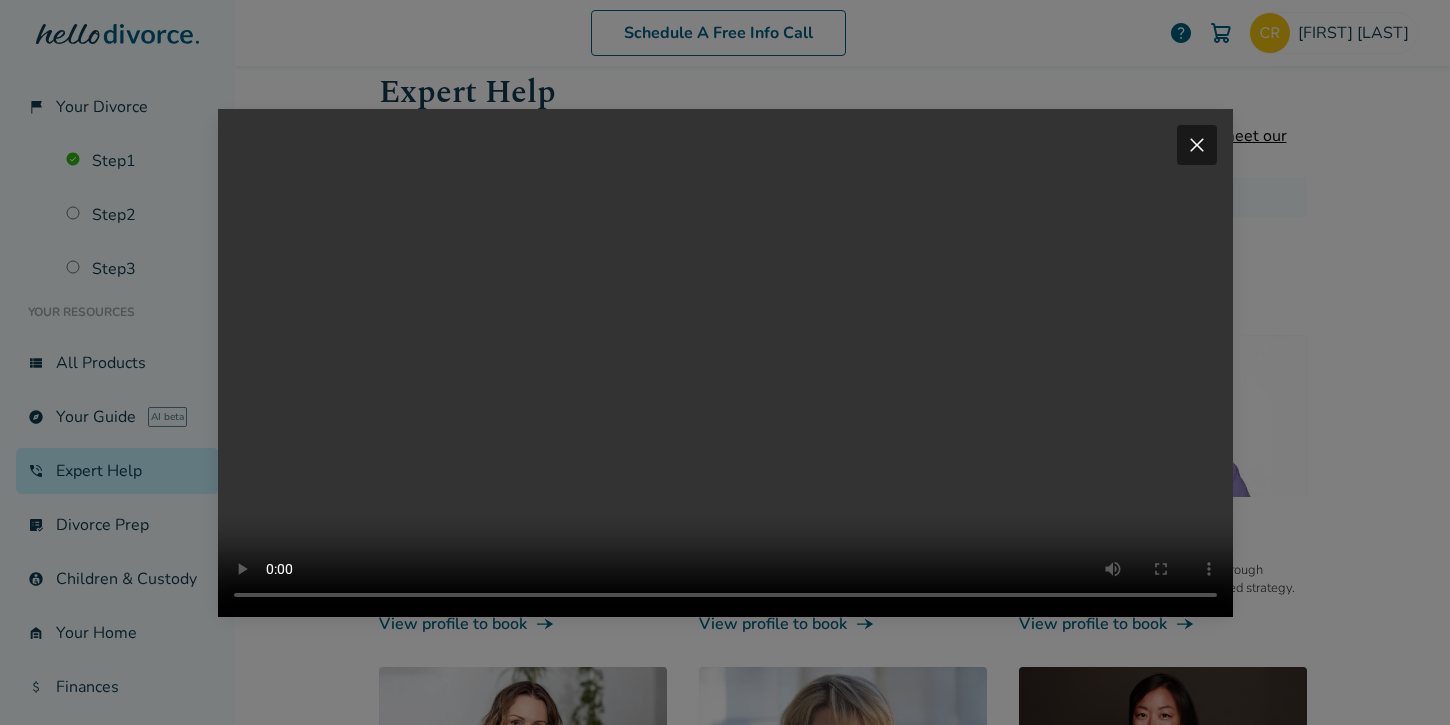type 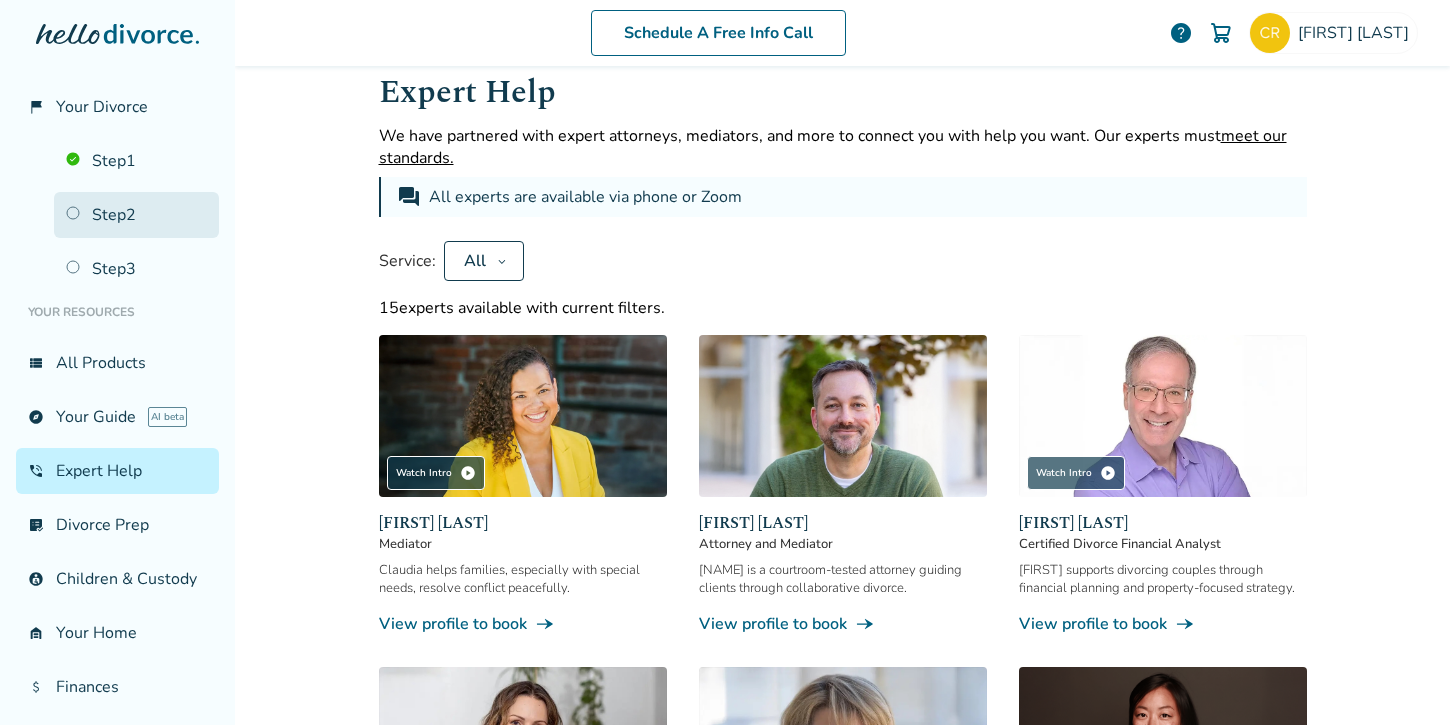 click on "Step  2" at bounding box center (136, 215) 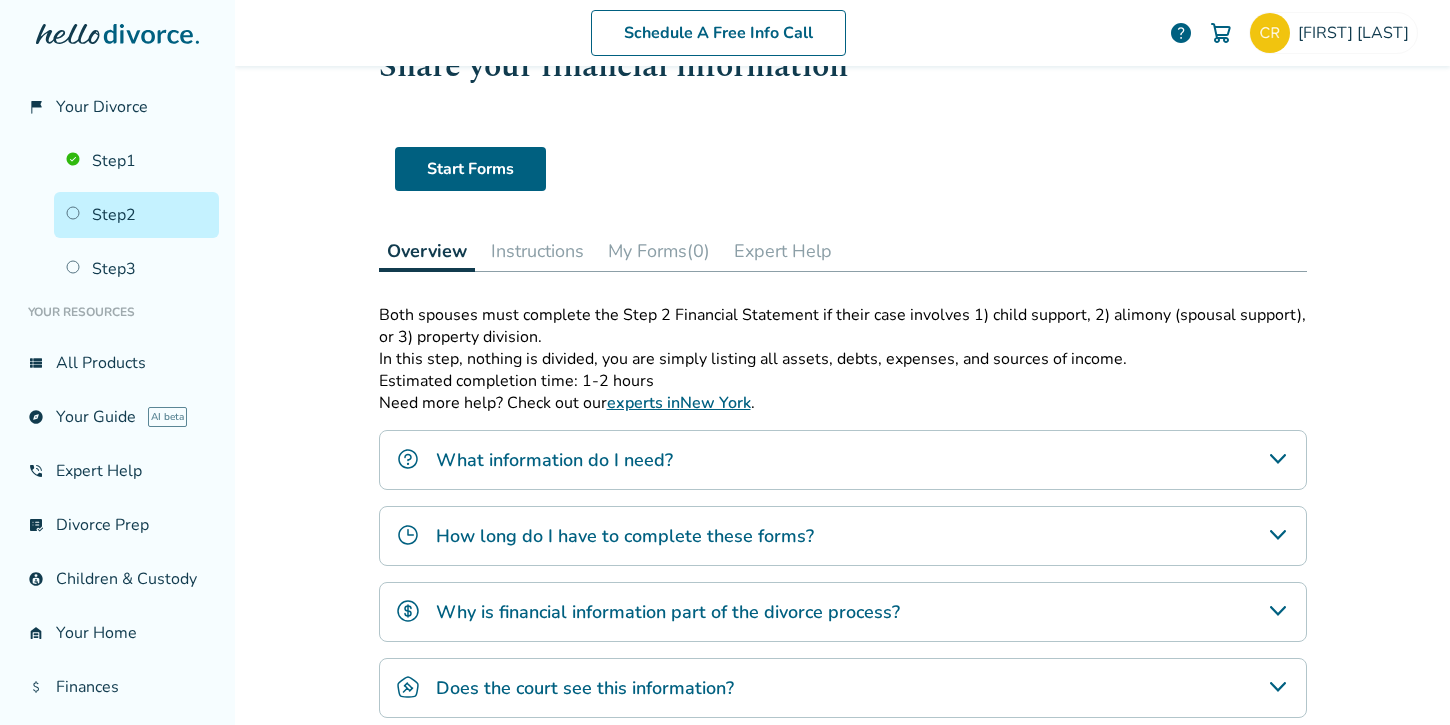 scroll, scrollTop: 76, scrollLeft: 0, axis: vertical 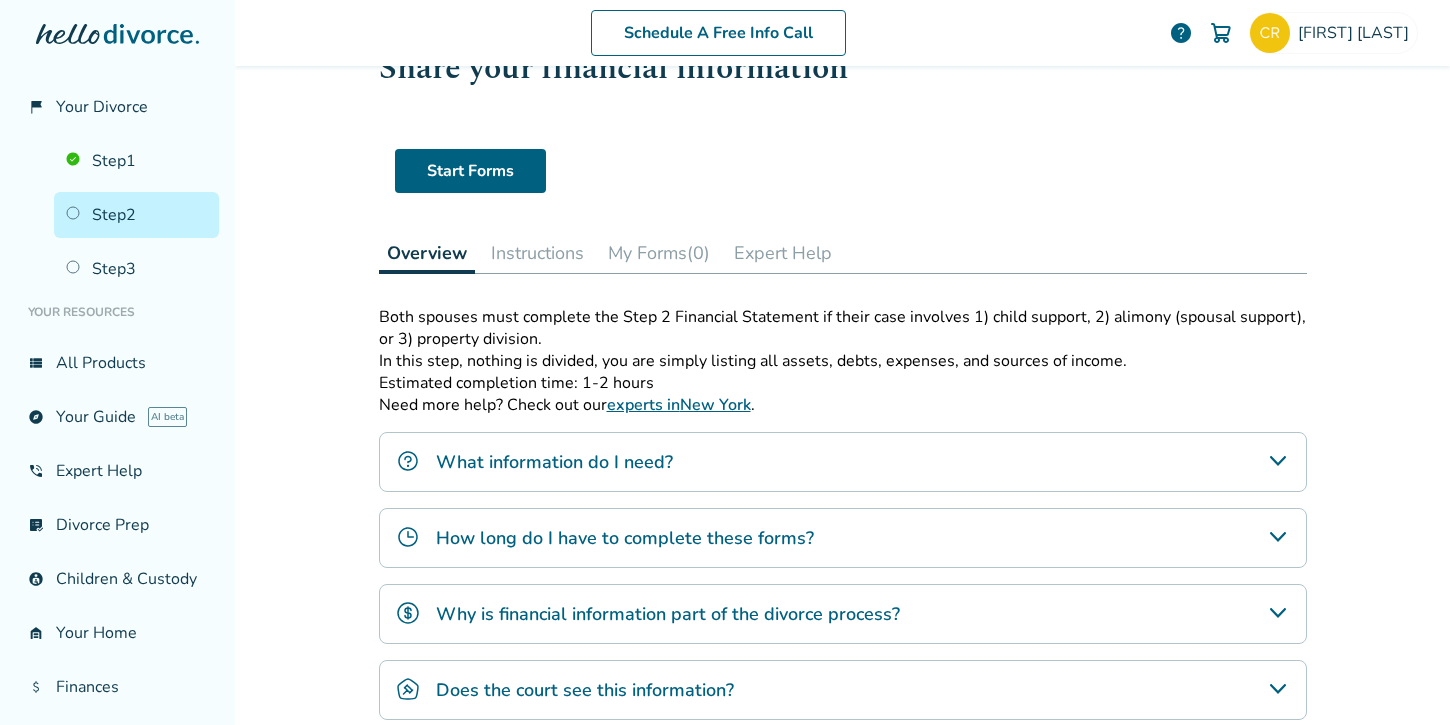click on "My Forms  (0)" at bounding box center [659, 253] 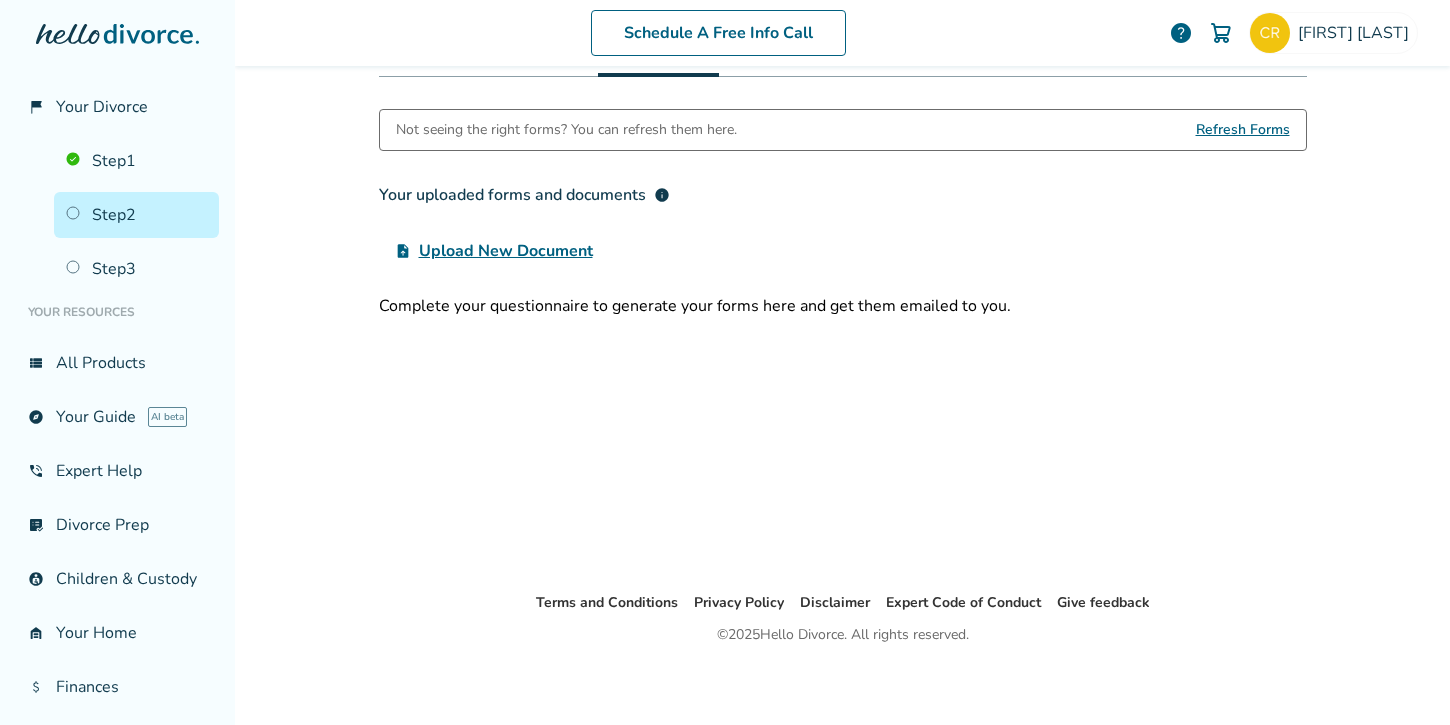 scroll, scrollTop: 274, scrollLeft: 0, axis: vertical 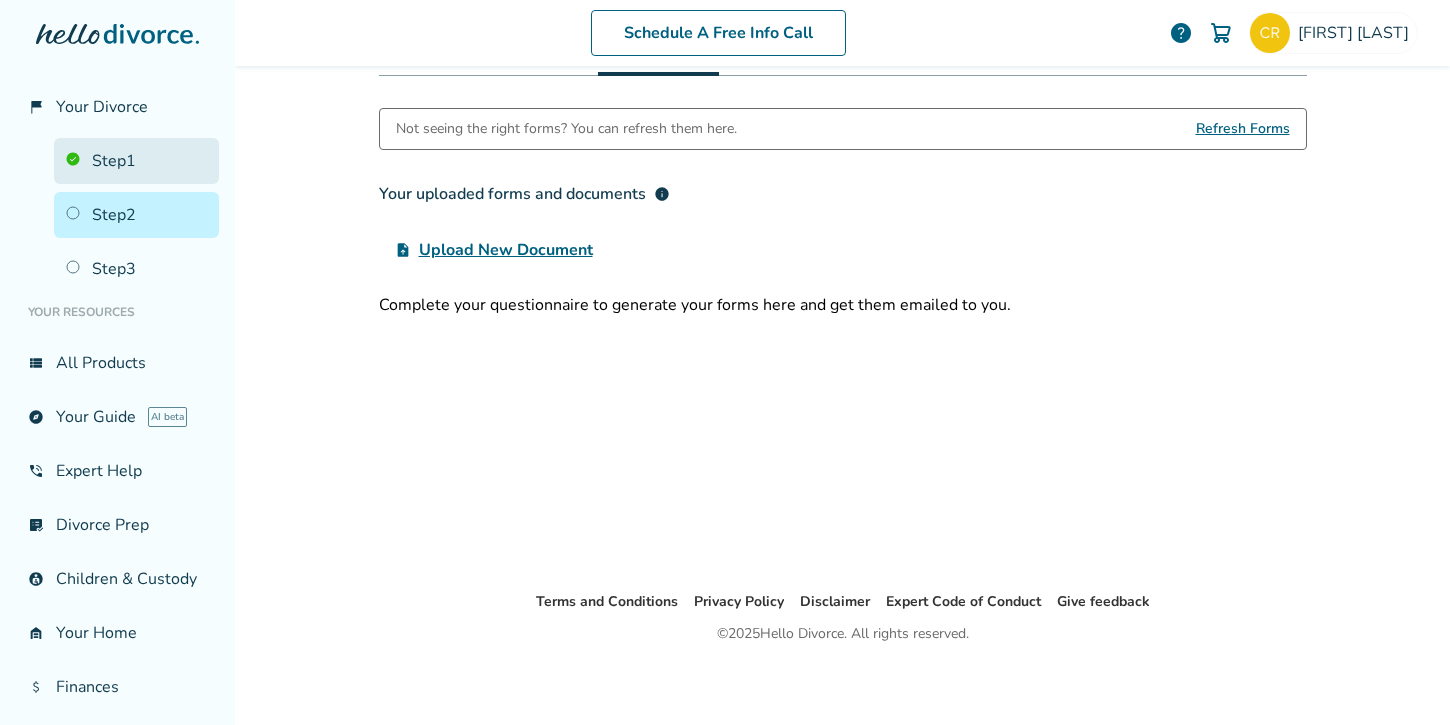 click on "Step  1" at bounding box center (136, 161) 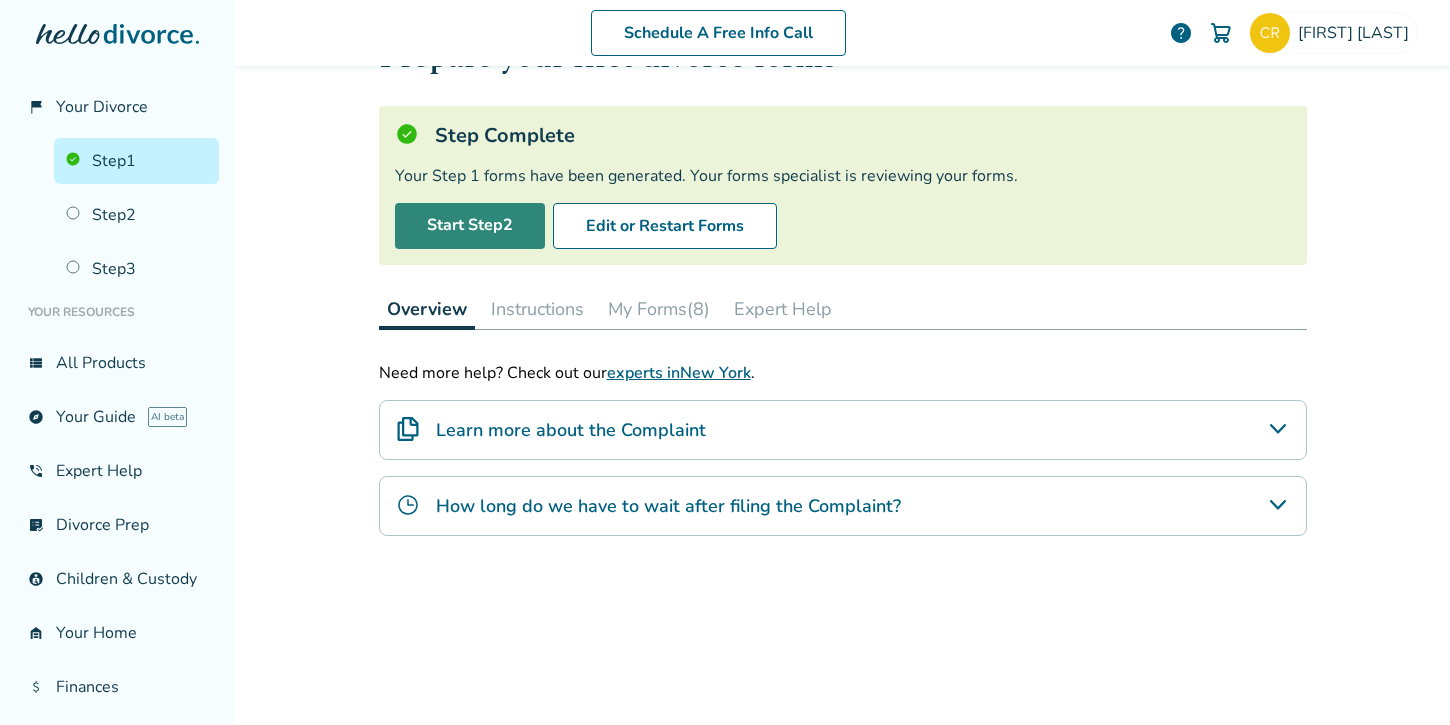 scroll, scrollTop: 86, scrollLeft: 0, axis: vertical 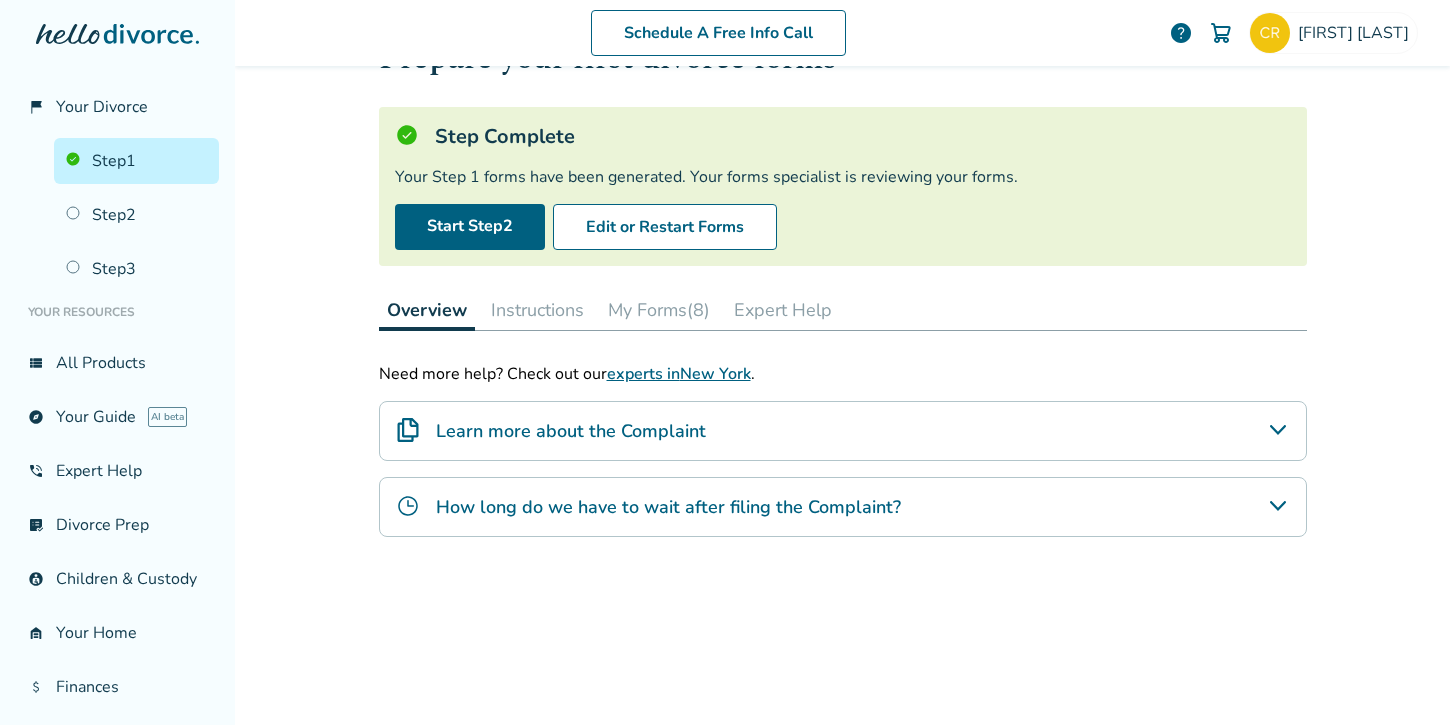 click on "My Forms  (8)" at bounding box center [659, 310] 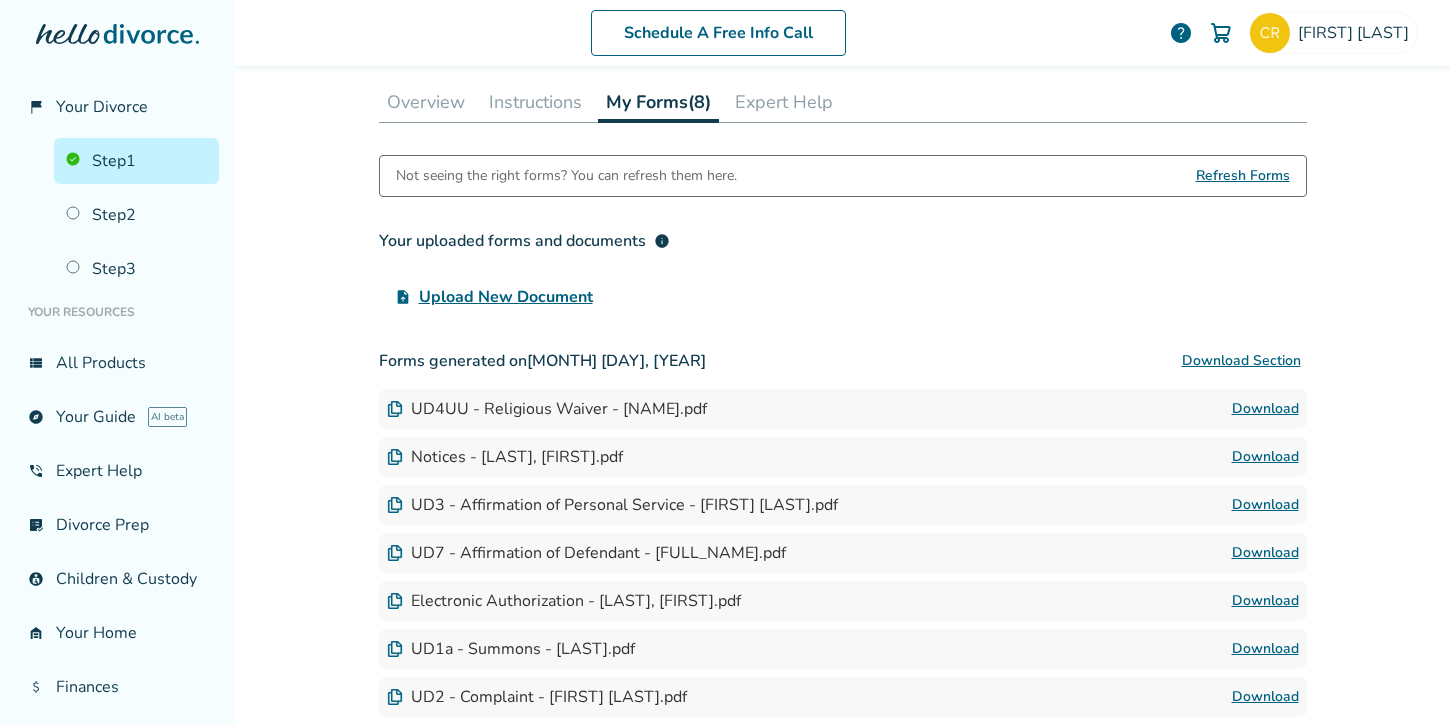 scroll, scrollTop: 316, scrollLeft: 0, axis: vertical 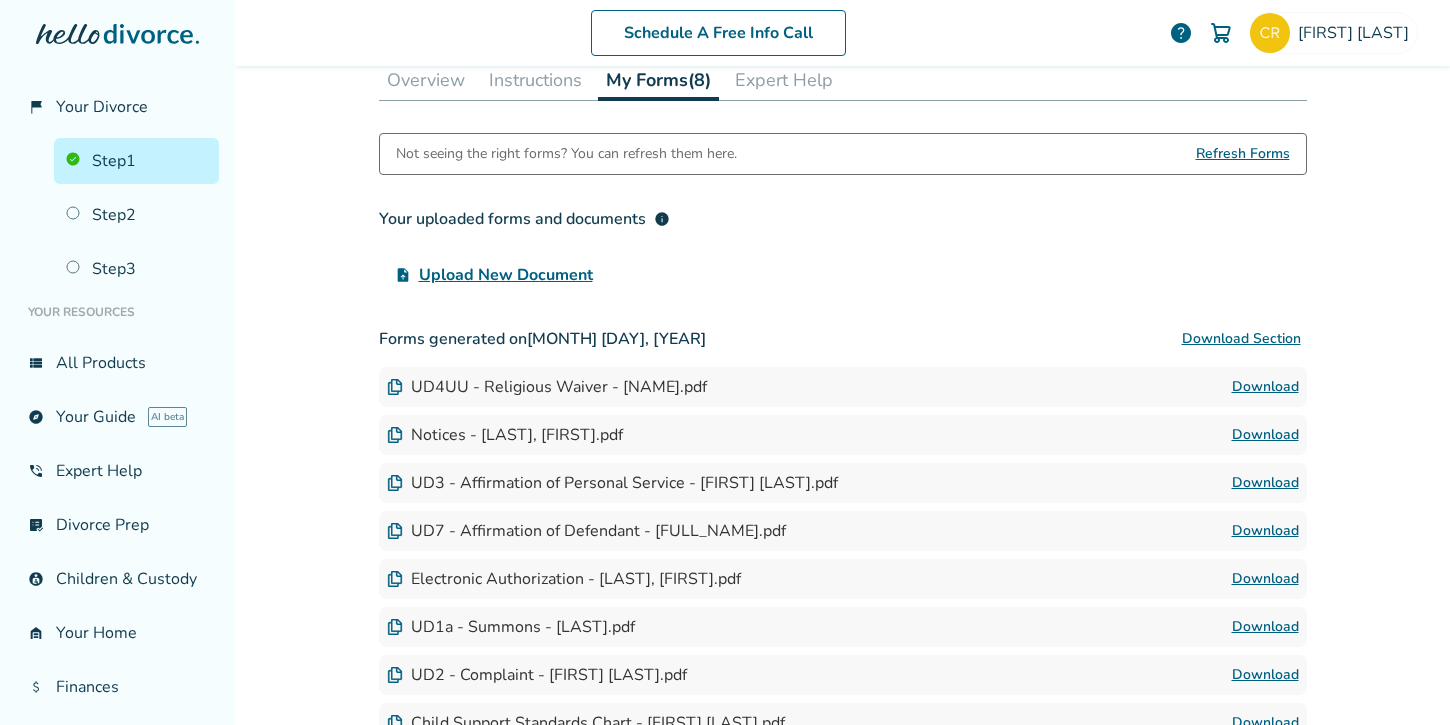 click on "Download" at bounding box center [1265, 387] 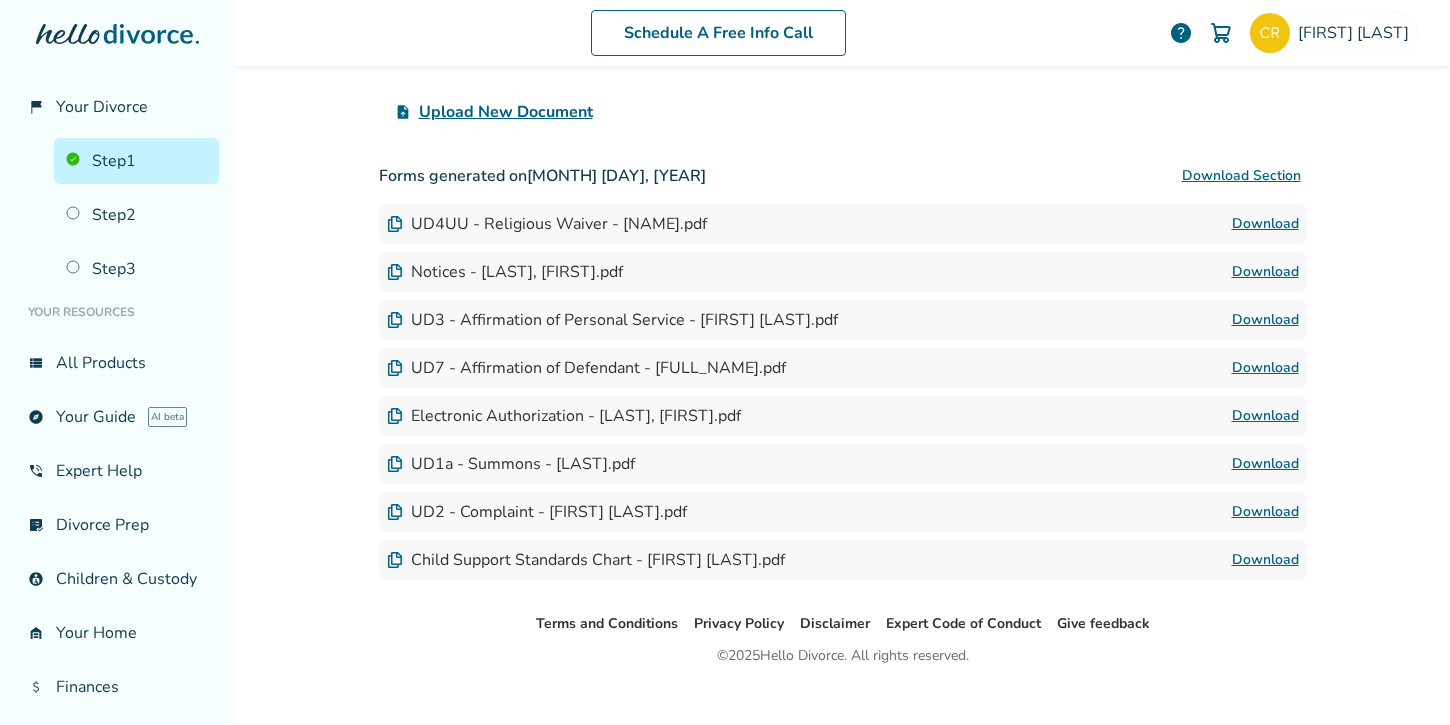 scroll, scrollTop: 483, scrollLeft: 0, axis: vertical 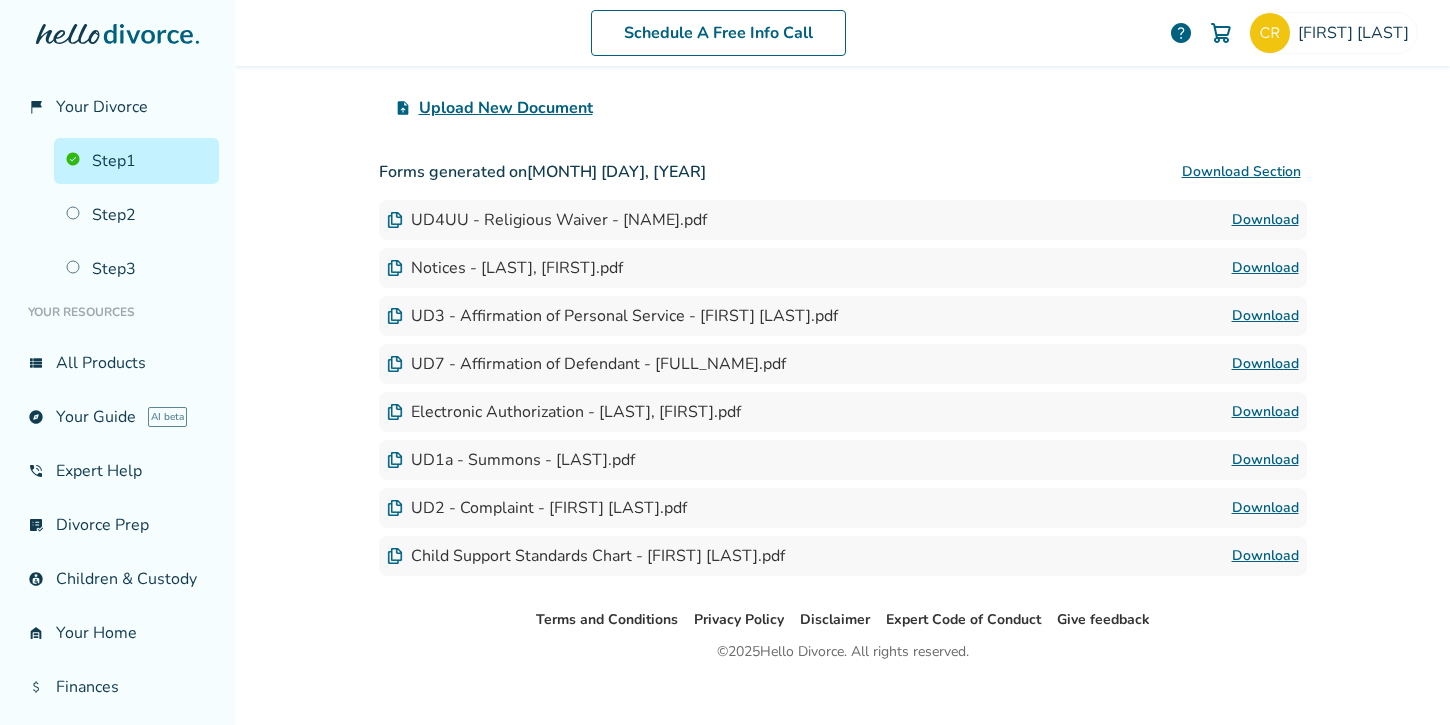 click on "Download" at bounding box center [1265, 460] 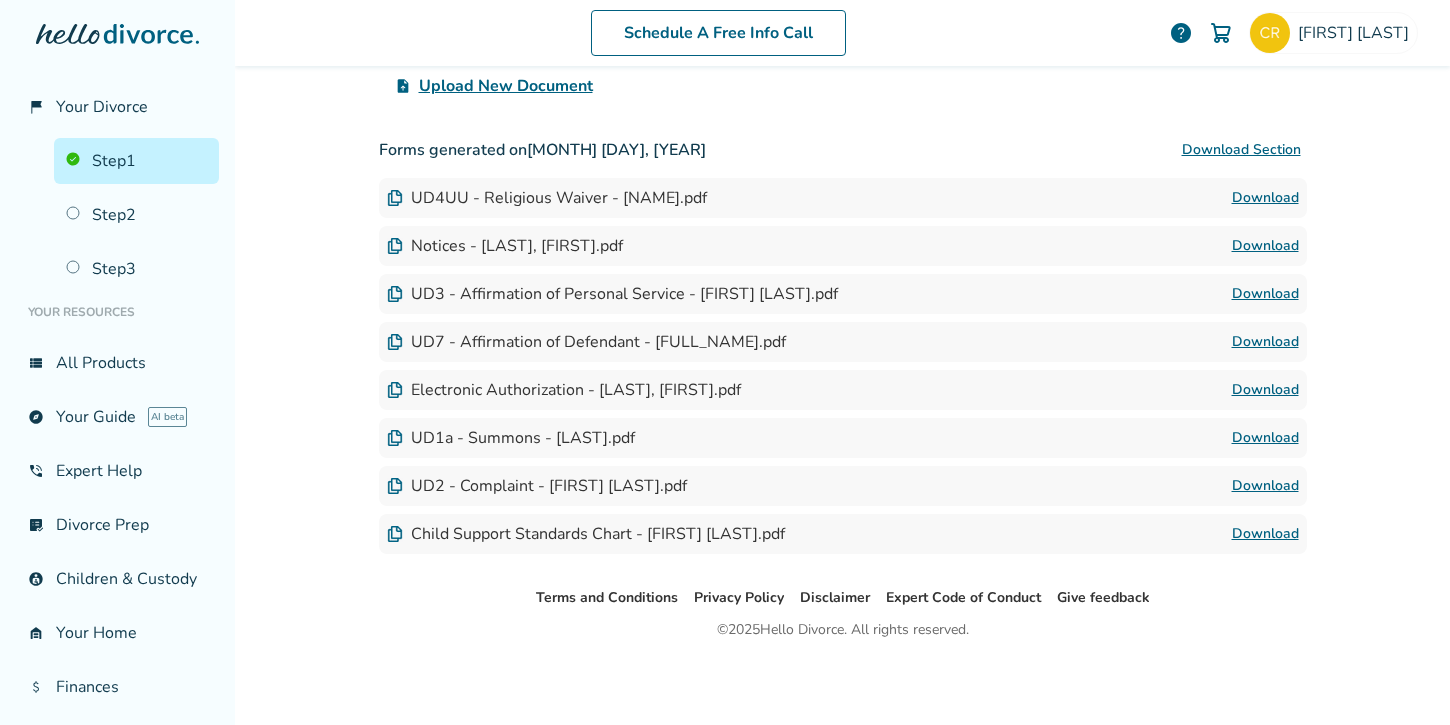 click on "Download" at bounding box center (1265, 534) 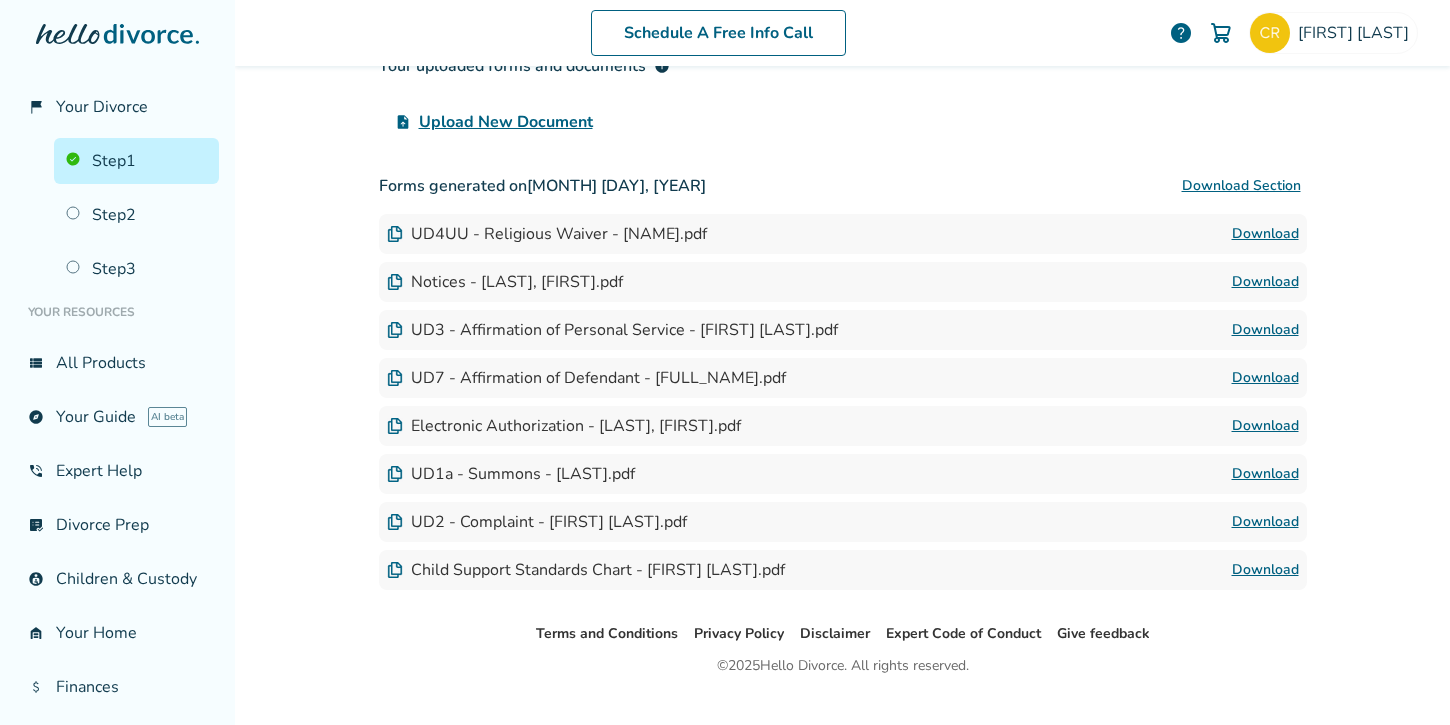 scroll, scrollTop: 505, scrollLeft: 0, axis: vertical 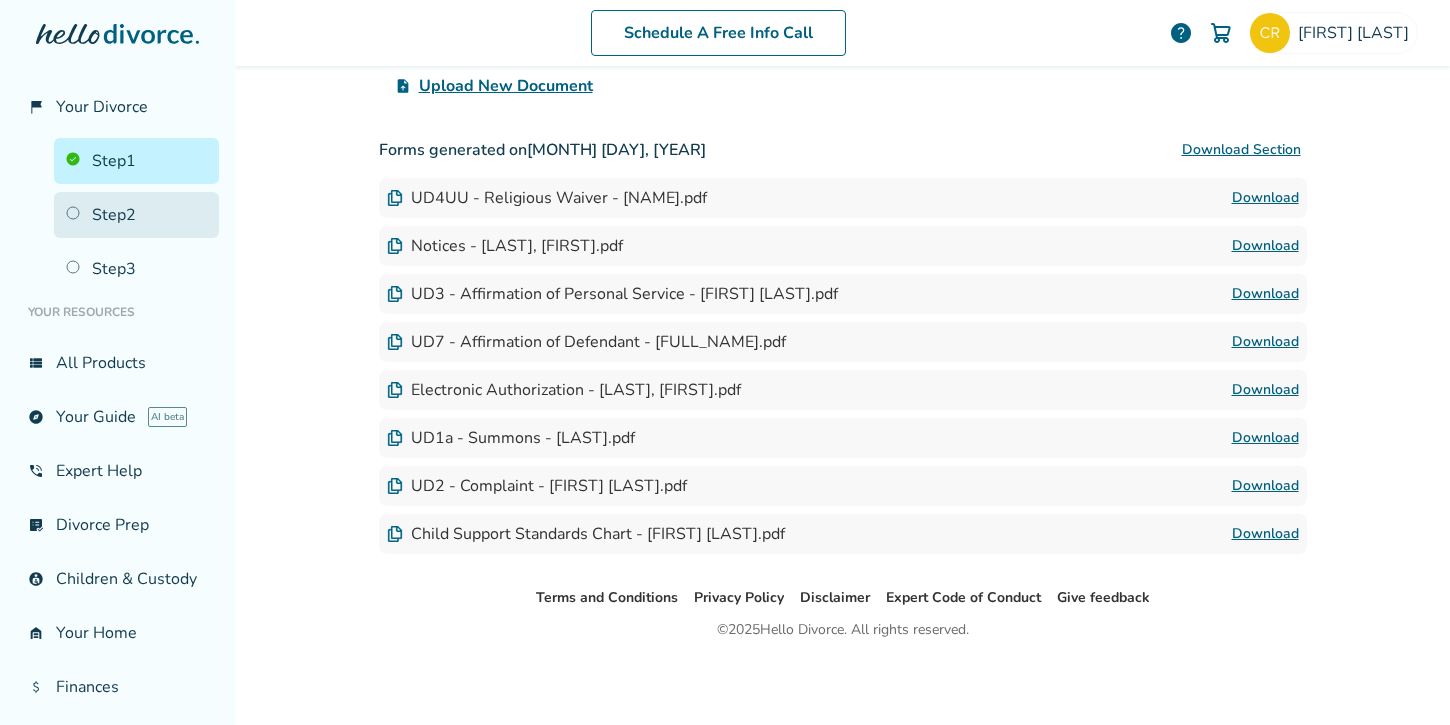click on "Step  2" at bounding box center [136, 215] 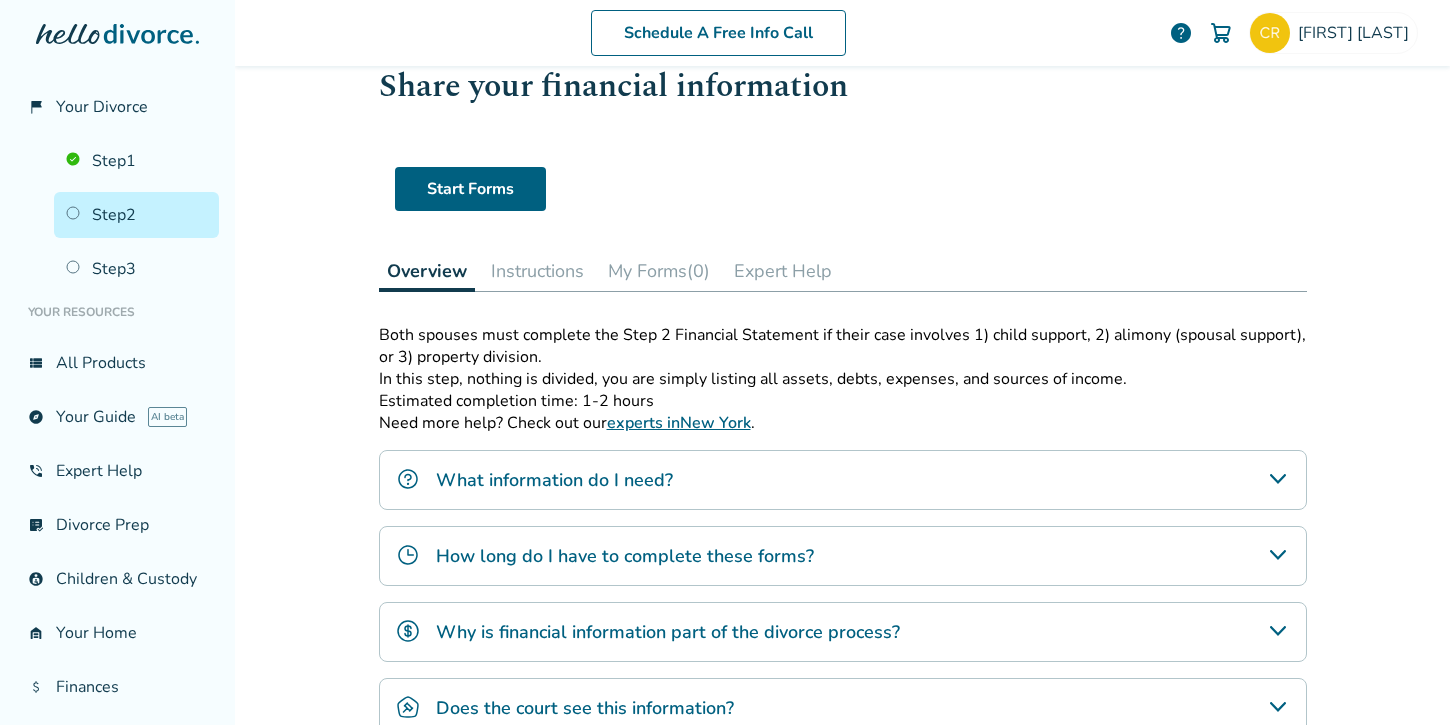 scroll, scrollTop: 56, scrollLeft: 0, axis: vertical 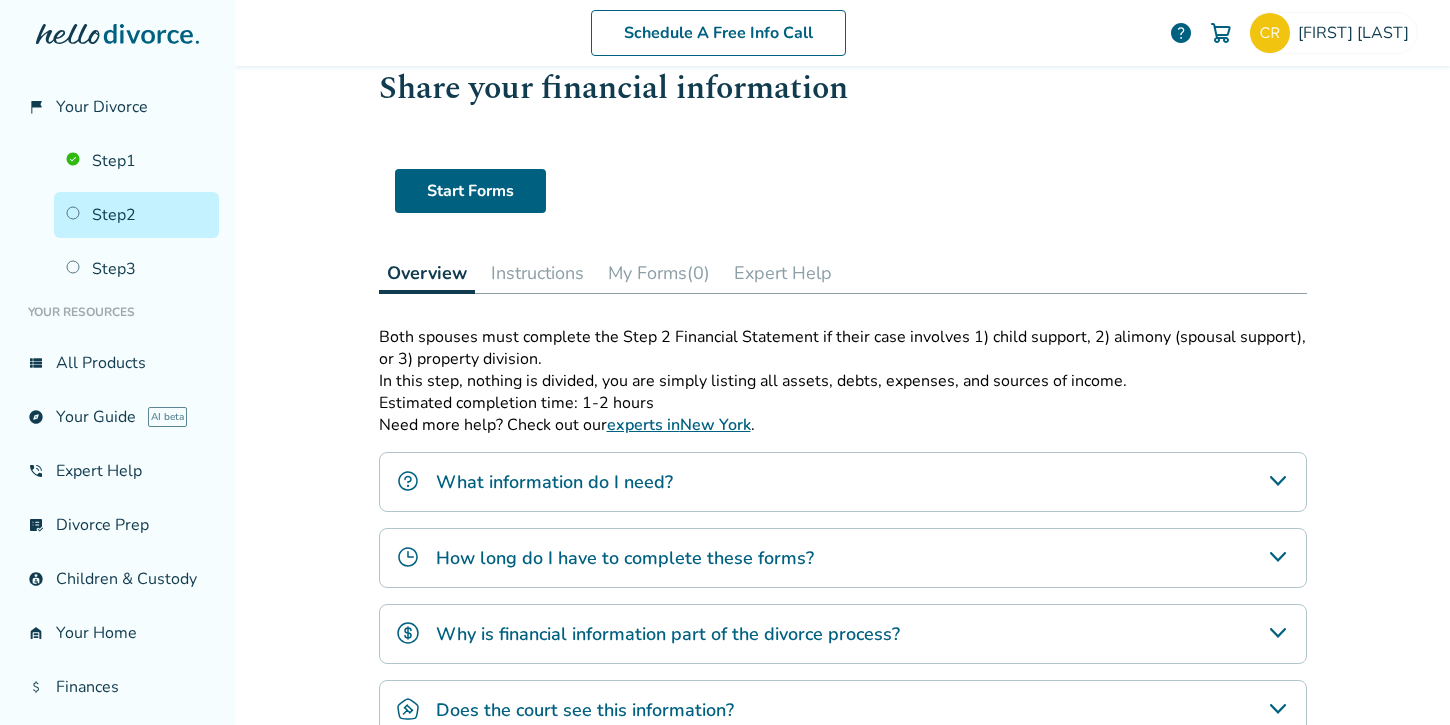 click on "Instructions" at bounding box center [537, 273] 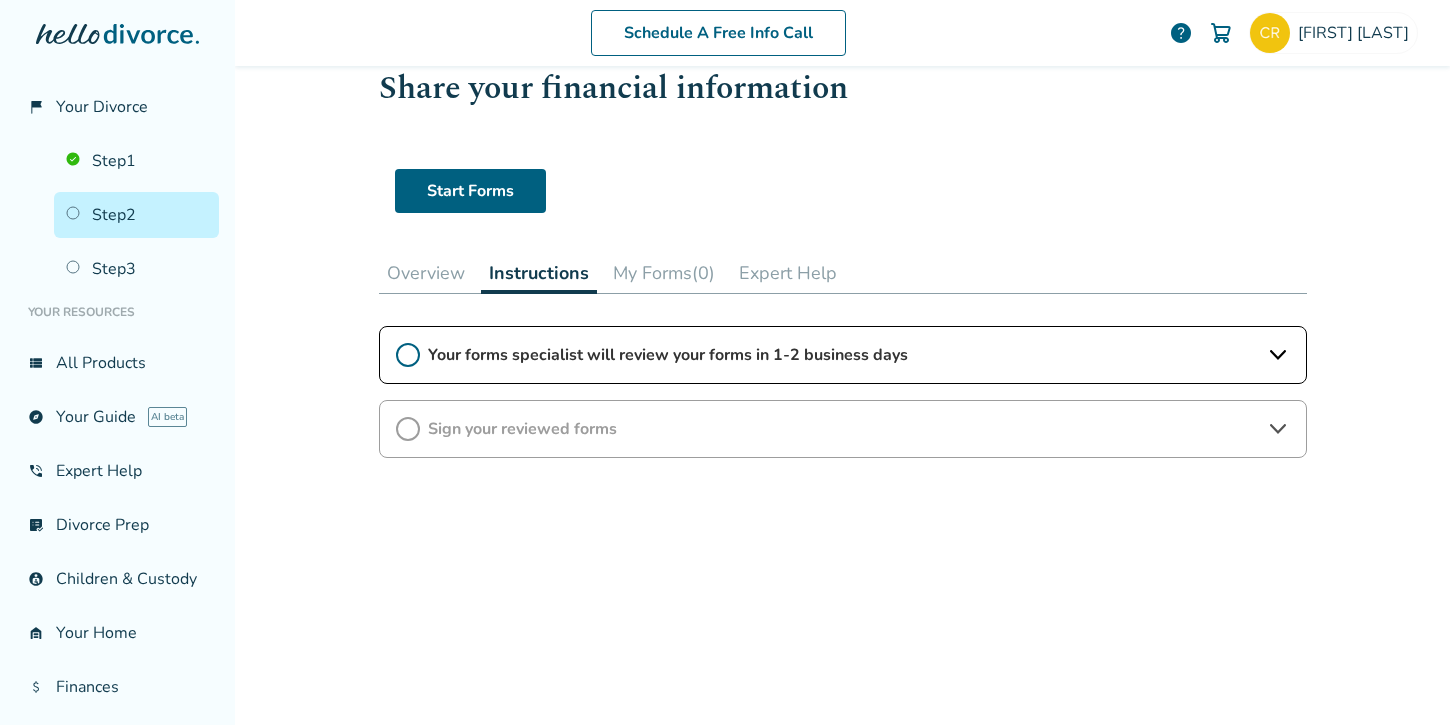 click on "Overview" at bounding box center [426, 273] 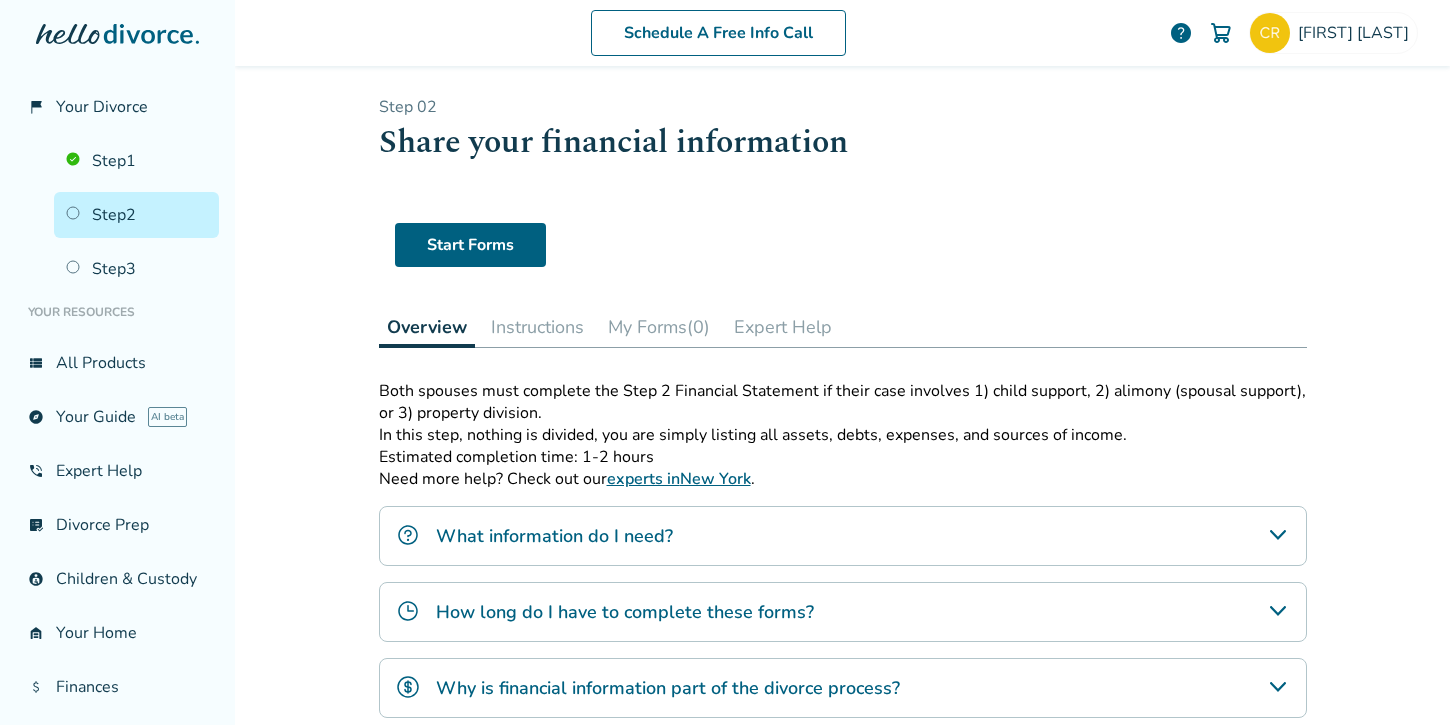 scroll, scrollTop: 0, scrollLeft: 0, axis: both 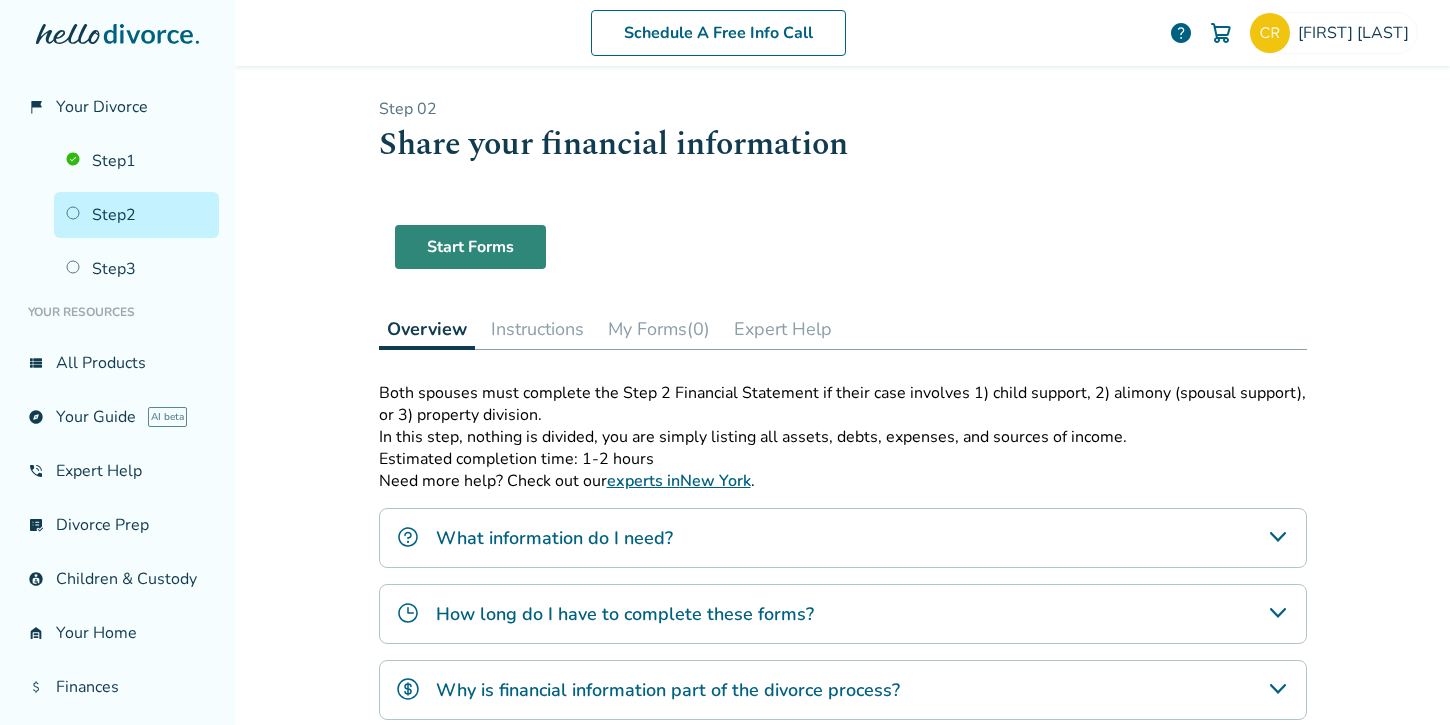 click on "Start Forms" at bounding box center (470, 247) 